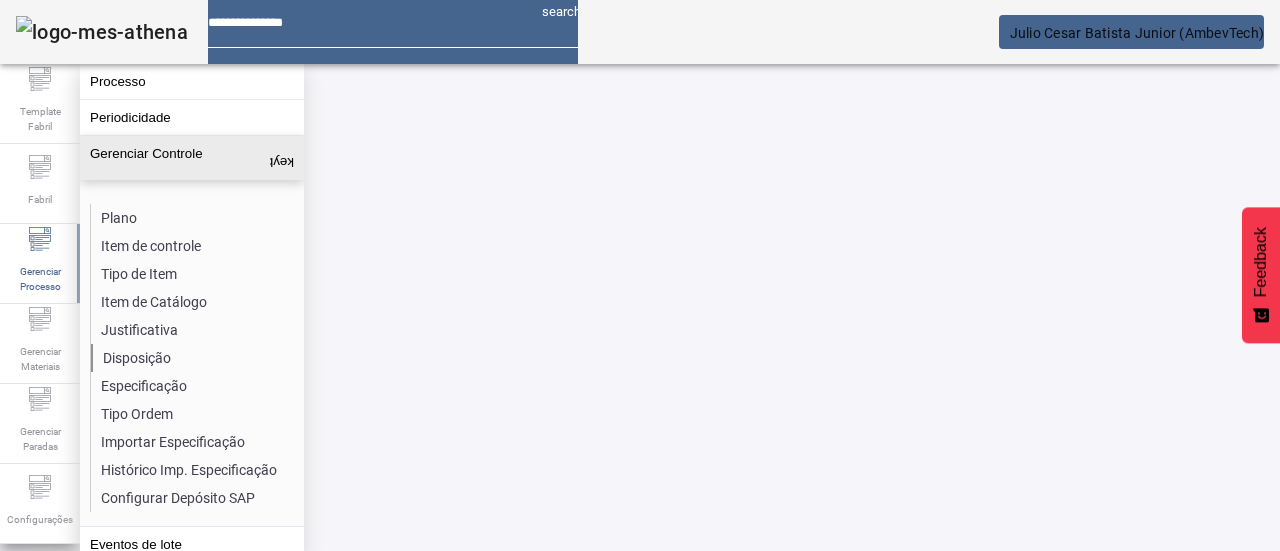 scroll, scrollTop: 0, scrollLeft: 0, axis: both 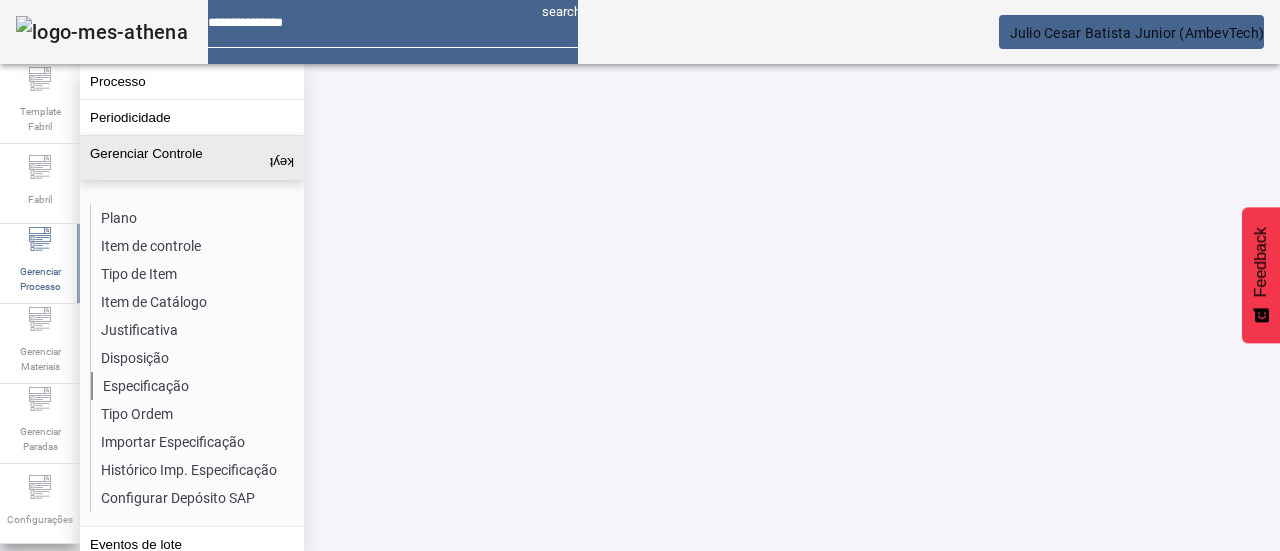 click on "Especificação" at bounding box center (197, 386) 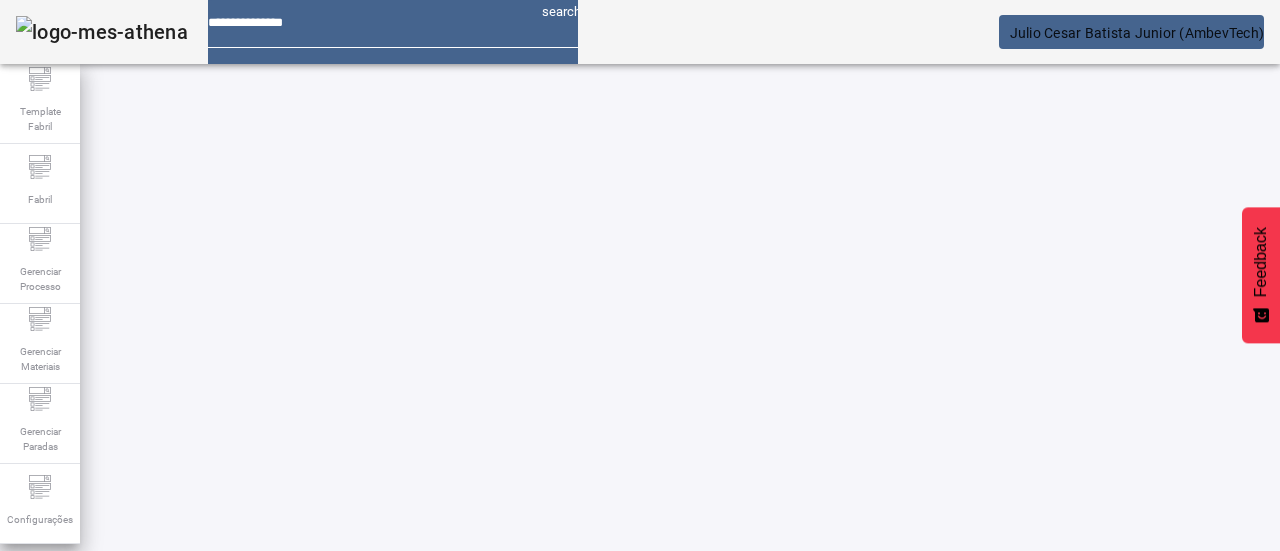 click on "Pesquise por item de controle" at bounding box center (116, 601) 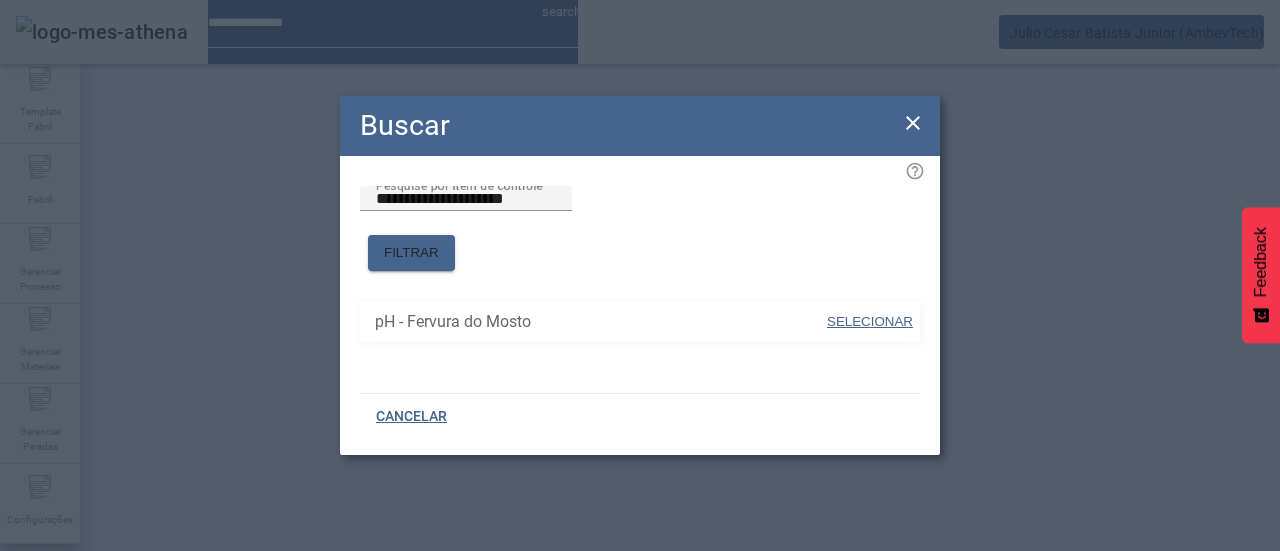 click at bounding box center (870, 322) 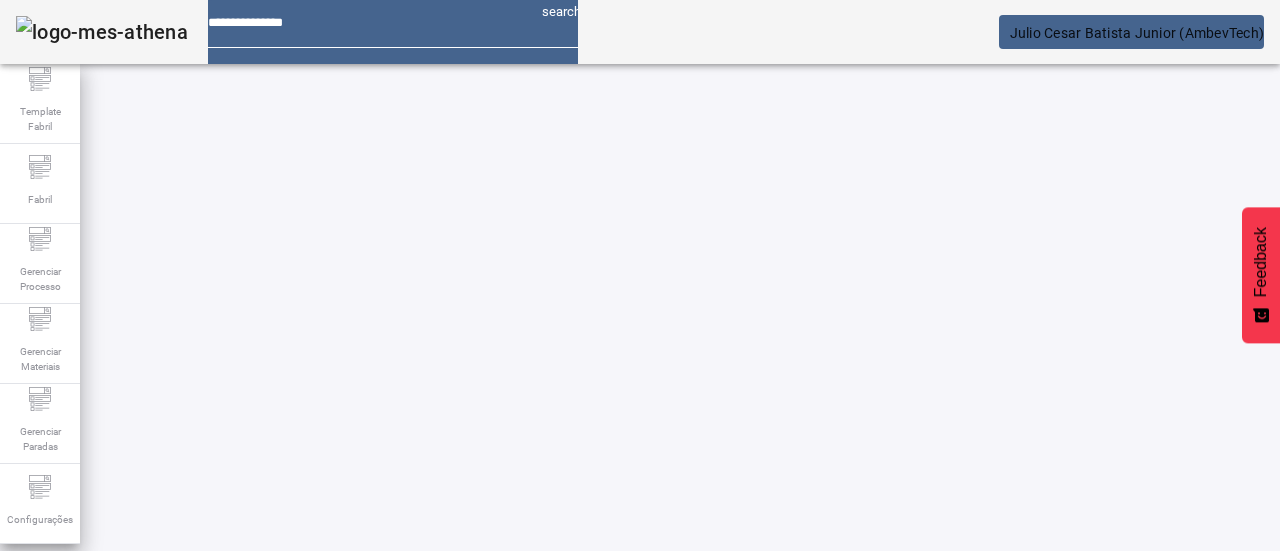 click on "Pesquise por marca" at bounding box center (1388, 601) 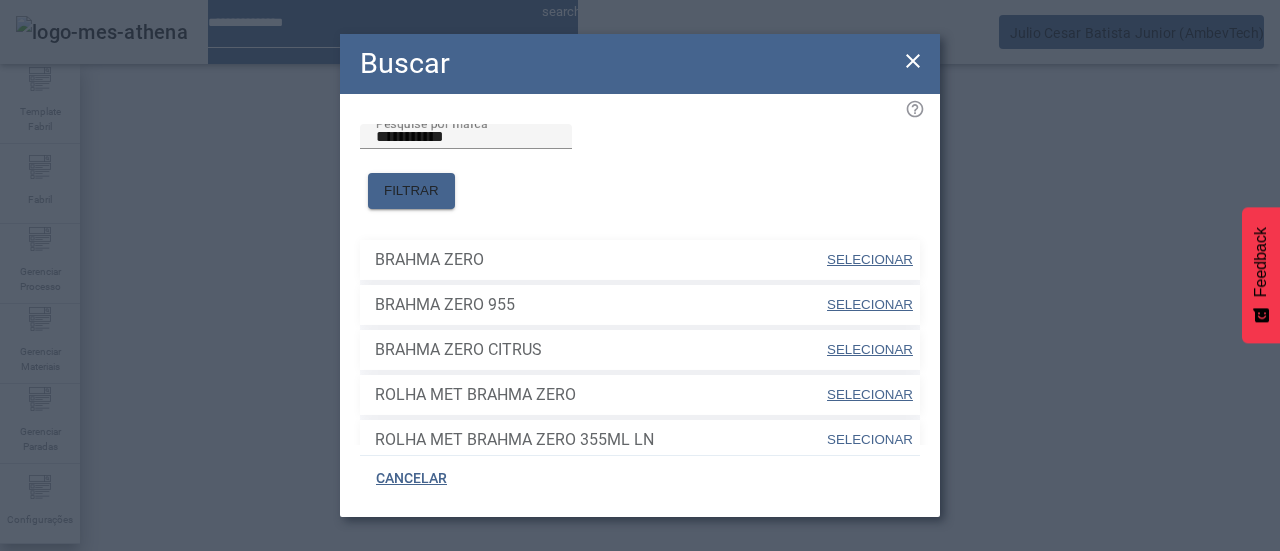 click on "SELECIONAR" at bounding box center (870, 259) 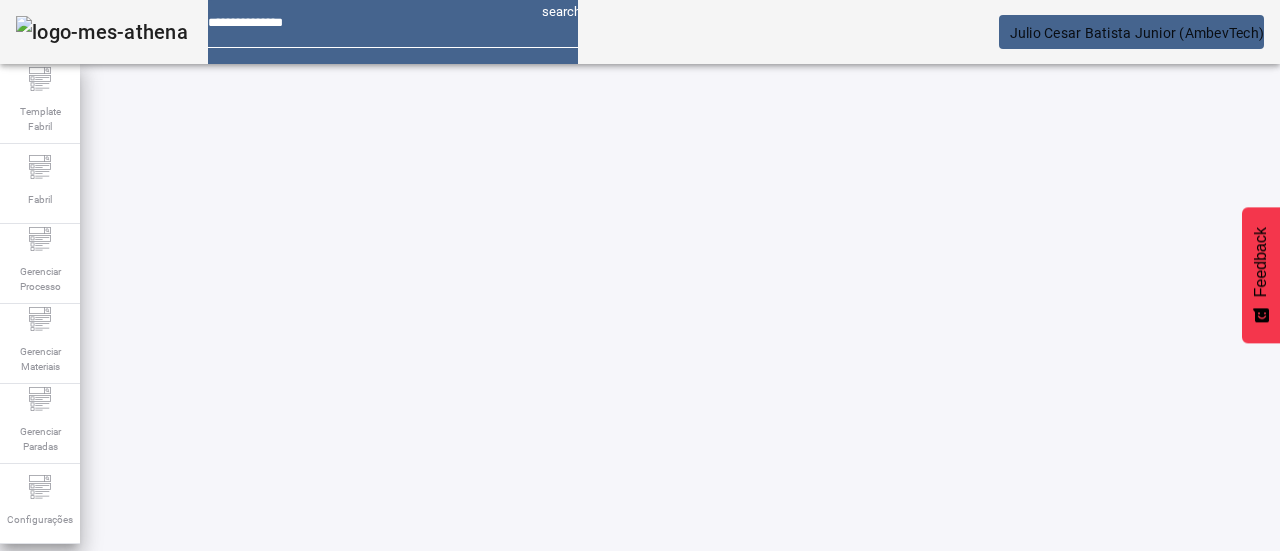 click on "FILTRAR" at bounding box center (1146, 691) 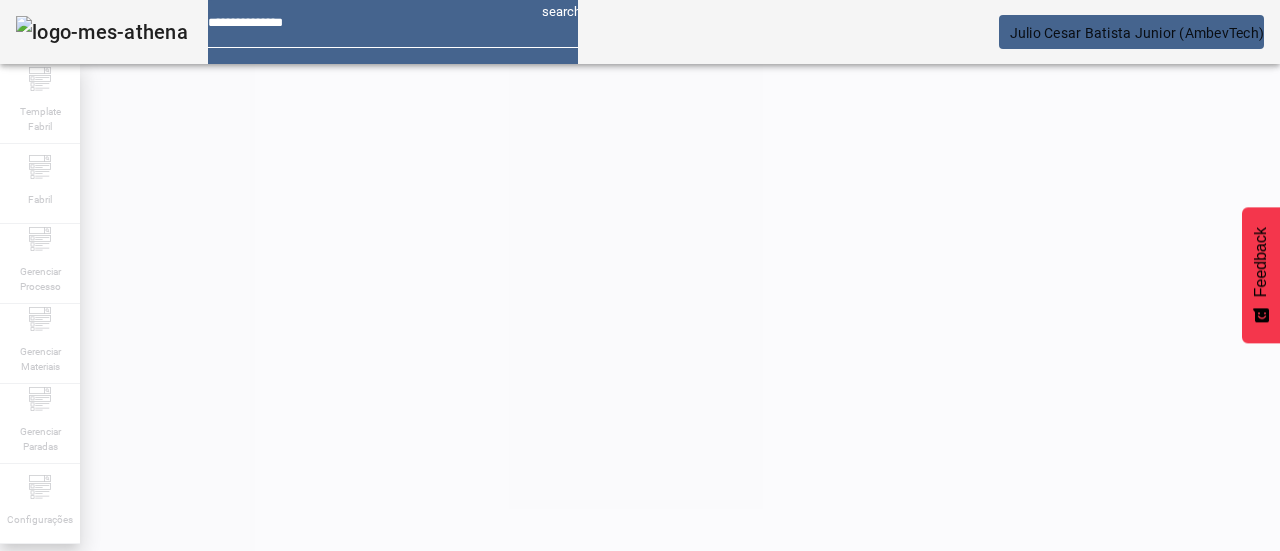 scroll, scrollTop: 198, scrollLeft: 0, axis: vertical 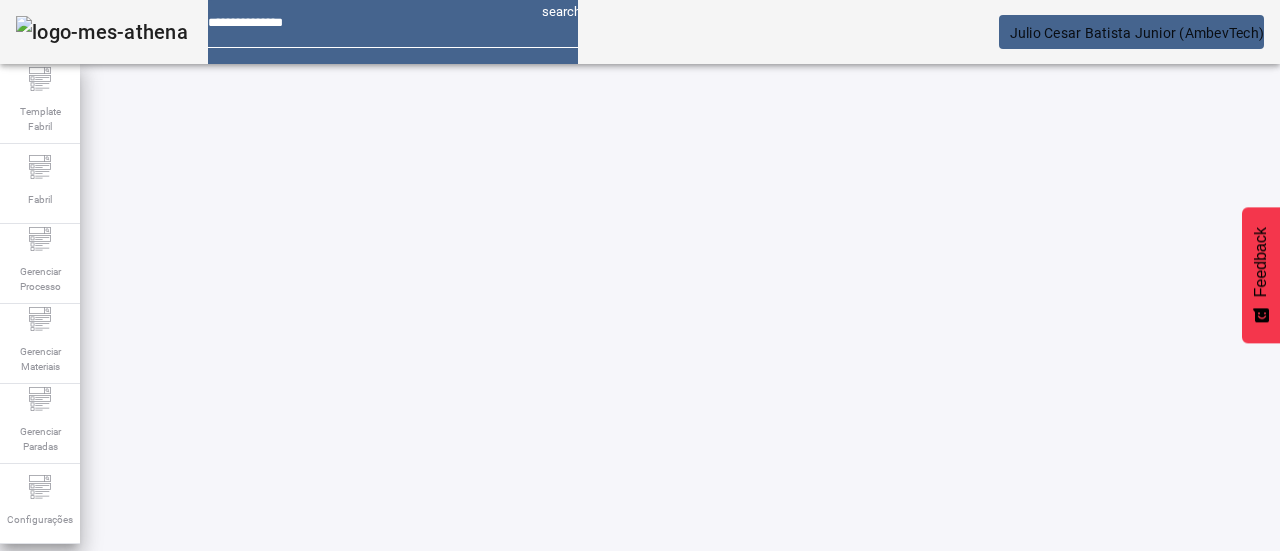 click at bounding box center [198, 599] 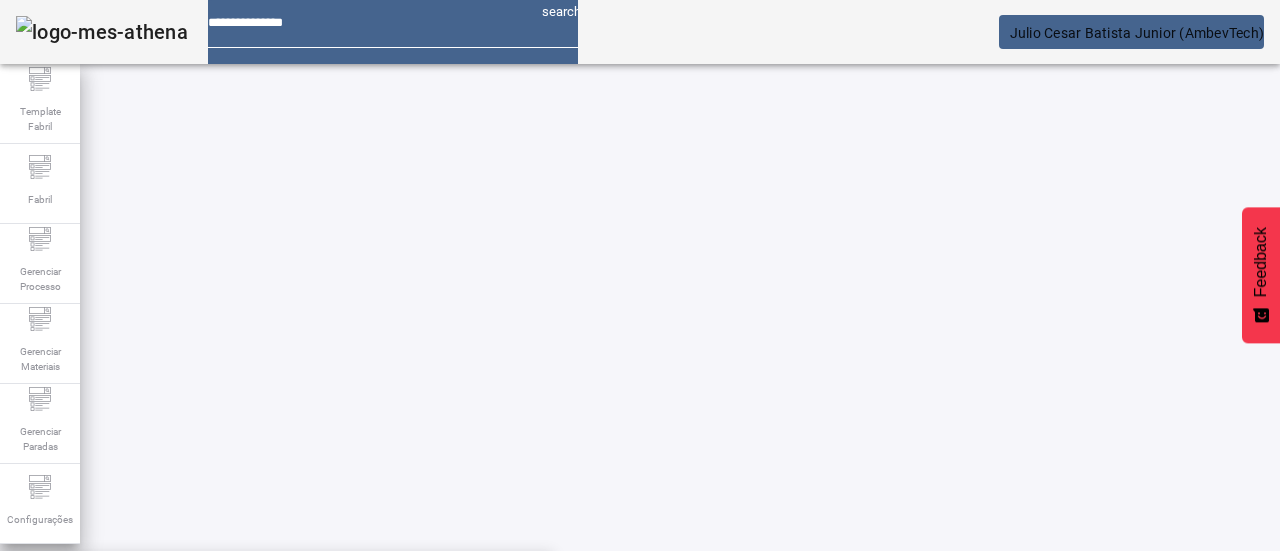 paste on "**********" 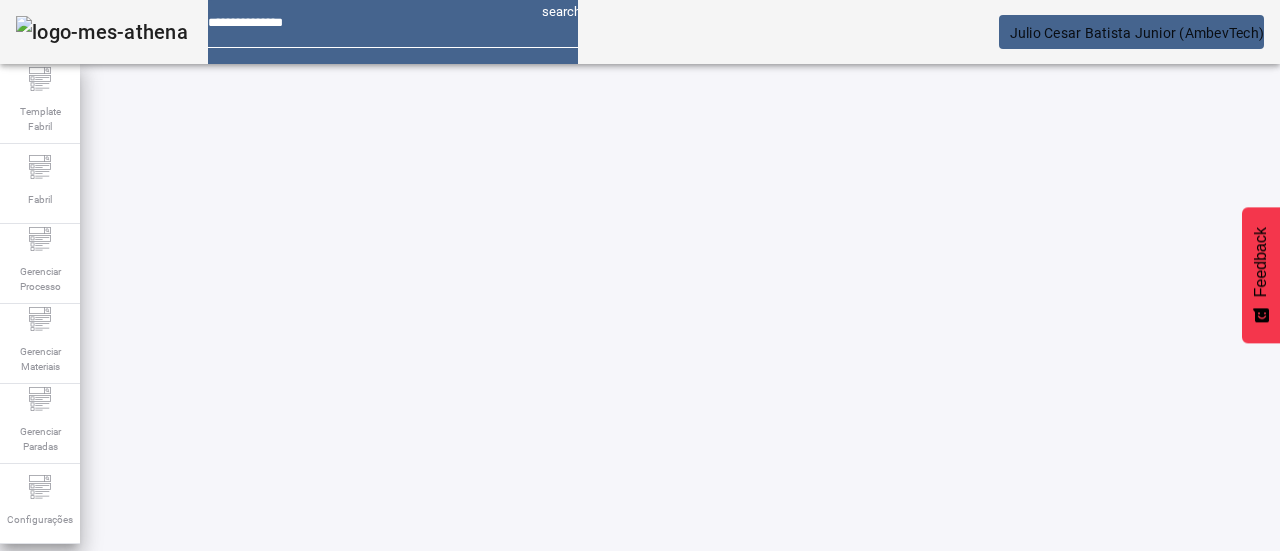 click on "FILTRAR" at bounding box center [1146, 691] 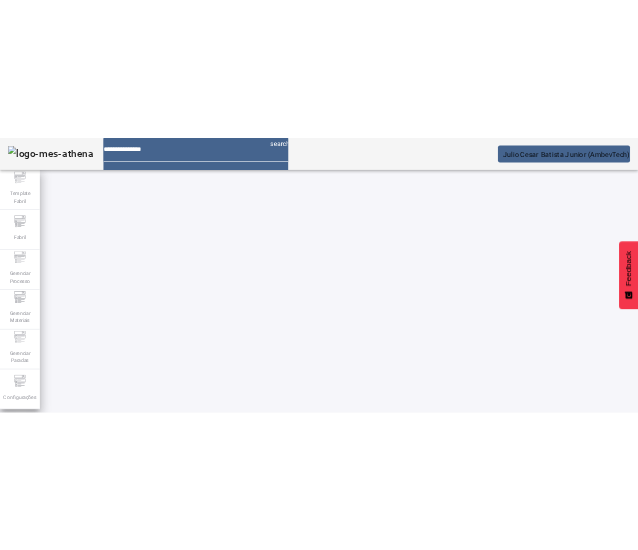 scroll, scrollTop: 0, scrollLeft: 0, axis: both 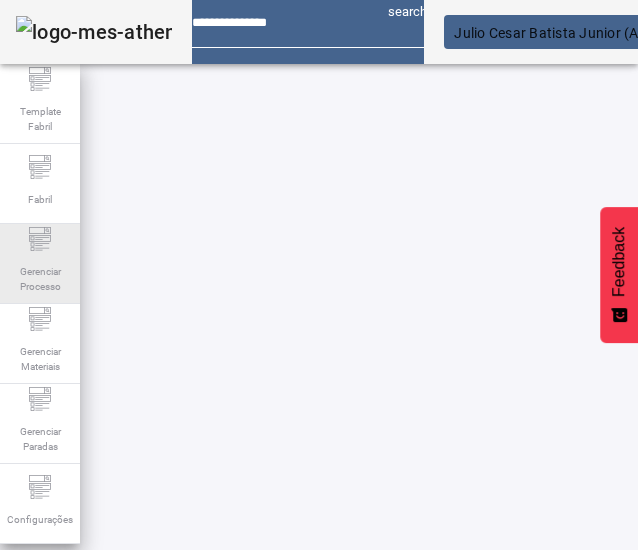 click at bounding box center (40, 79) 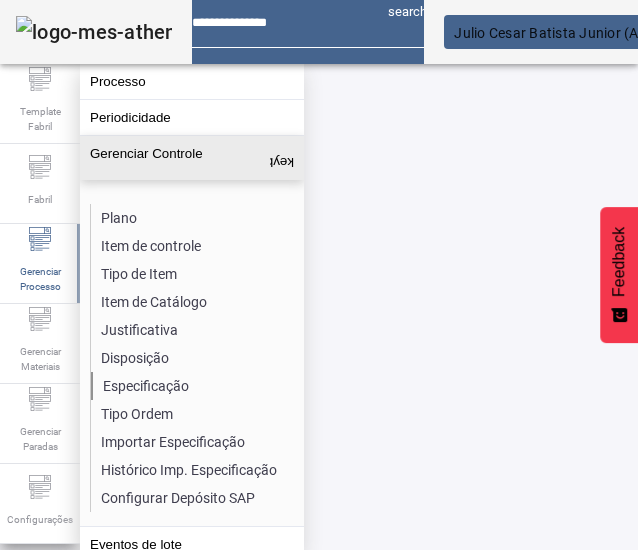 click on "Especificação" at bounding box center (197, 386) 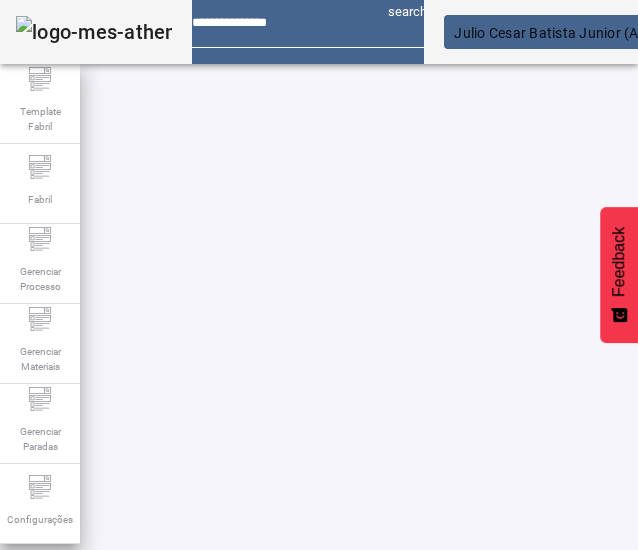 click on "Pesquise por item de controle" at bounding box center (137, 600) 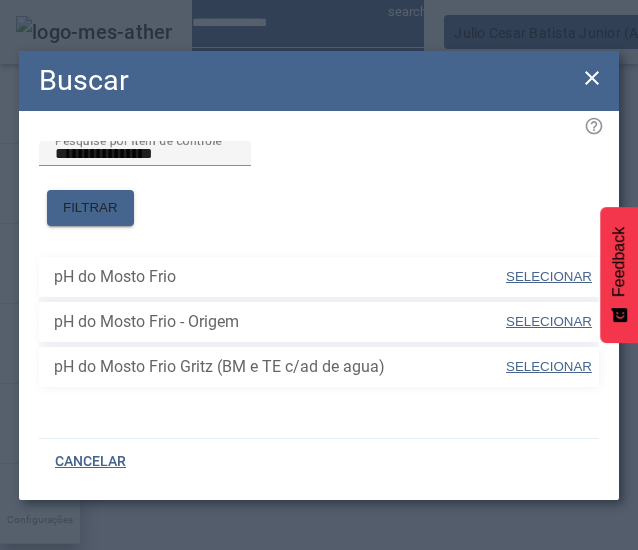 click on "SELECIONAR" at bounding box center (549, 276) 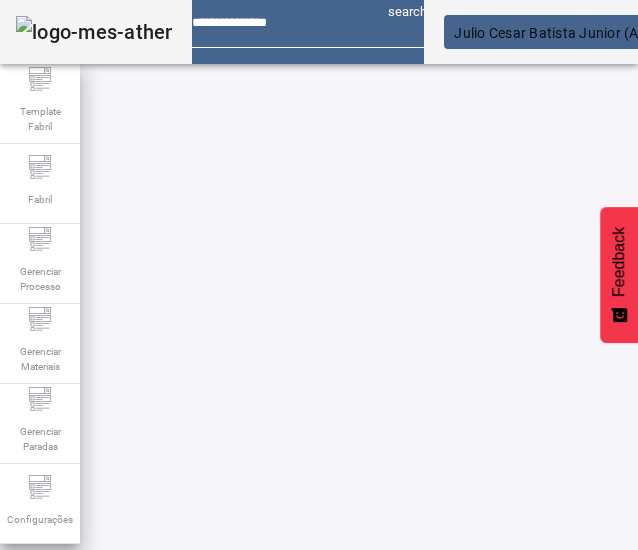 click at bounding box center (584, 691) 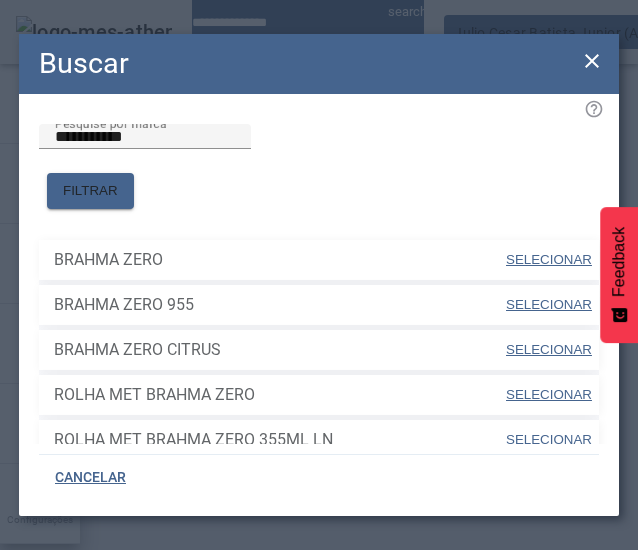 click on "SELECIONAR" at bounding box center (549, 259) 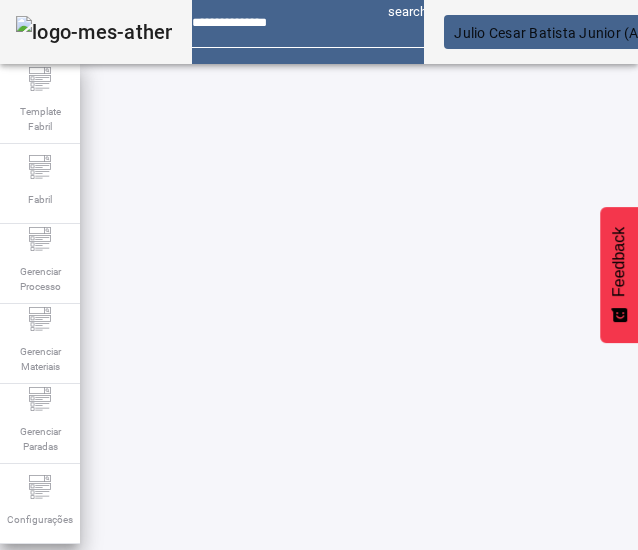 click on "FILTRAR" at bounding box center [584, 691] 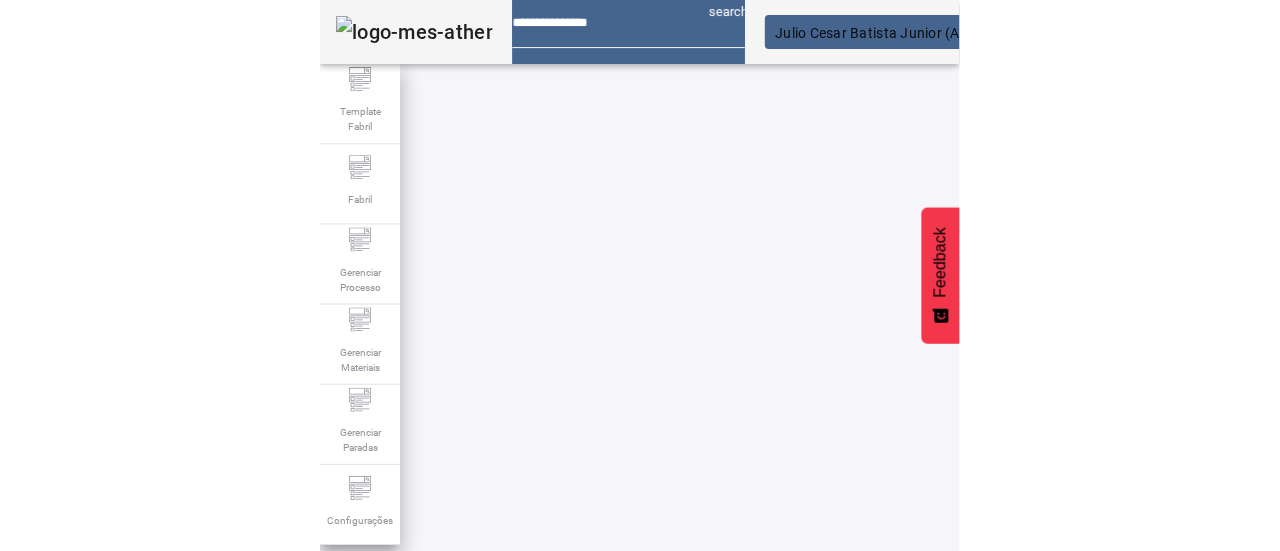 scroll, scrollTop: 165, scrollLeft: 304, axis: both 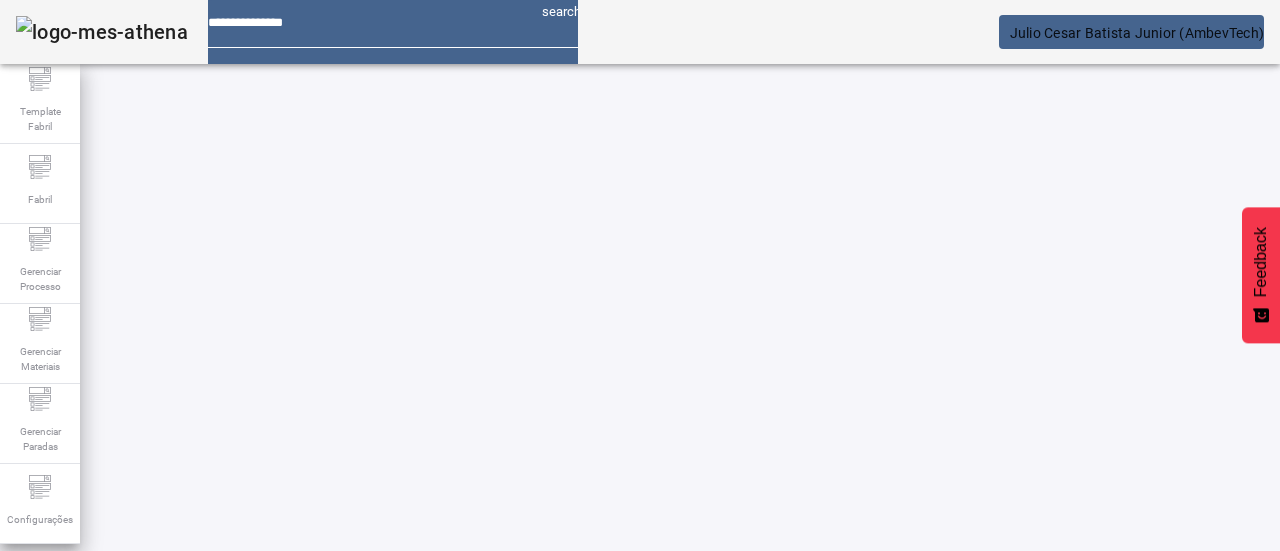 click at bounding box center (734, 802) 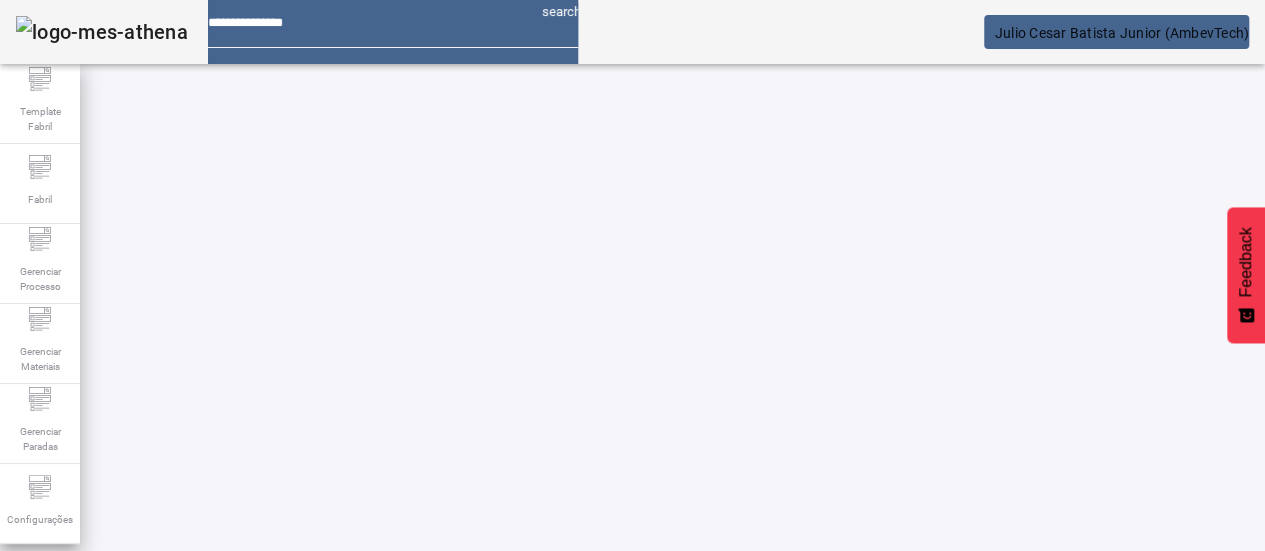 click at bounding box center (248, 915) 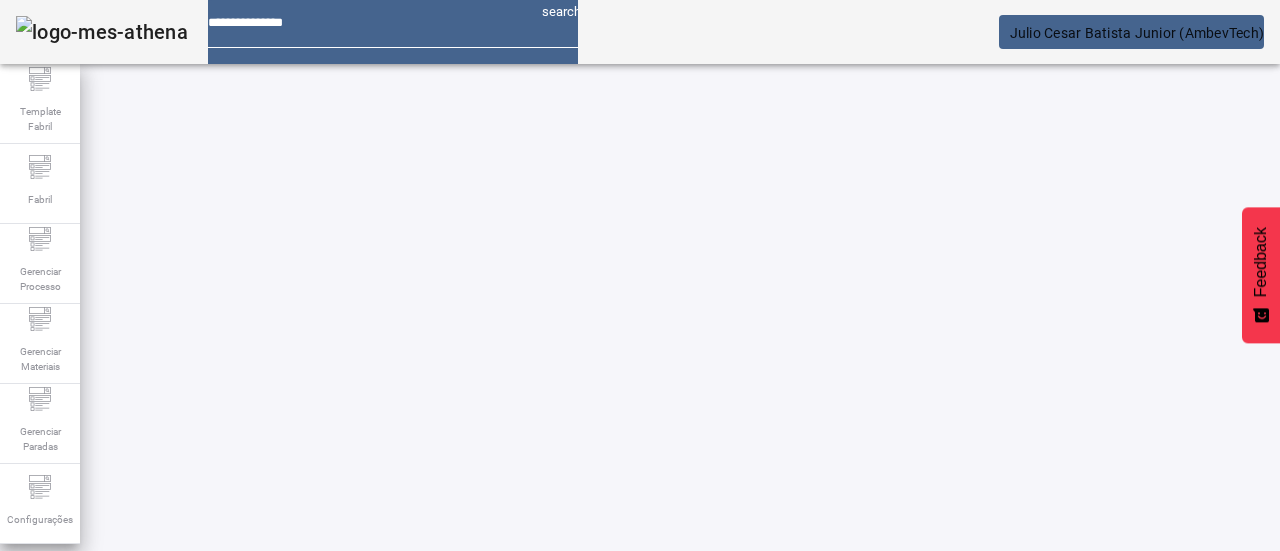 scroll, scrollTop: 148, scrollLeft: 0, axis: vertical 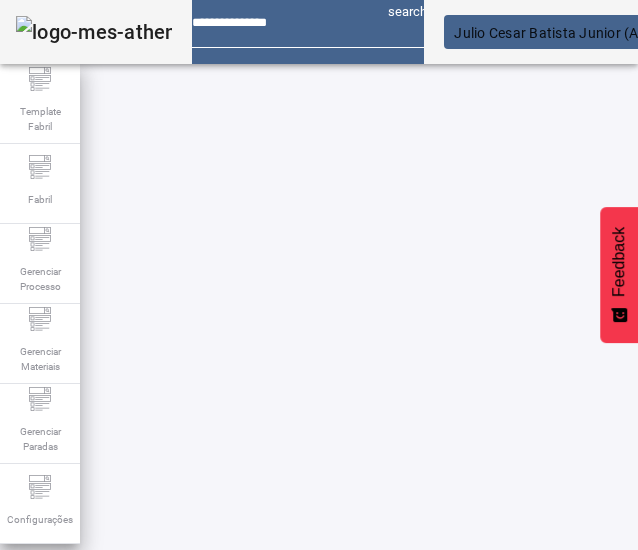 click on "Temperatura Mosto Frio" at bounding box center [198, 799] 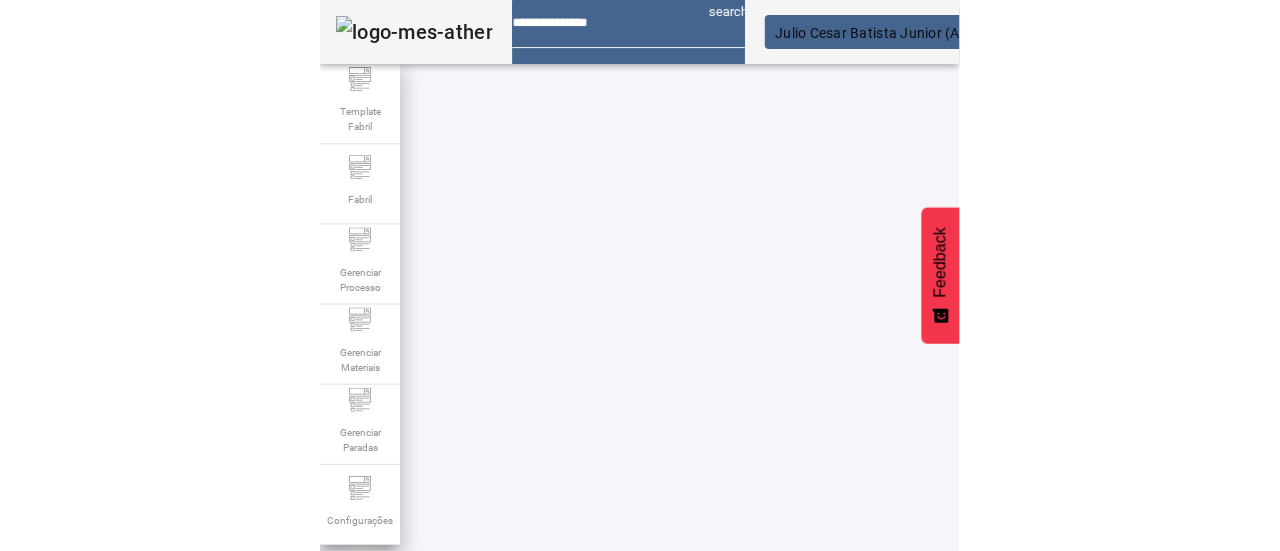 scroll, scrollTop: 130, scrollLeft: 338, axis: both 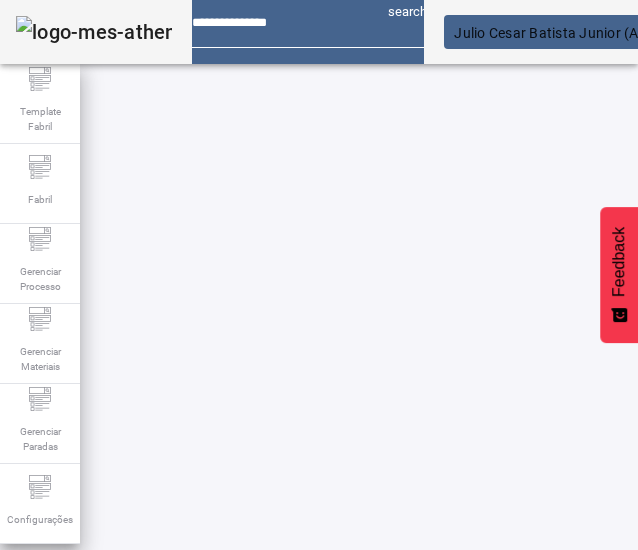 click on "PTP B-PC 06.01" at bounding box center [196, 799] 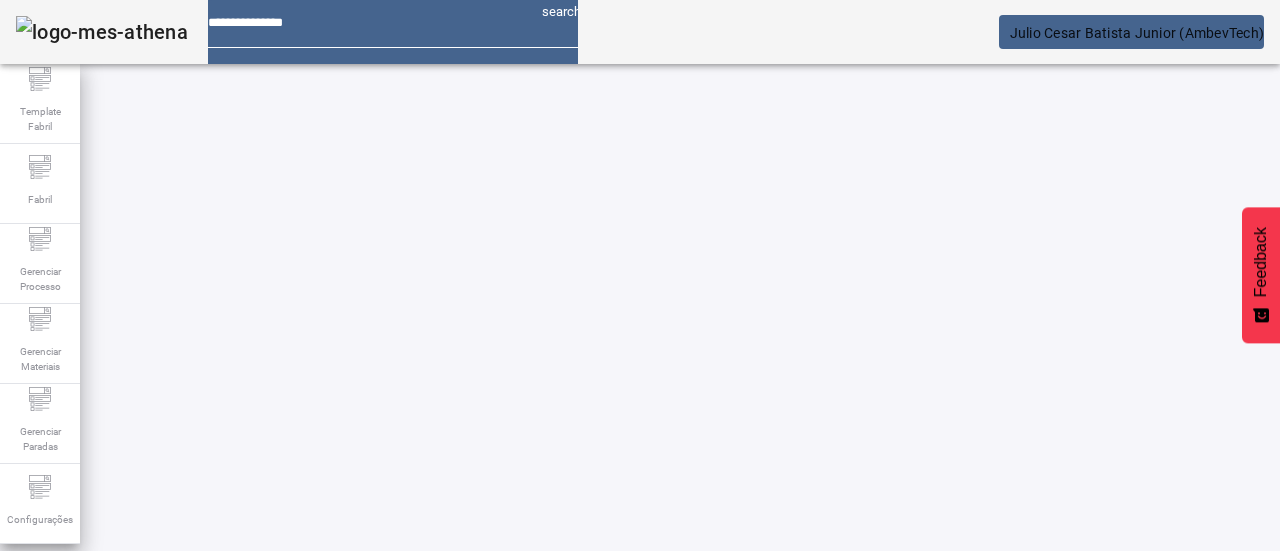 scroll, scrollTop: 130, scrollLeft: 0, axis: vertical 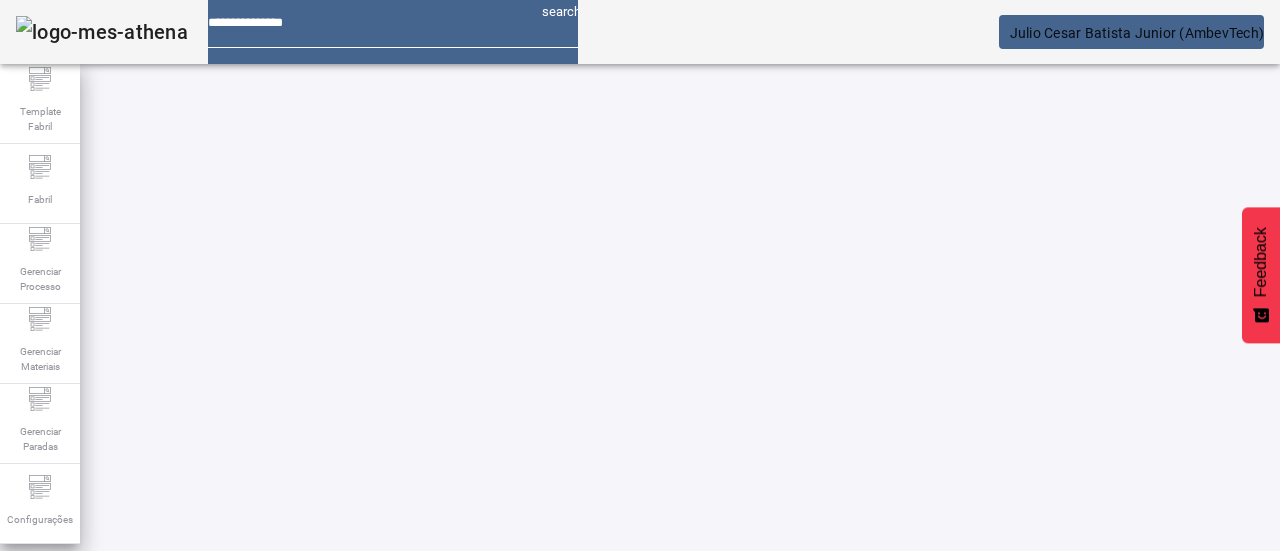 click at bounding box center (783, 799) 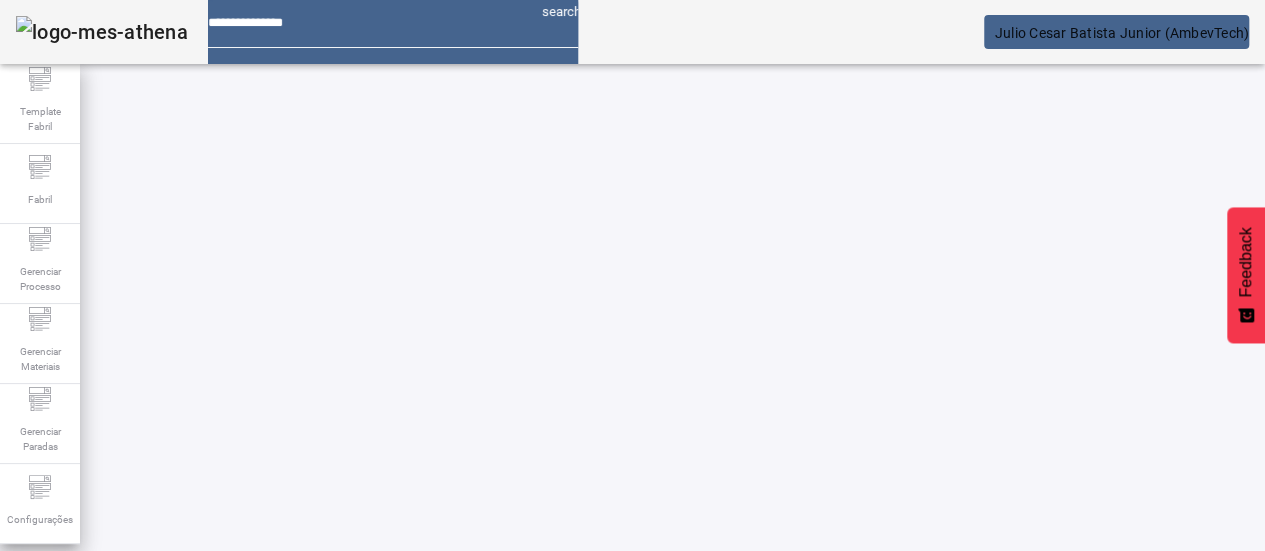 click at bounding box center [248, 915] 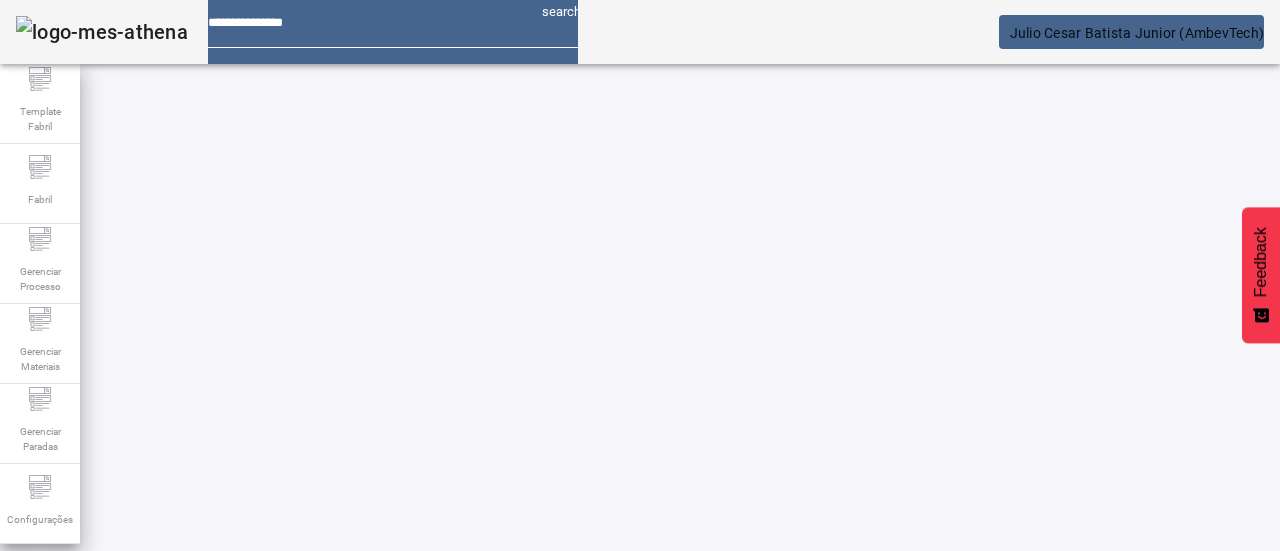 scroll, scrollTop: 148, scrollLeft: 0, axis: vertical 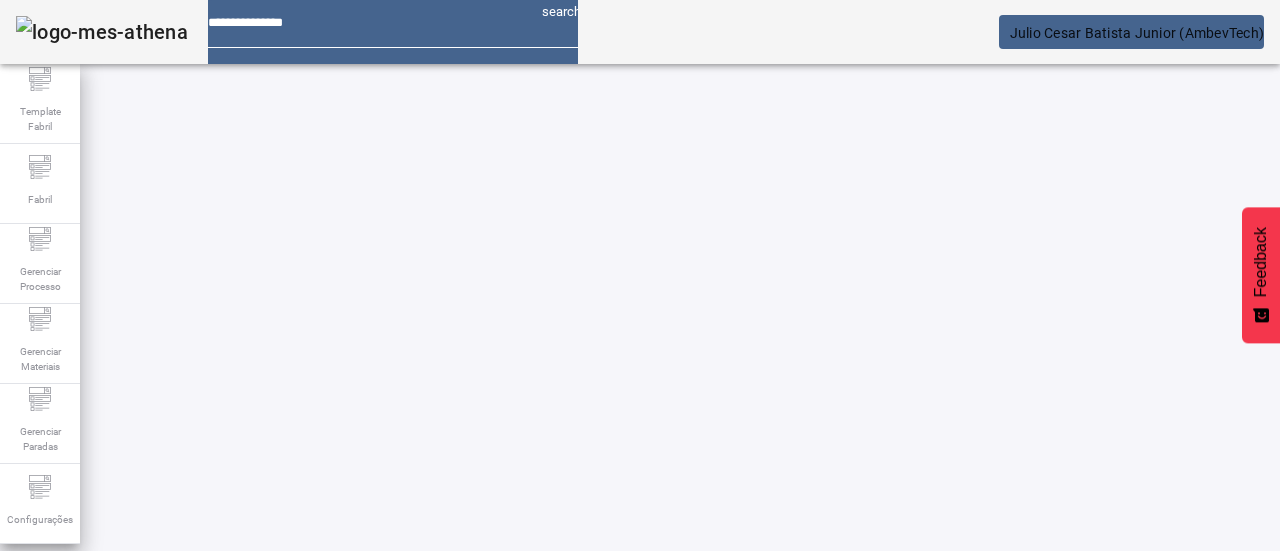 click at bounding box center [198, 599] 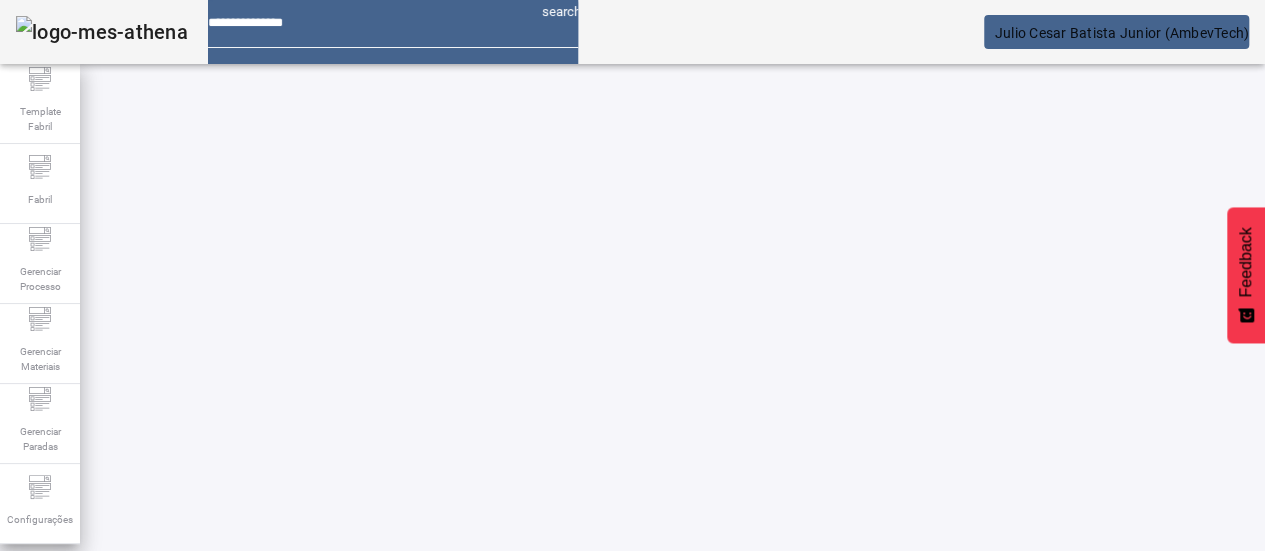 click on "SIM" at bounding box center (249, 915) 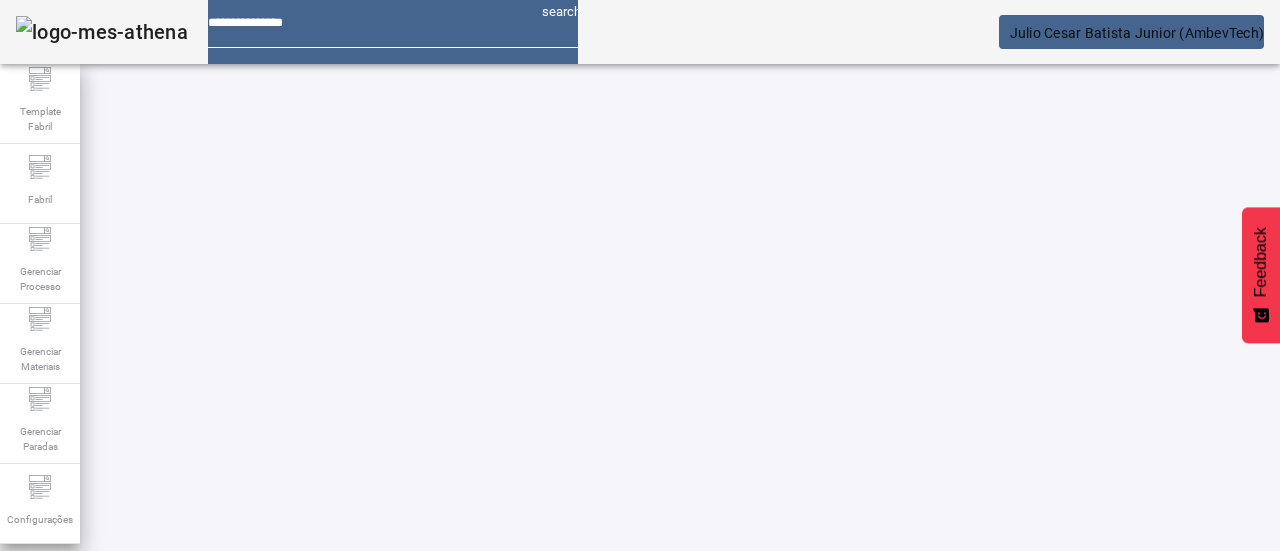 scroll, scrollTop: 148, scrollLeft: 0, axis: vertical 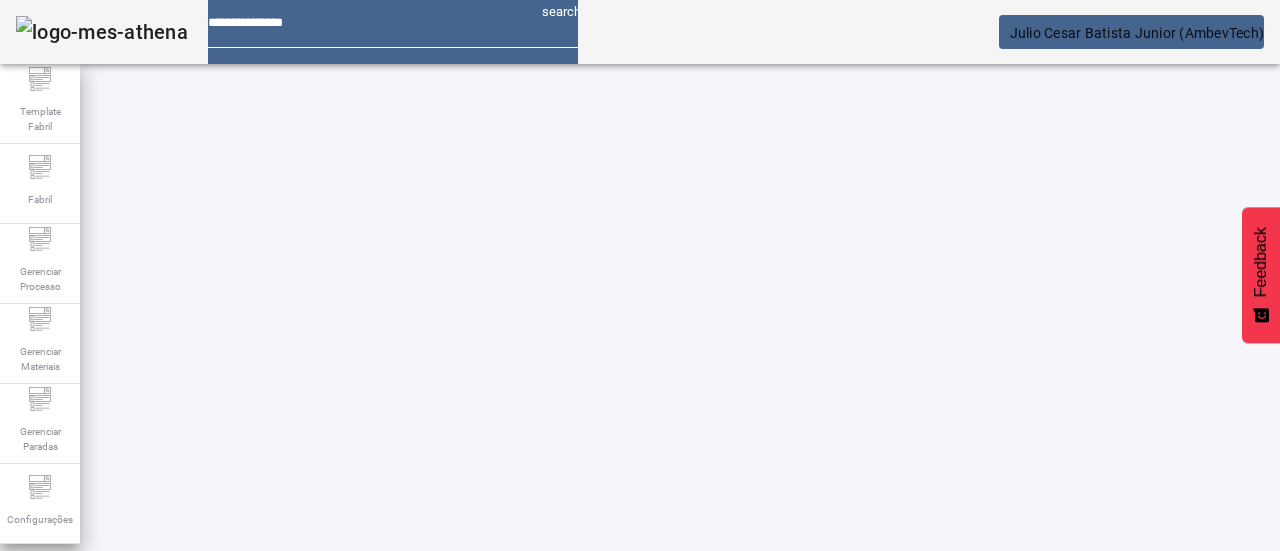 click at bounding box center (708, 799) 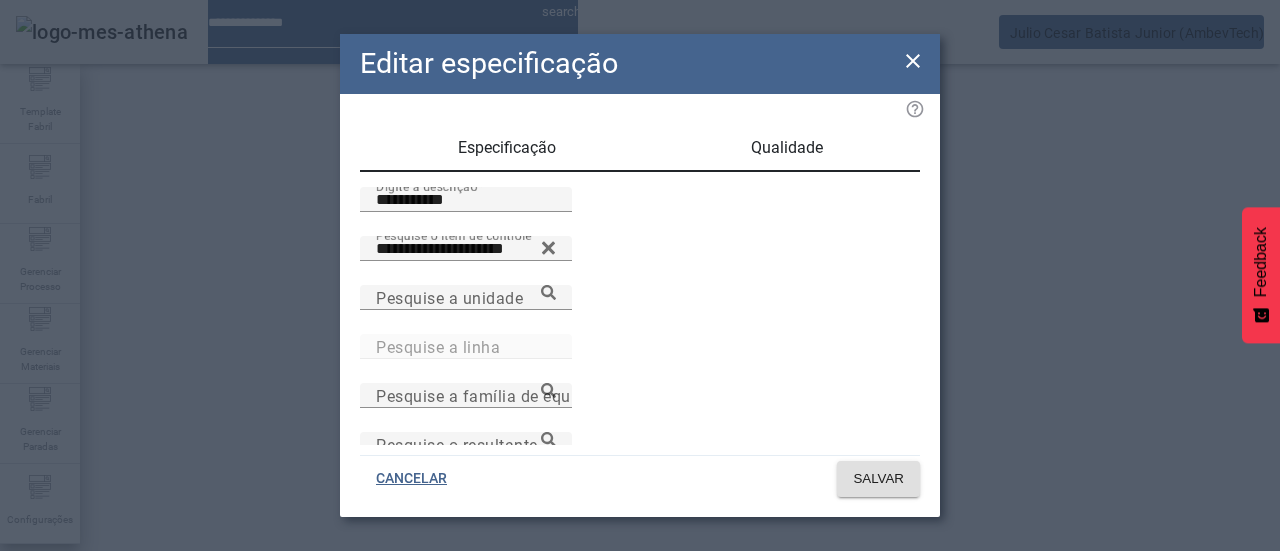 click on "Qualidade" at bounding box center (787, 148) 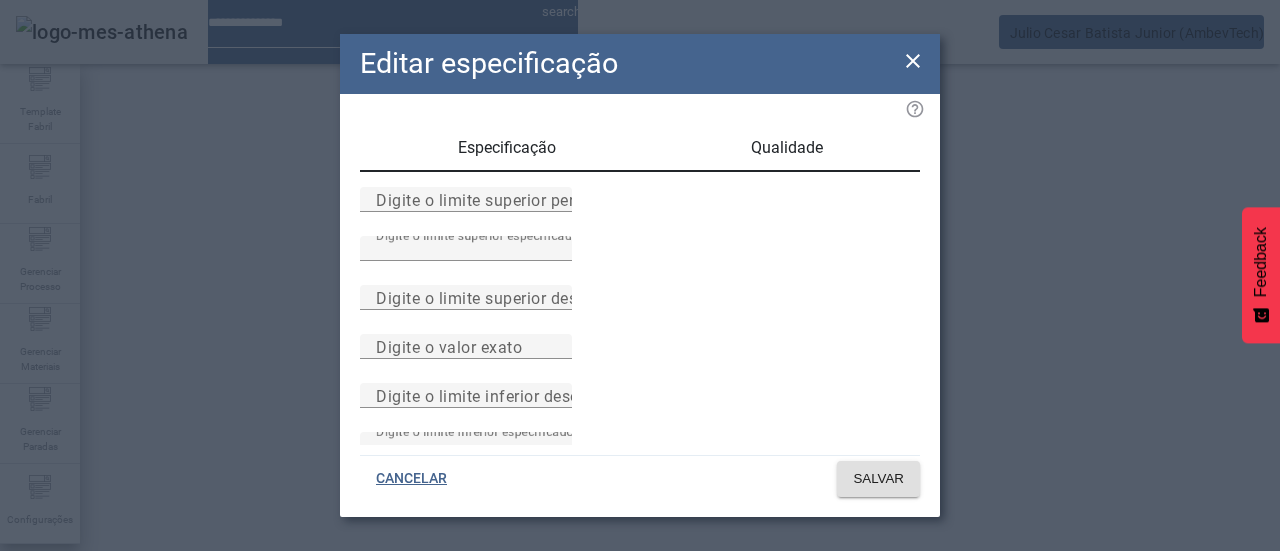 scroll, scrollTop: 292, scrollLeft: 0, axis: vertical 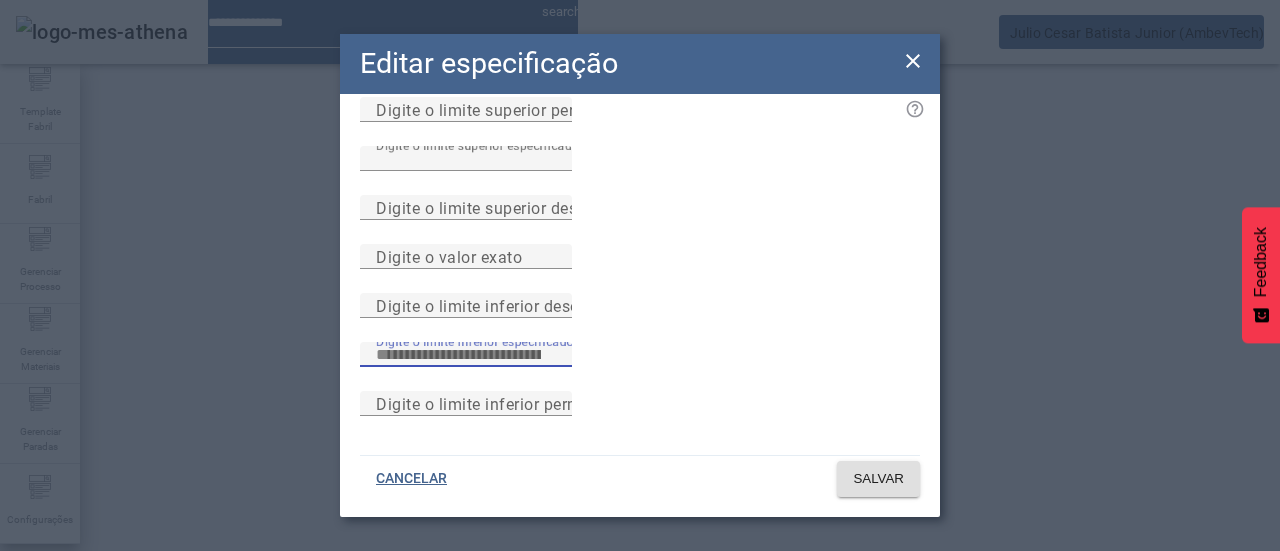 drag, startPoint x: 498, startPoint y: 314, endPoint x: 294, endPoint y: 275, distance: 207.69449 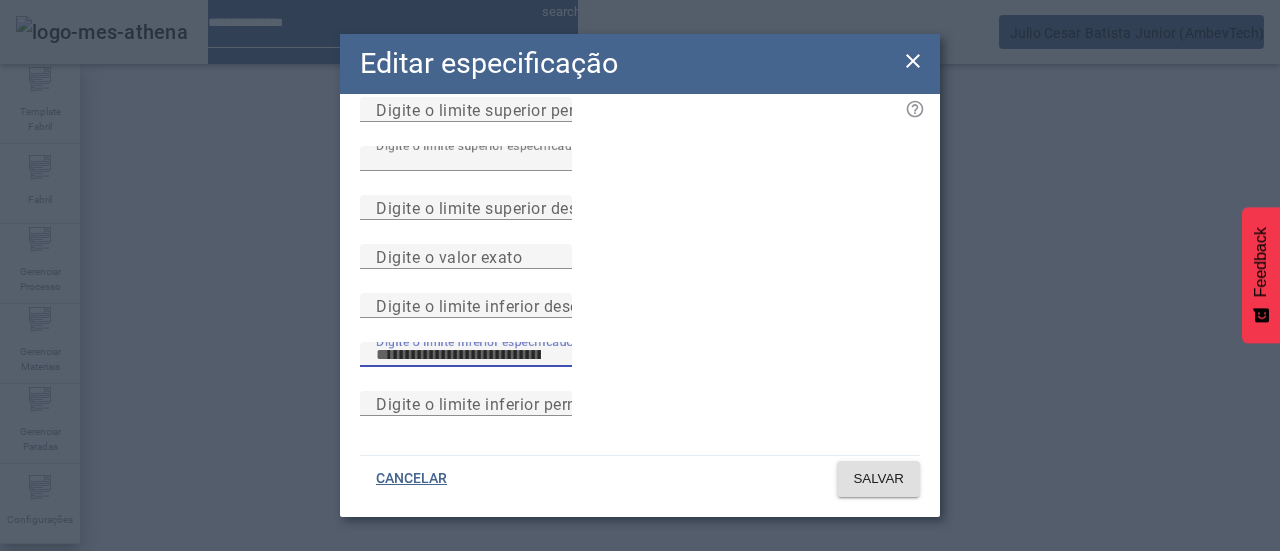 click on "Editar especificação Especificação Qualidade Digite o limite superior permitido Digite o limite superior especificado *** Digite o limite superior desejado Digite o valor exato Digite o limite inferior desejado Digite o limite inferior especificado *** Digite o limite inferior permitido CANCELAR SALVAR" at bounding box center (640, 275) 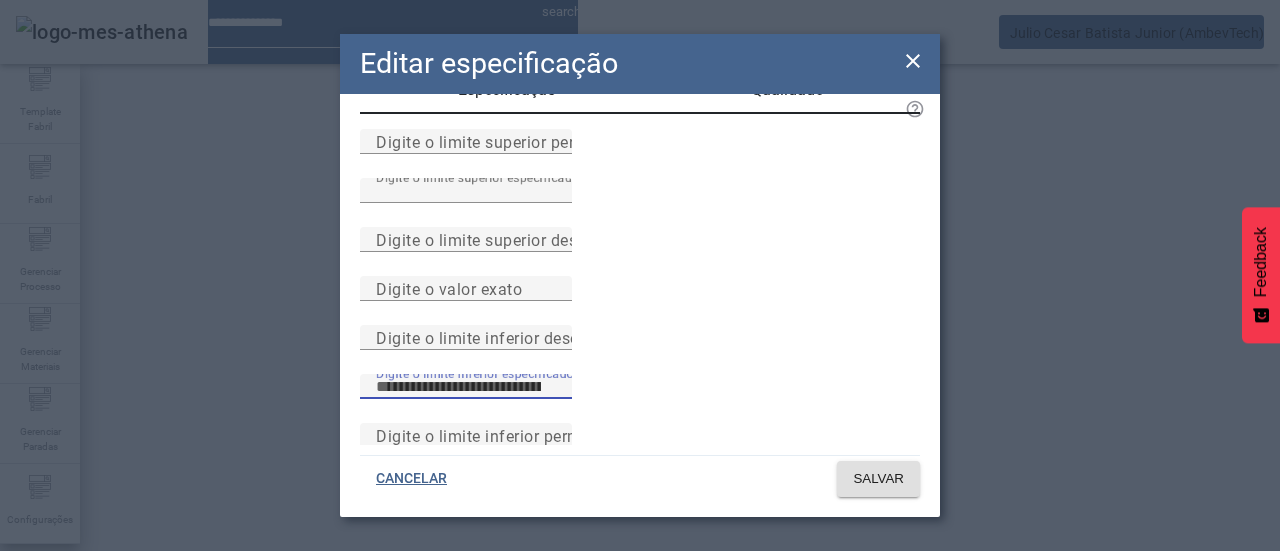 scroll, scrollTop: 0, scrollLeft: 0, axis: both 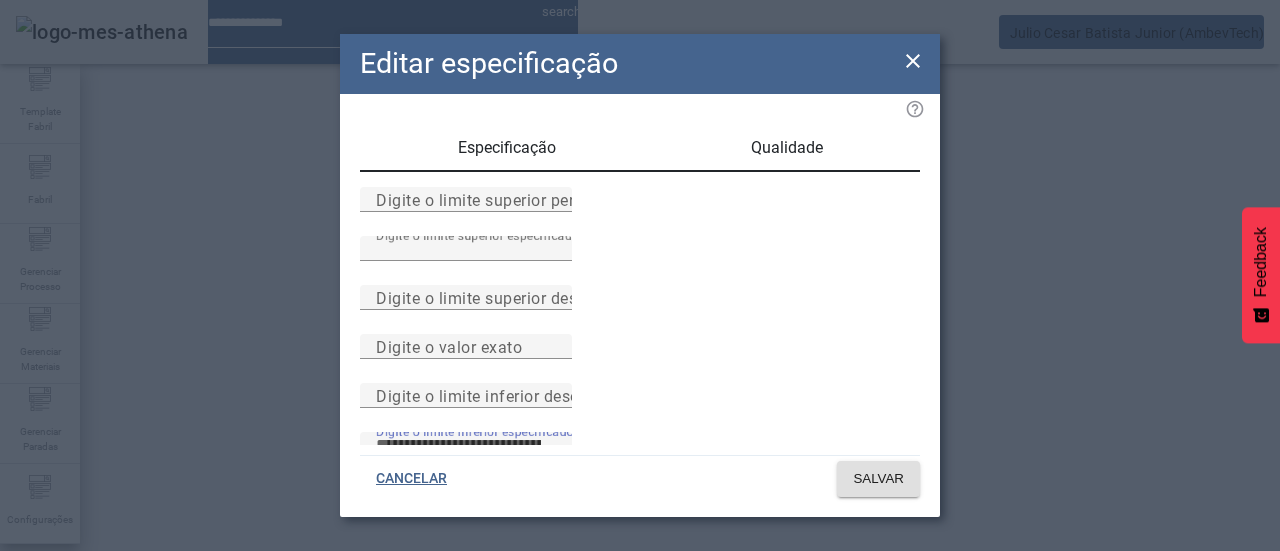 type on "***" 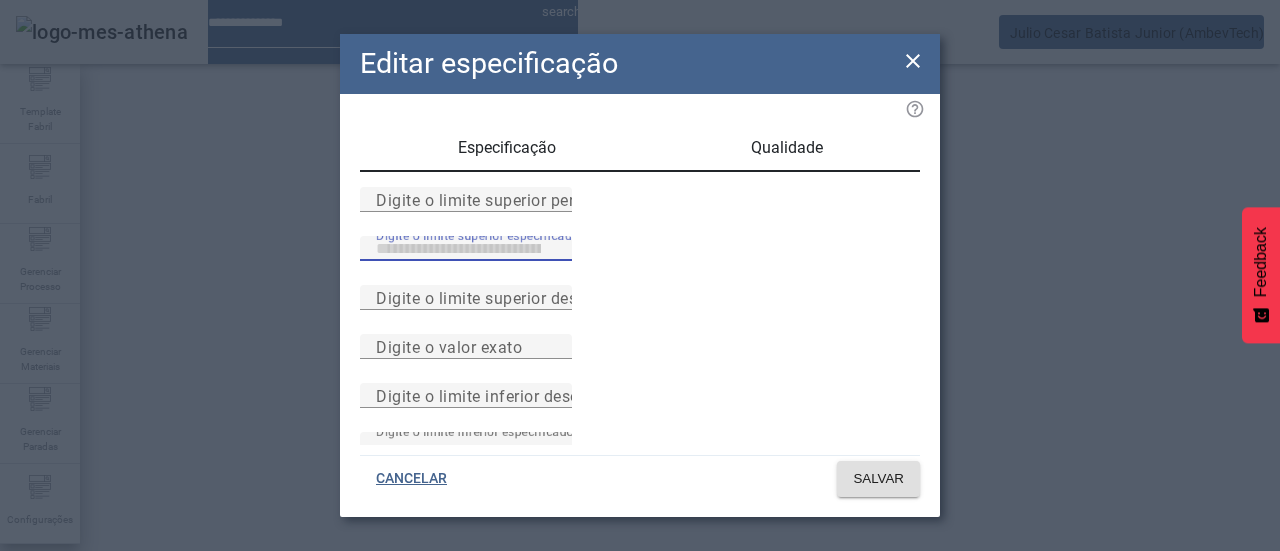 drag, startPoint x: 496, startPoint y: 297, endPoint x: 300, endPoint y: 273, distance: 197.46393 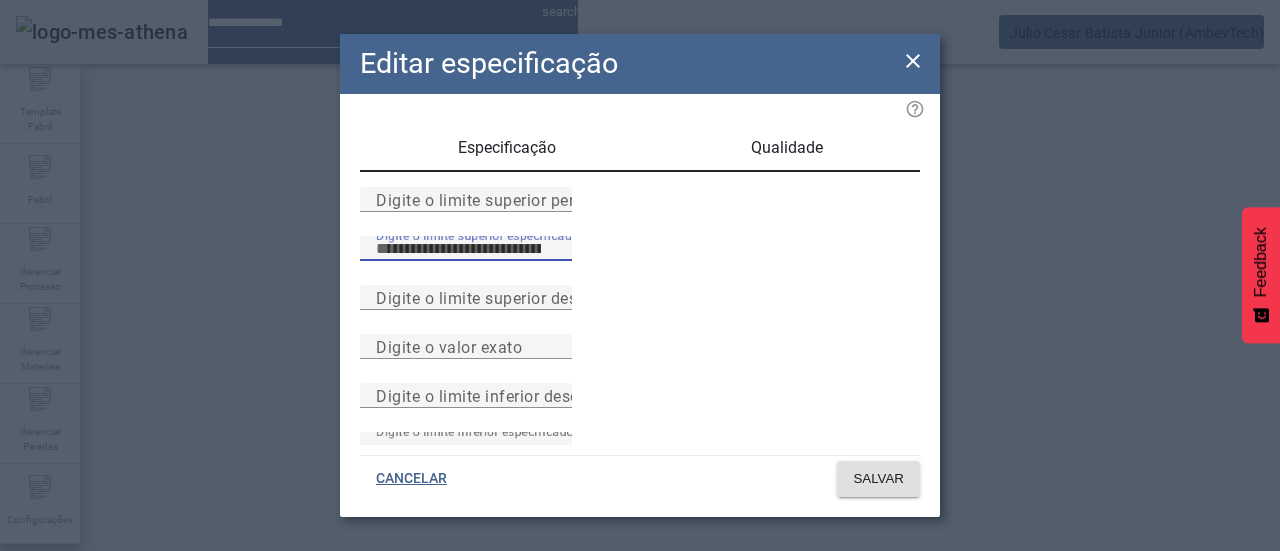 click on "Editar especificação Especificação Qualidade Digite o limite superior permitido Digite o limite superior especificado *** Digite o limite superior desejado Digite o valor exato Digite o limite inferior desejado Digite o limite inferior especificado *** Digite o limite inferior permitido CANCELAR SALVAR" at bounding box center (640, 275) 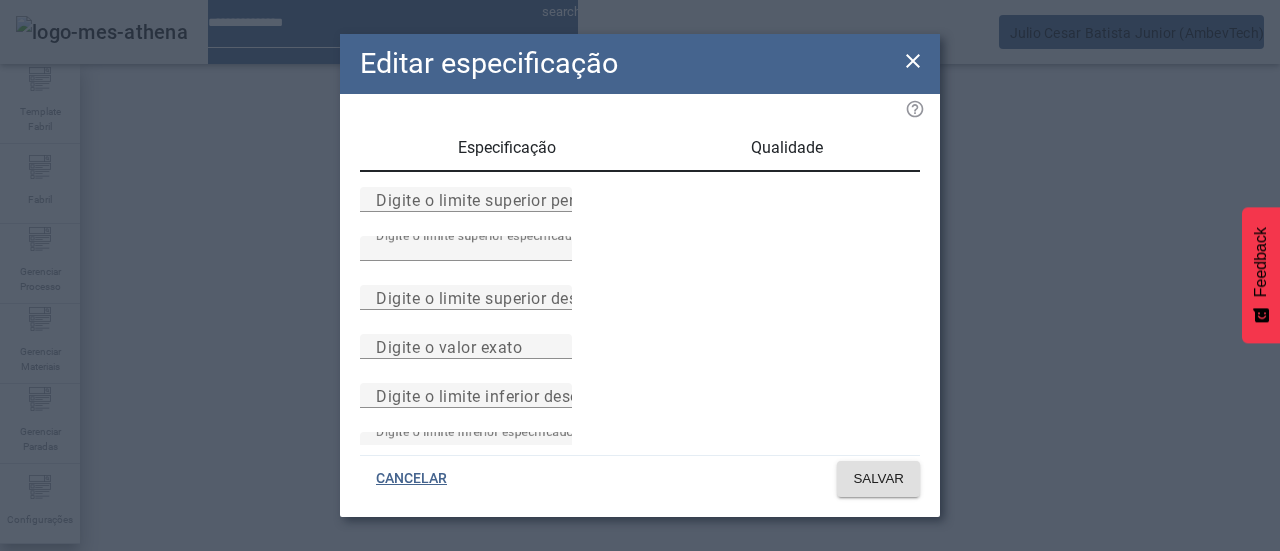 click on "Especificação" at bounding box center (507, 148) 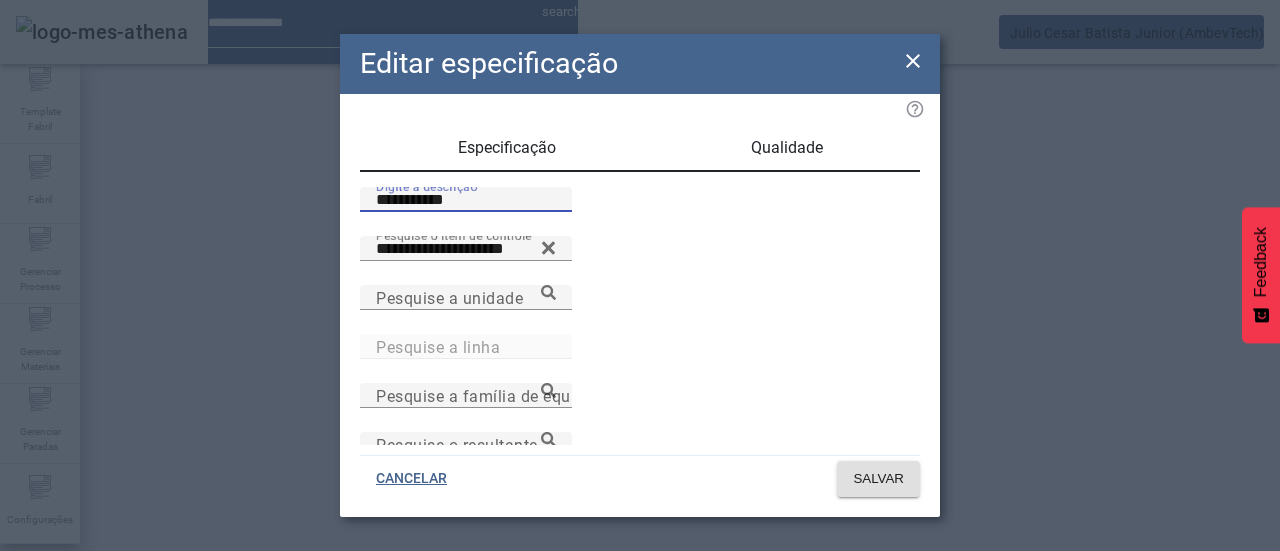 drag, startPoint x: 450, startPoint y: 225, endPoint x: 184, endPoint y: 226, distance: 266.0019 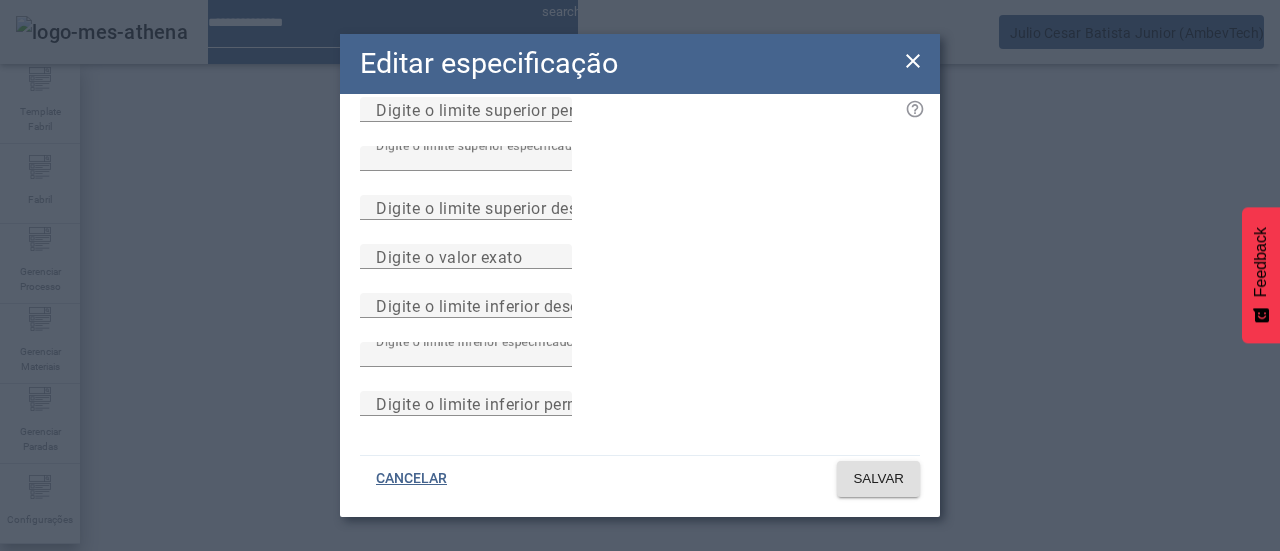 scroll, scrollTop: 0, scrollLeft: 0, axis: both 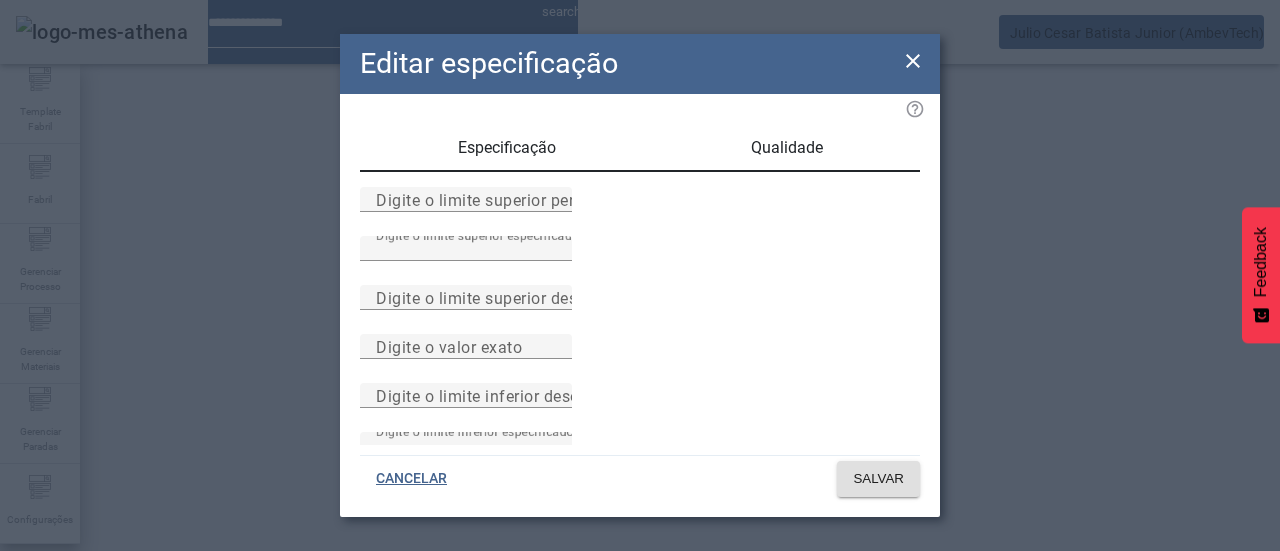 click on "Especificação" at bounding box center [507, 148] 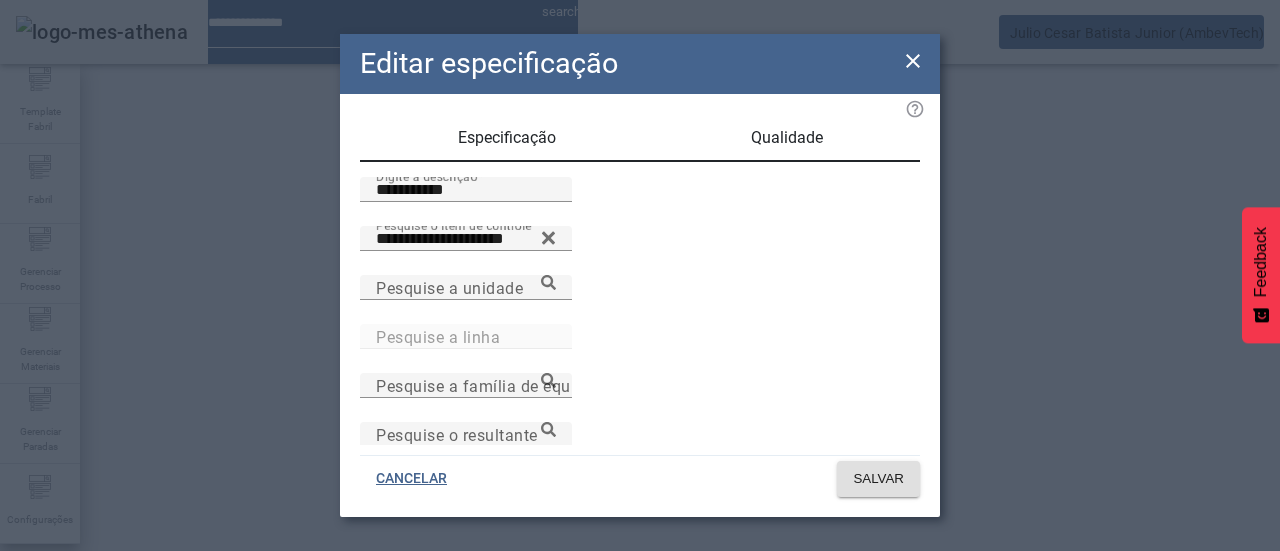 scroll, scrollTop: 0, scrollLeft: 0, axis: both 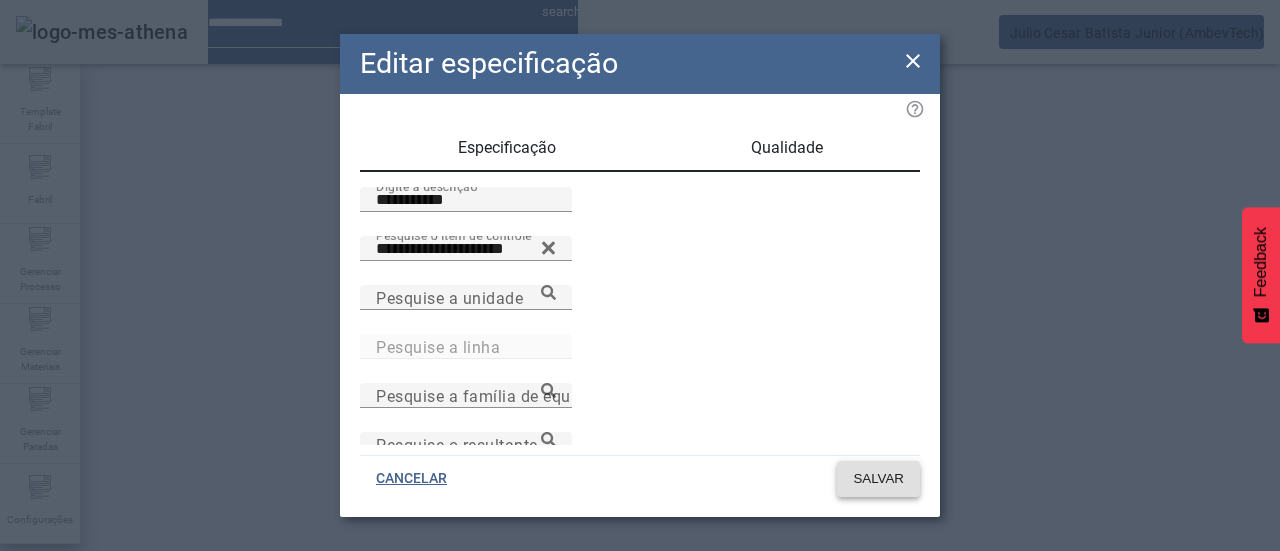 click on "SALVAR" at bounding box center (878, 479) 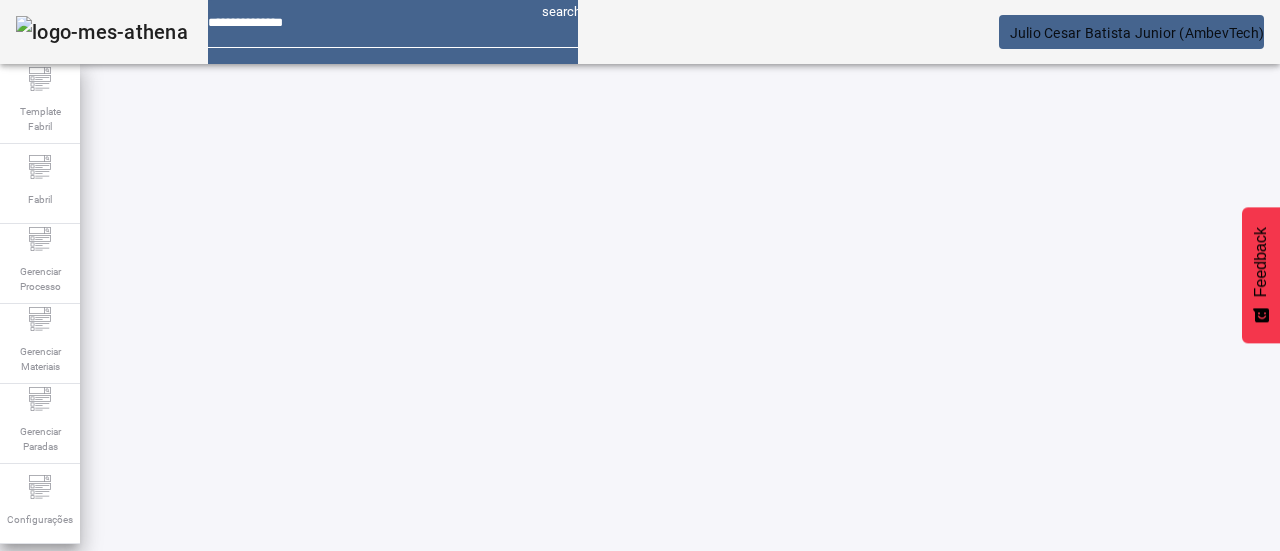 scroll, scrollTop: 148, scrollLeft: 0, axis: vertical 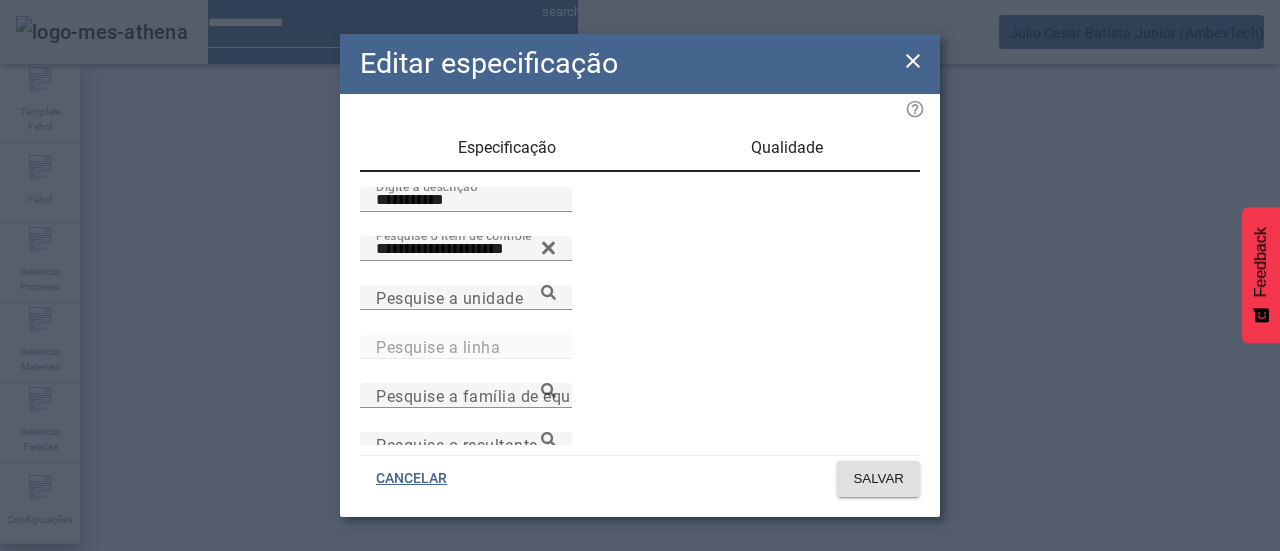 drag, startPoint x: 916, startPoint y: 75, endPoint x: 908, endPoint y: 62, distance: 15.264338 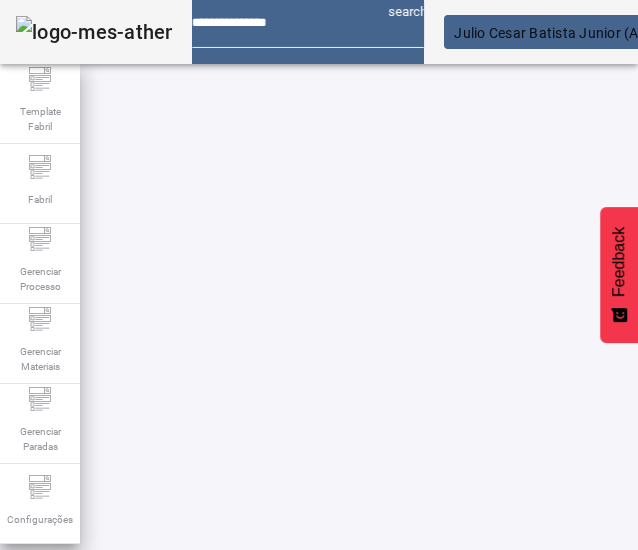 click on "pH - Fervura do Mosto" at bounding box center (191, 799) 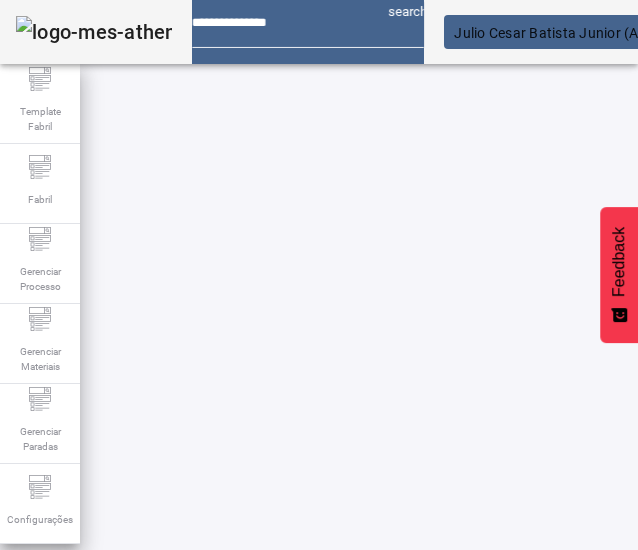 drag, startPoint x: 514, startPoint y: 528, endPoint x: 396, endPoint y: 543, distance: 118.94957 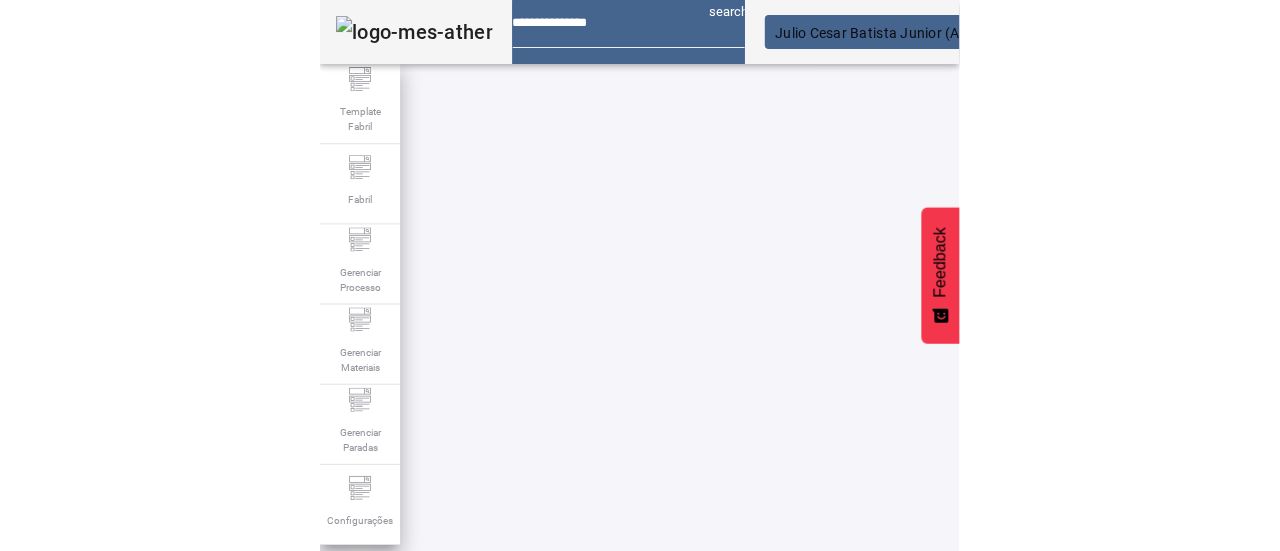 scroll, scrollTop: 148, scrollLeft: 224, axis: both 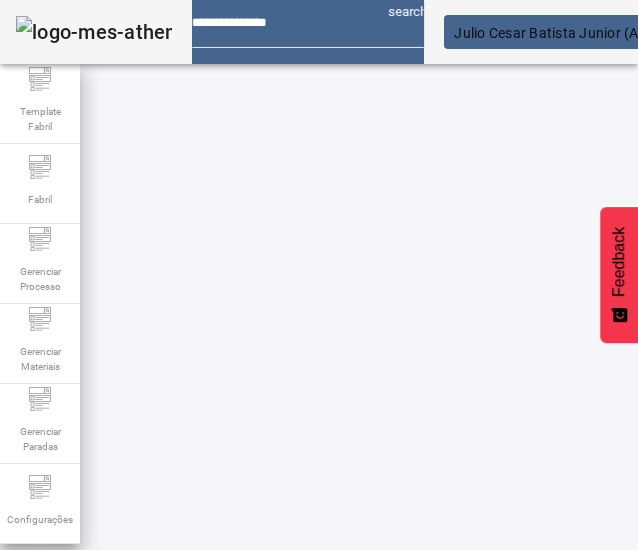 click on "PTP B-IC 04.01.01.01" at bounding box center [283, 799] 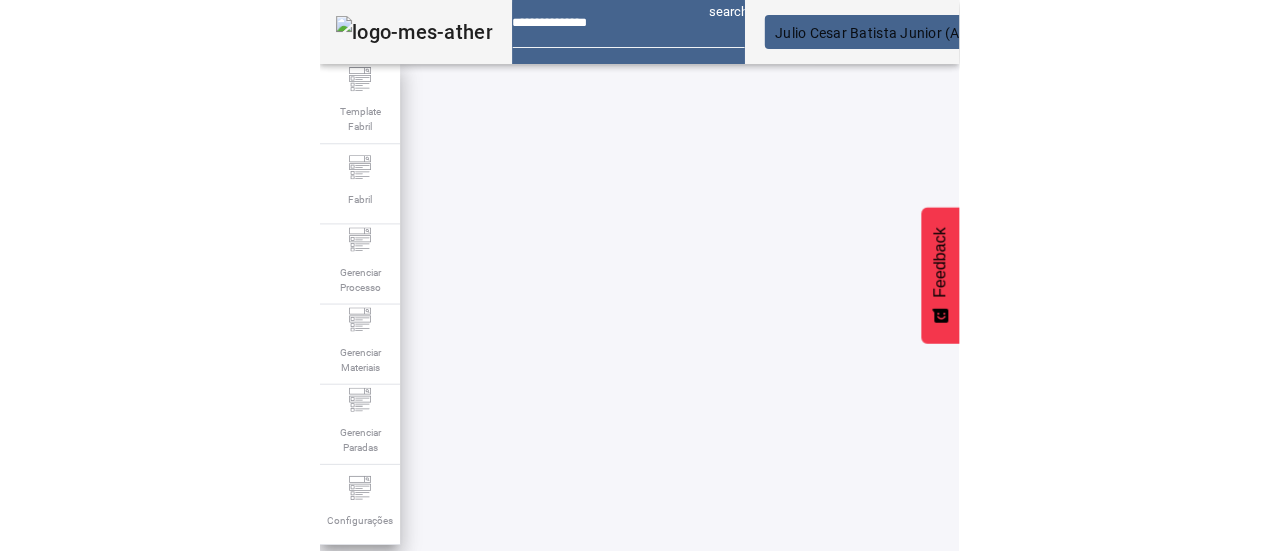 scroll, scrollTop: 148, scrollLeft: 0, axis: vertical 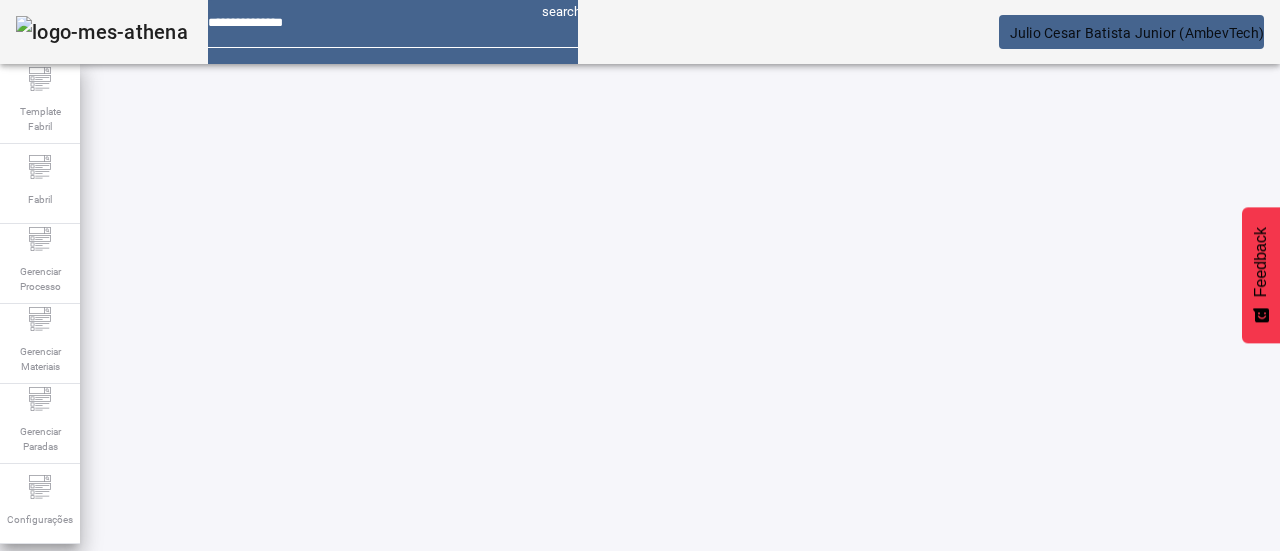 click on "FILTRAR" at bounding box center [1146, 691] 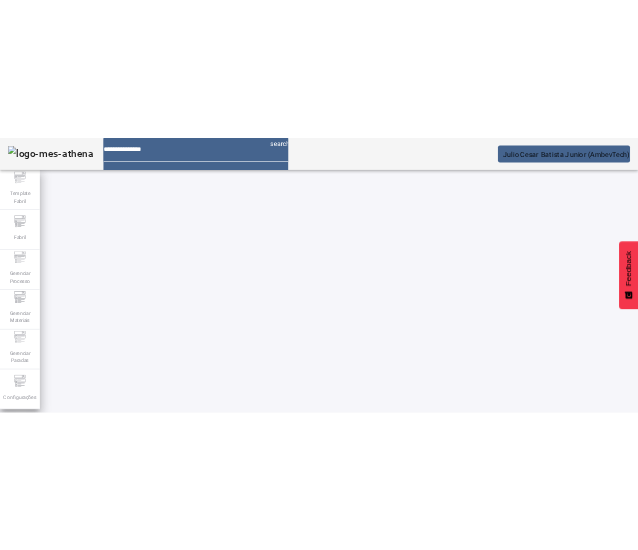 scroll, scrollTop: 148, scrollLeft: 0, axis: vertical 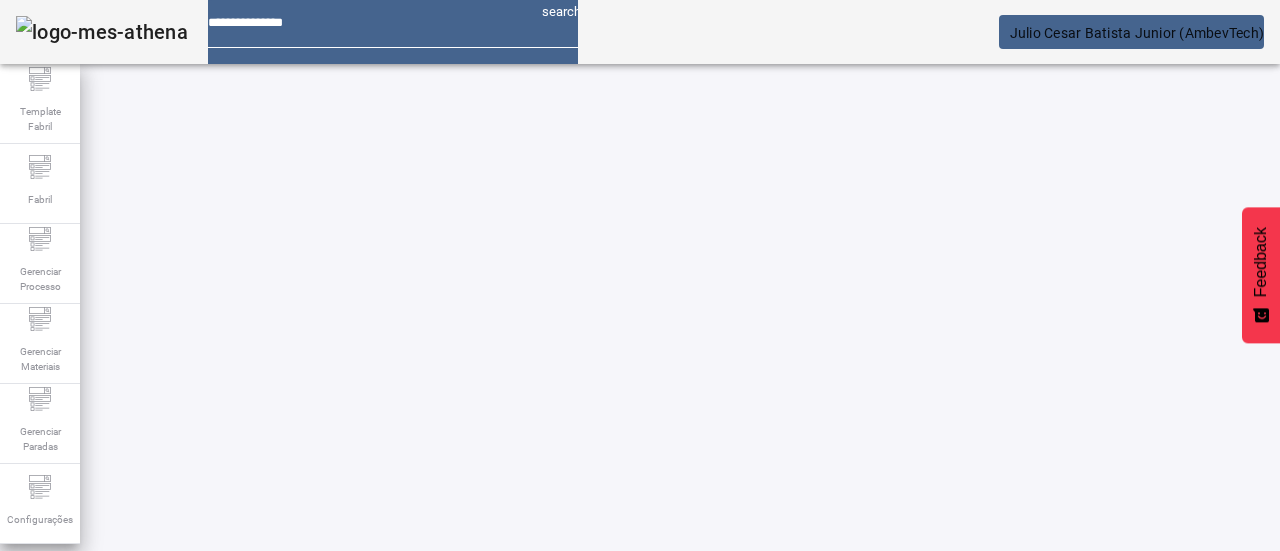 type 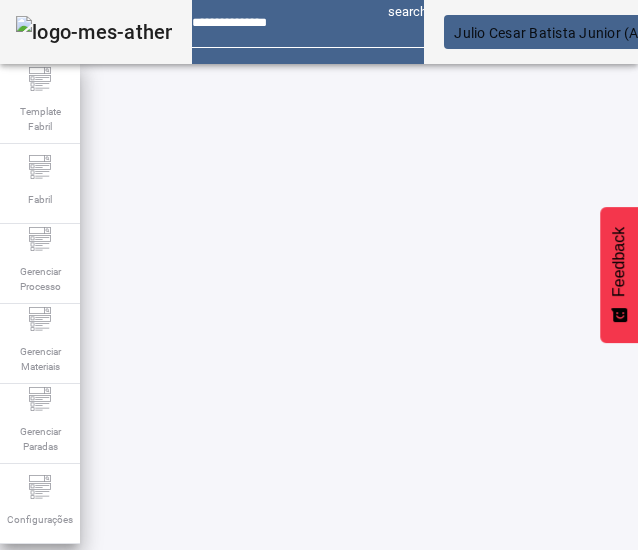 click on "Grau de Fermentação Aparente Final (Laboratório)" at bounding box center (213, 799) 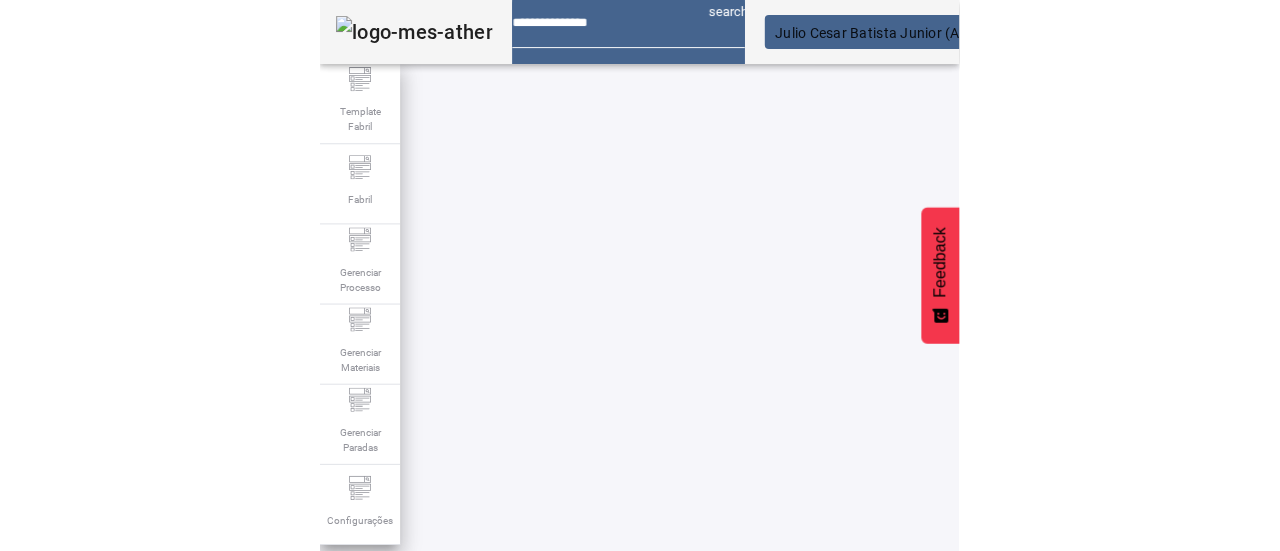 scroll, scrollTop: 148, scrollLeft: 313, axis: both 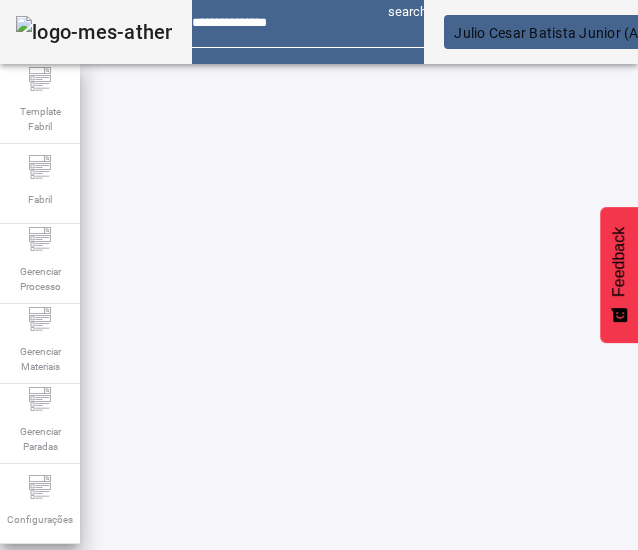 click on "PTP C-PV 03.02.01" at bounding box center (250, 799) 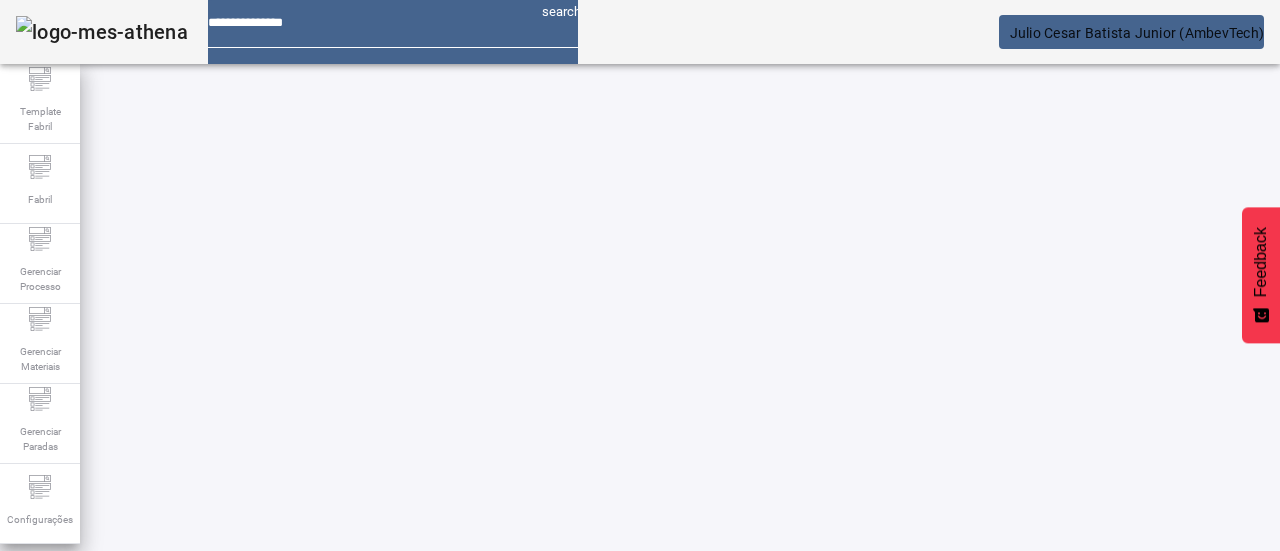 scroll, scrollTop: 148, scrollLeft: 0, axis: vertical 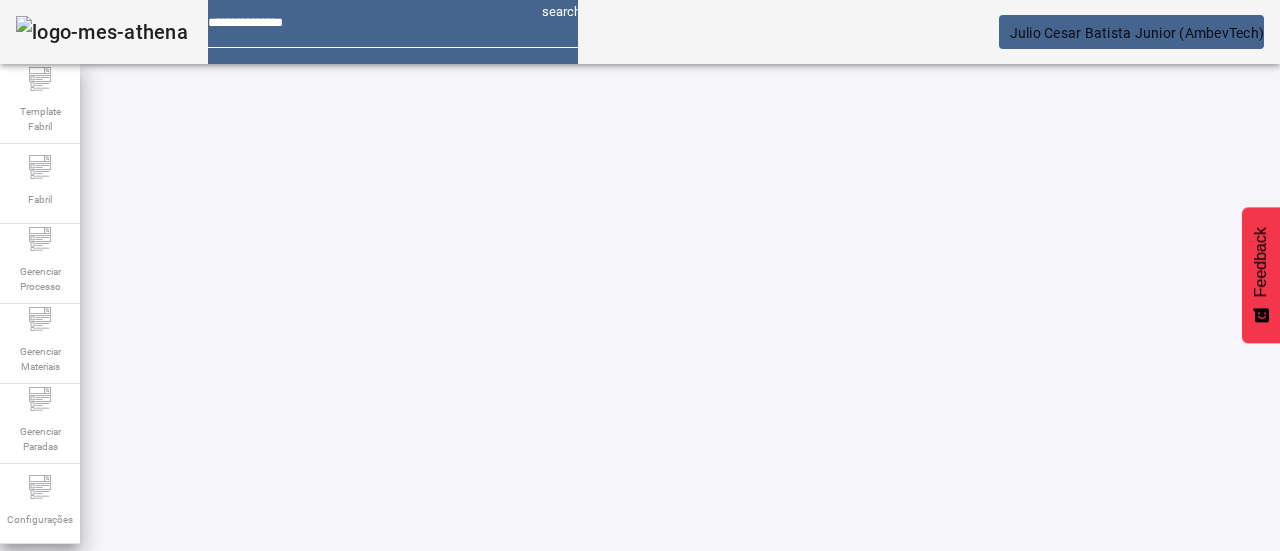 click at bounding box center (1146, 691) 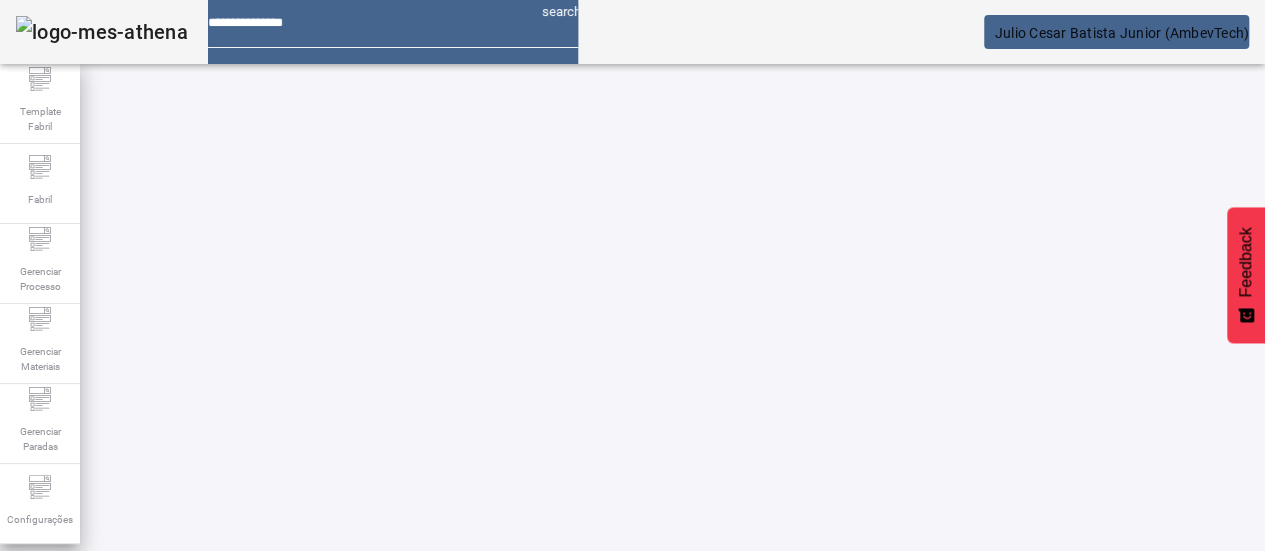 click on "SIM" at bounding box center (249, 939) 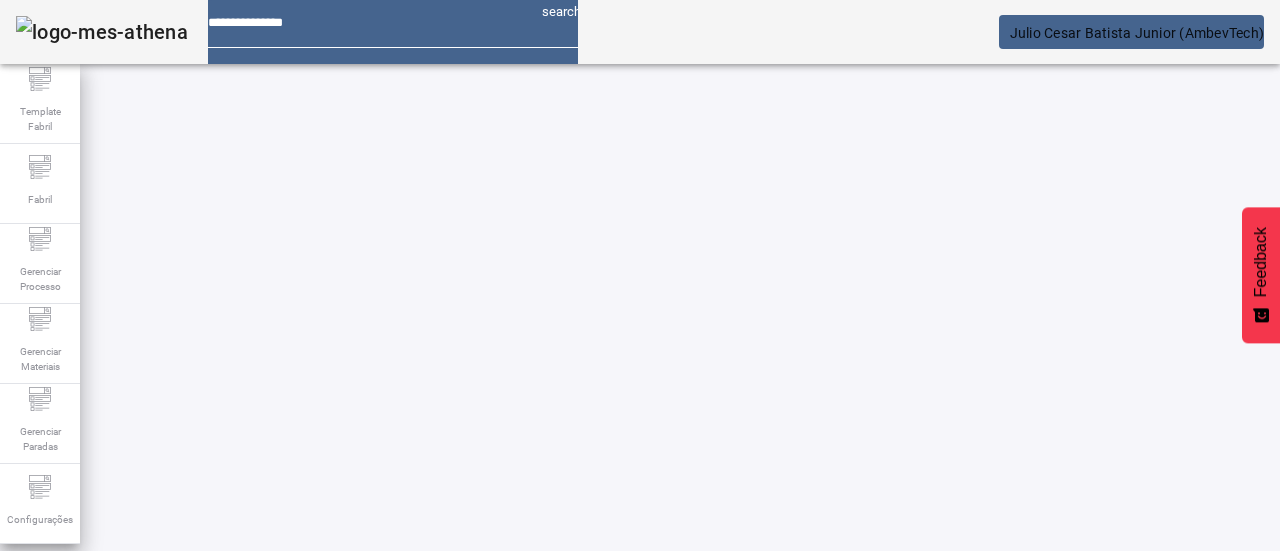 scroll, scrollTop: 148, scrollLeft: 0, axis: vertical 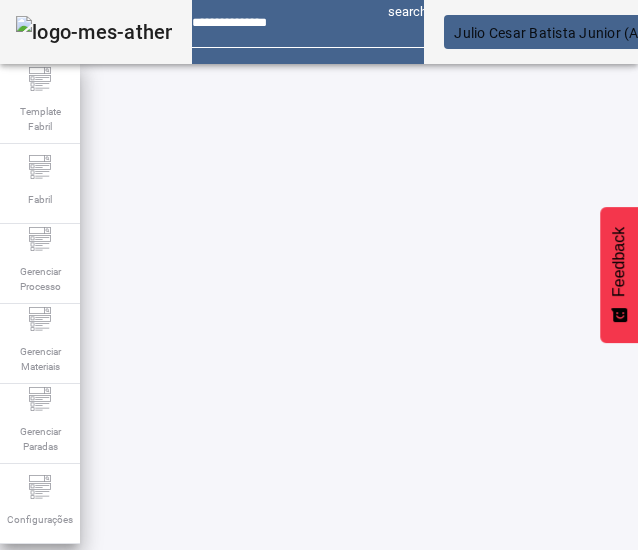 click on "Dosagem específica de levedura" at bounding box center (213, 799) 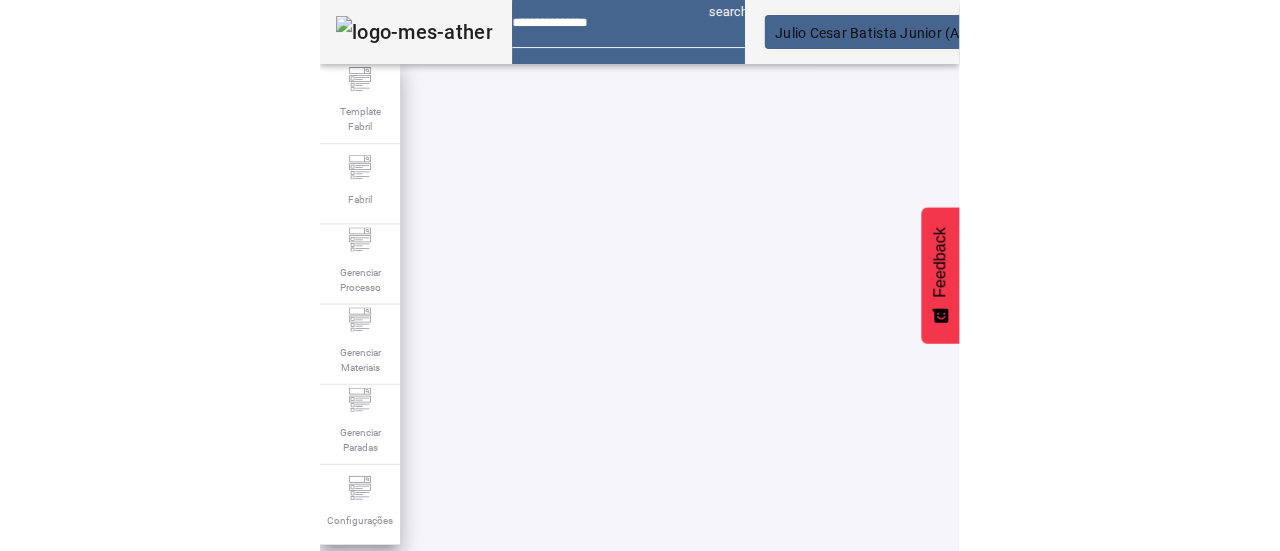 scroll, scrollTop: 148, scrollLeft: 222, axis: both 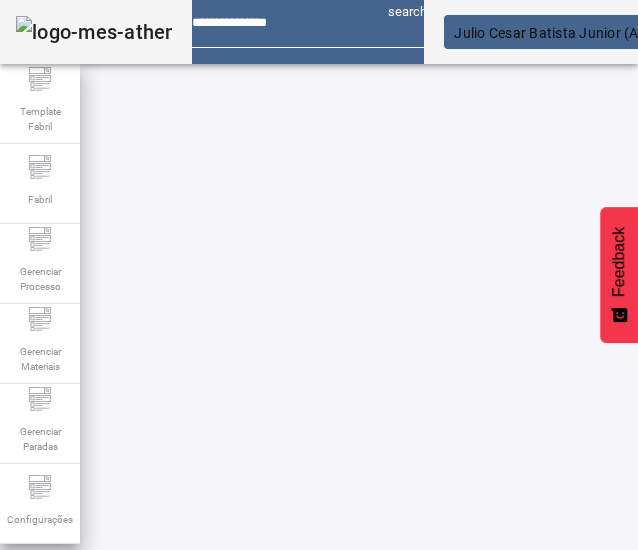 click on "PTP C-PC 02.02.04" at bounding box center [341, 799] 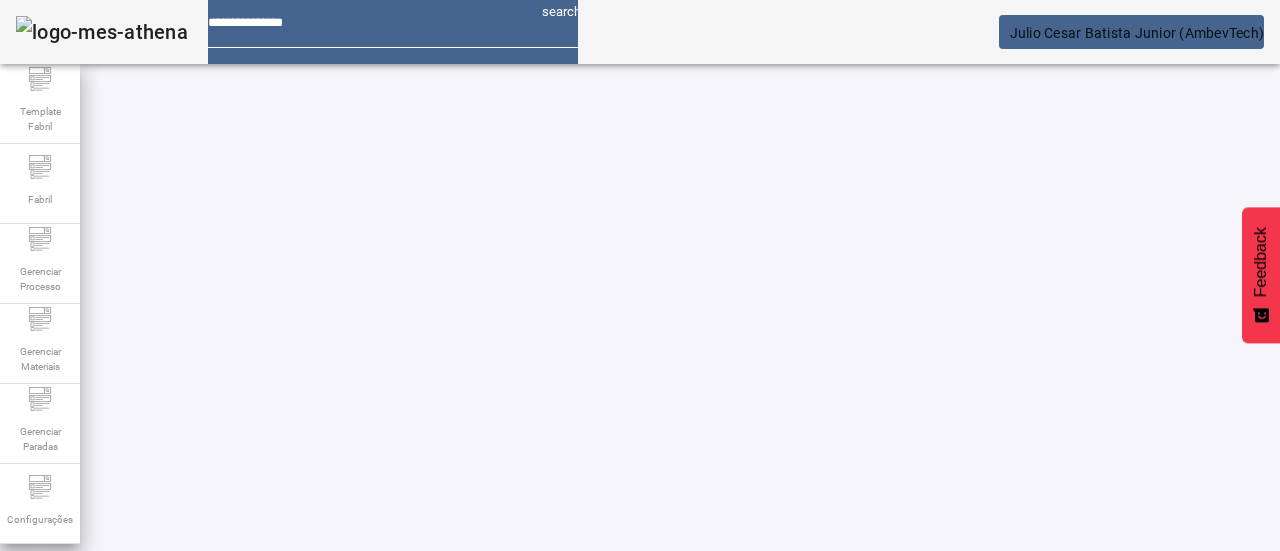 scroll, scrollTop: 148, scrollLeft: 0, axis: vertical 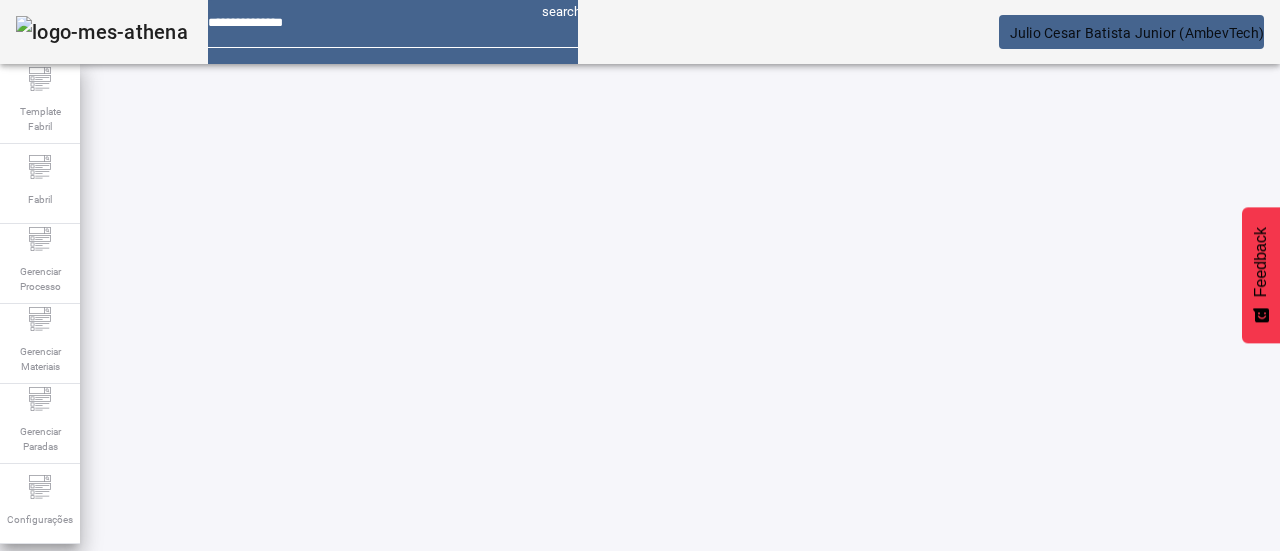 click at bounding box center [811, 852] 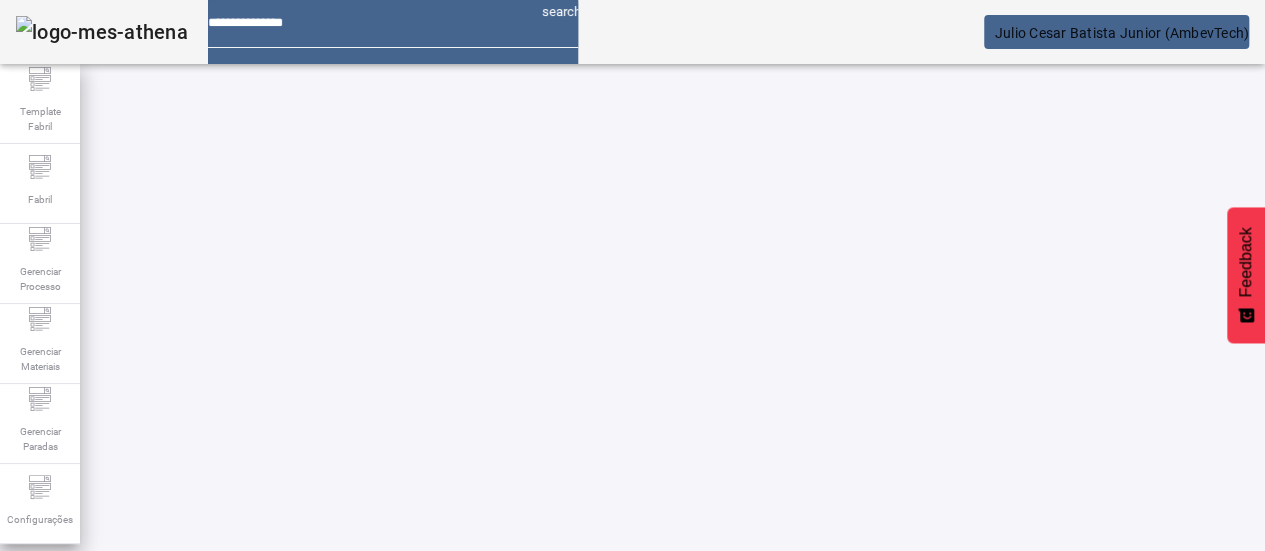click at bounding box center [248, 939] 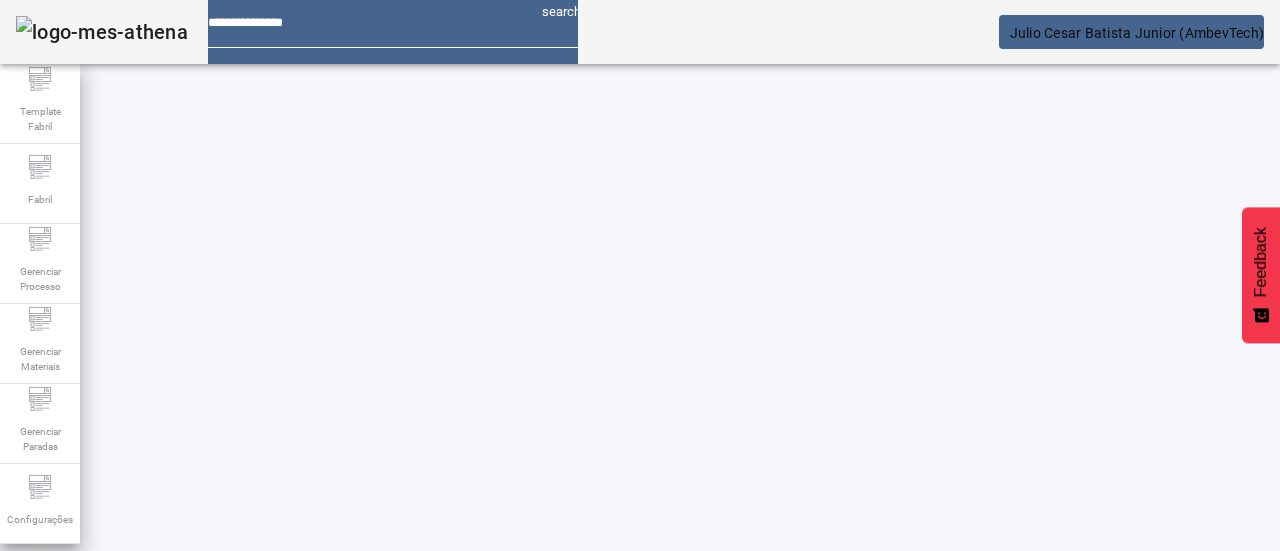 scroll, scrollTop: 148, scrollLeft: 0, axis: vertical 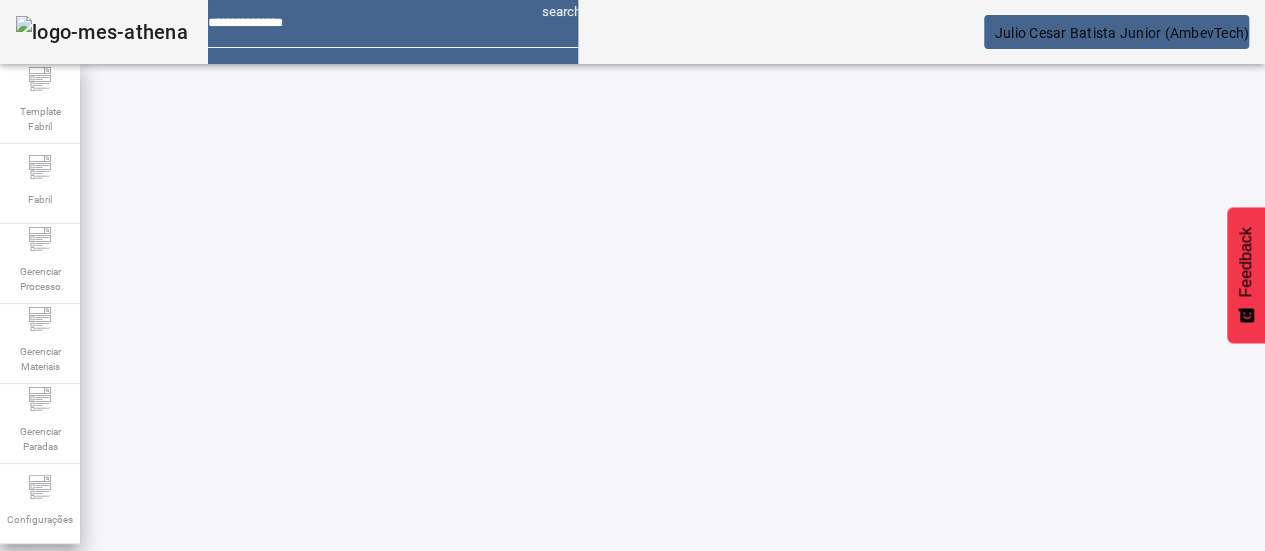 click at bounding box center [248, 939] 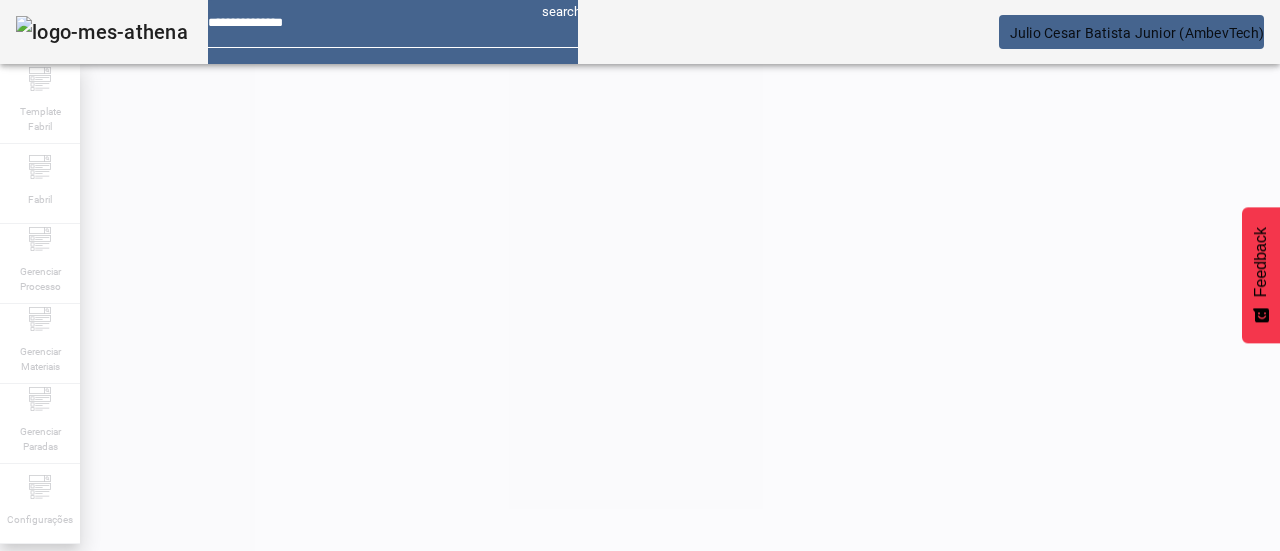 scroll, scrollTop: 148, scrollLeft: 0, axis: vertical 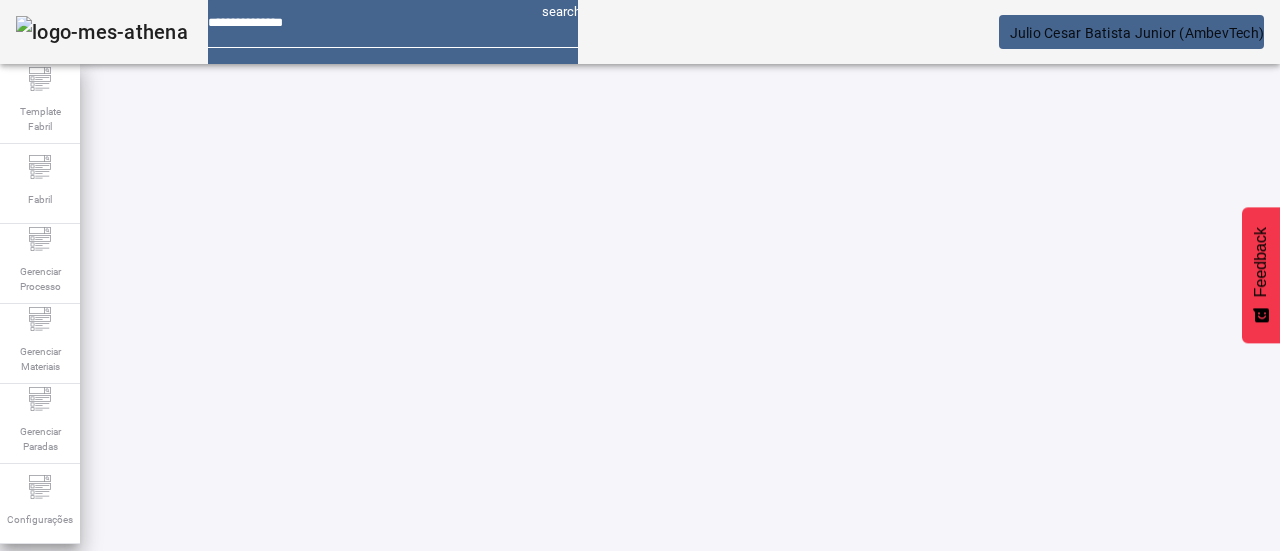 click on "Temperatura de Enchimento - Fermento não R" at bounding box center [213, 799] 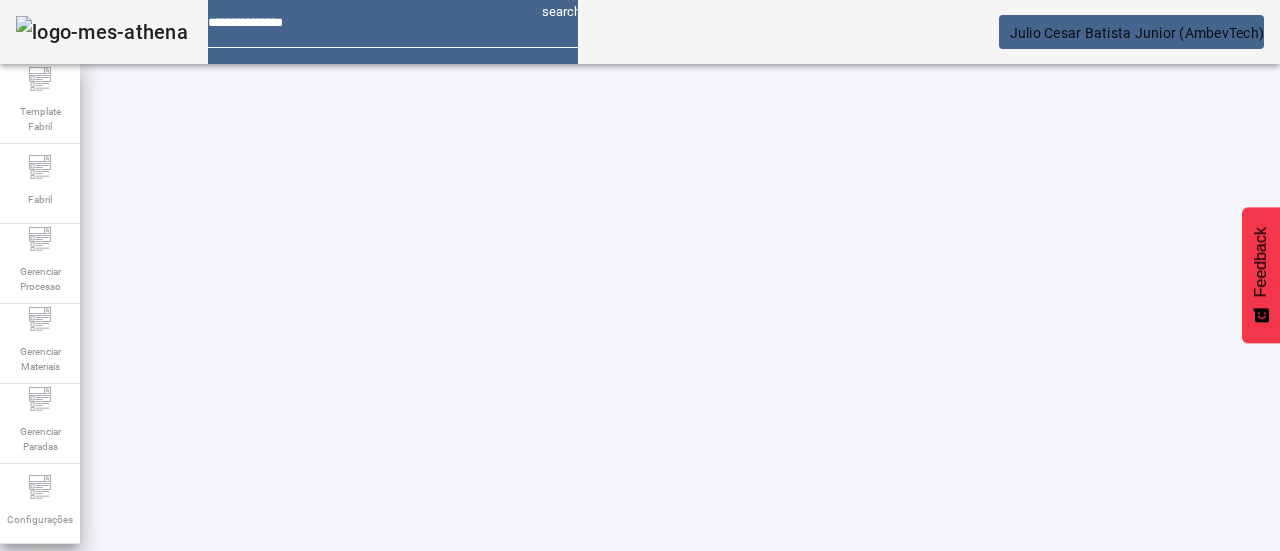 click on "FILTRAR" at bounding box center [1146, 691] 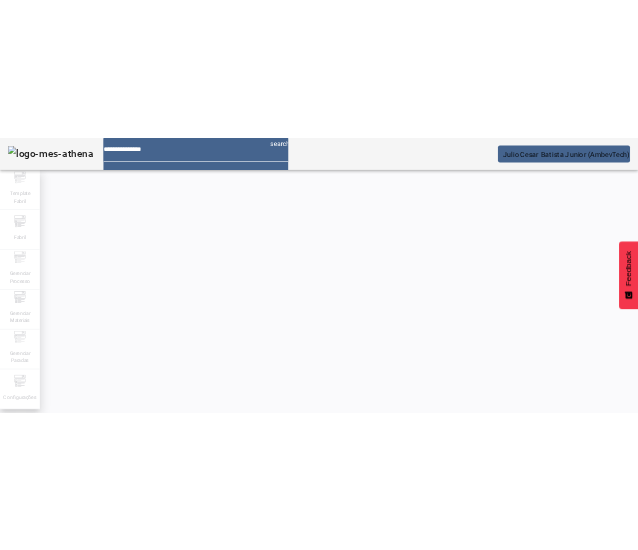 scroll, scrollTop: 148, scrollLeft: 0, axis: vertical 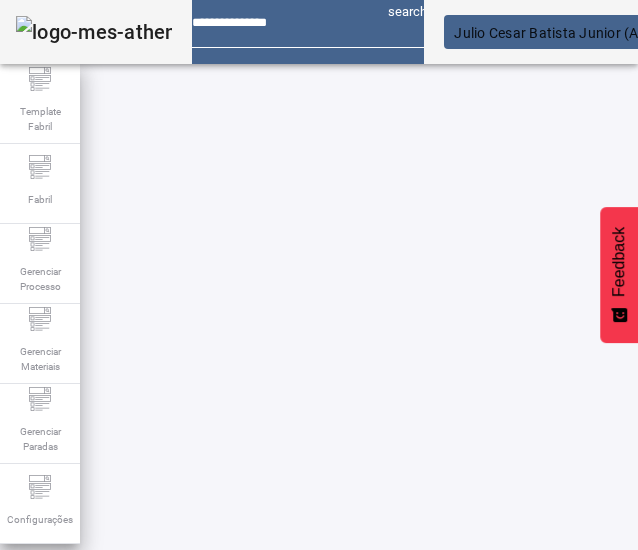 click on "Temperatura de Enchimento - Fermento não R" at bounding box center [213, 799] 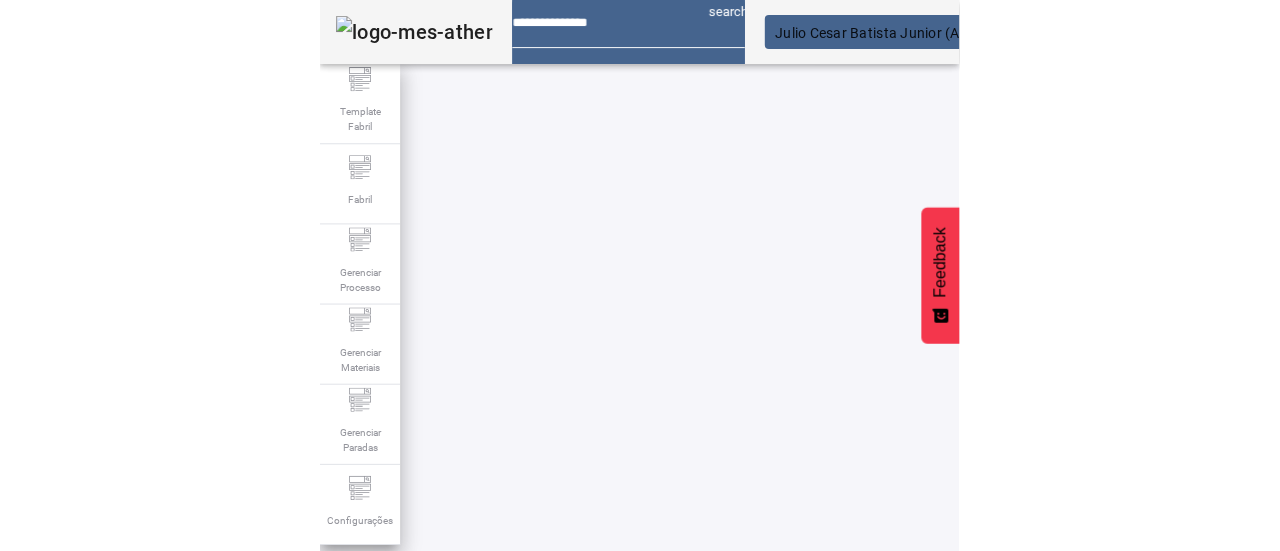 scroll, scrollTop: 148, scrollLeft: 192, axis: both 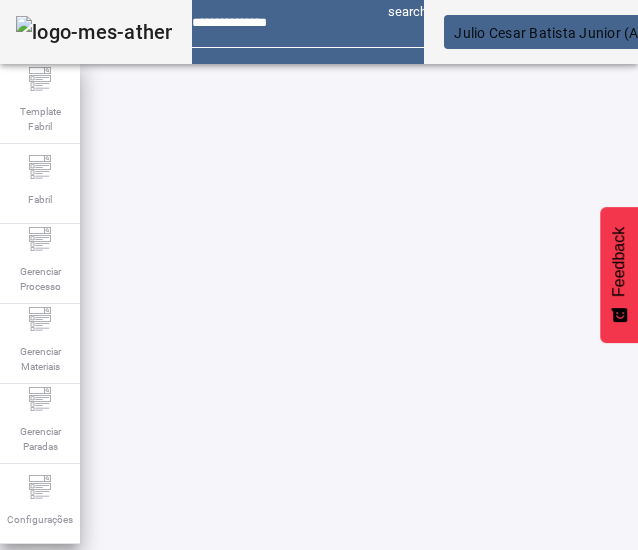 click on "PTP C-PC 03.01.01" at bounding box center [371, 799] 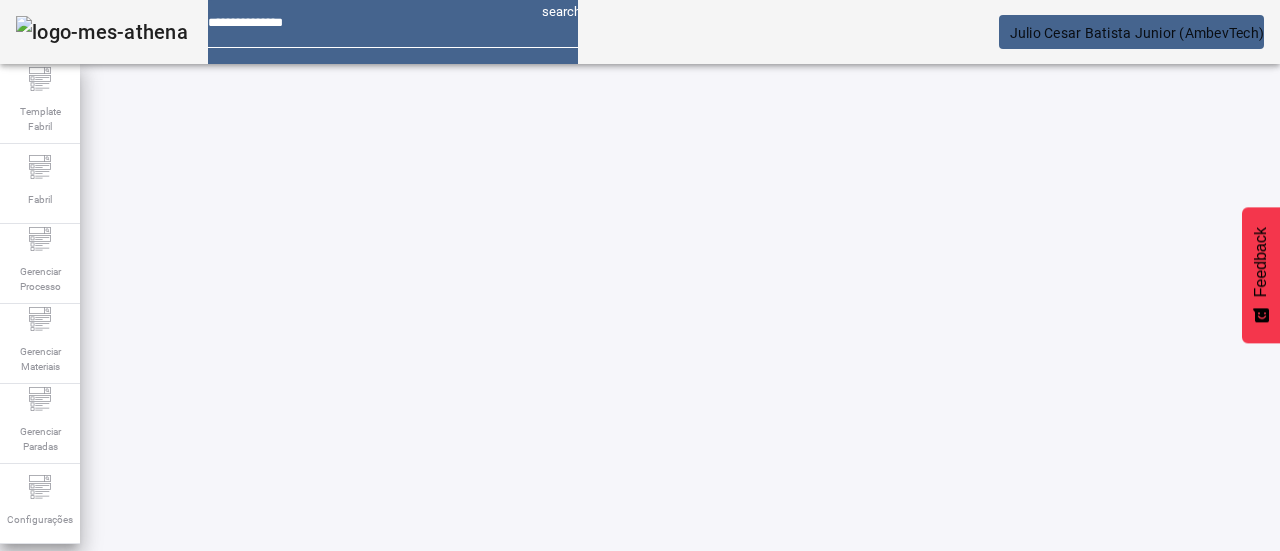 scroll, scrollTop: 148, scrollLeft: 0, axis: vertical 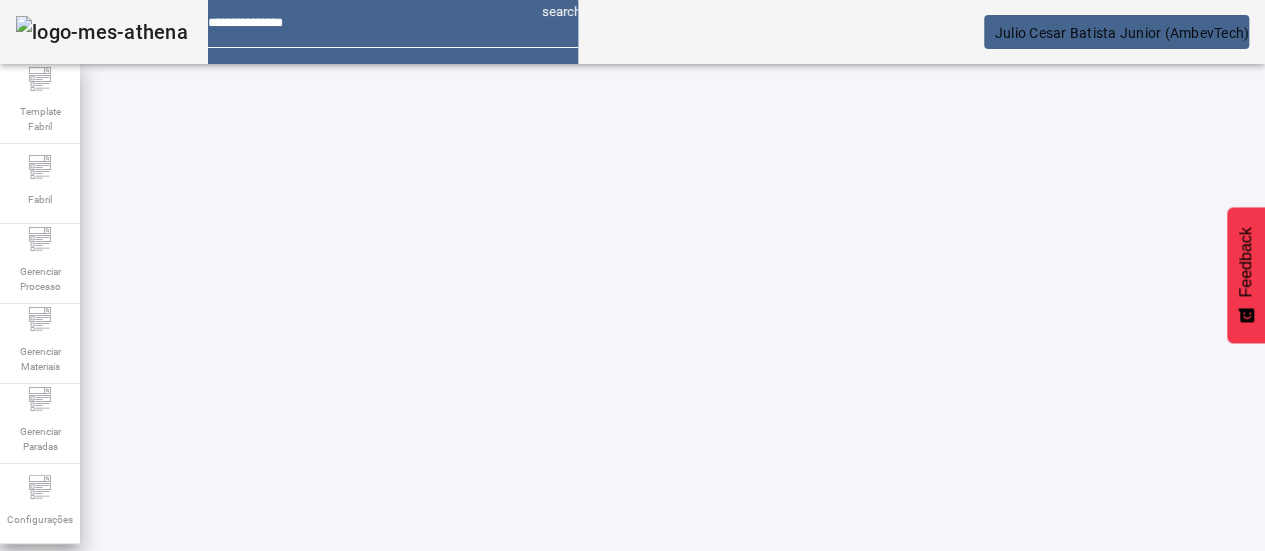 click at bounding box center (248, 939) 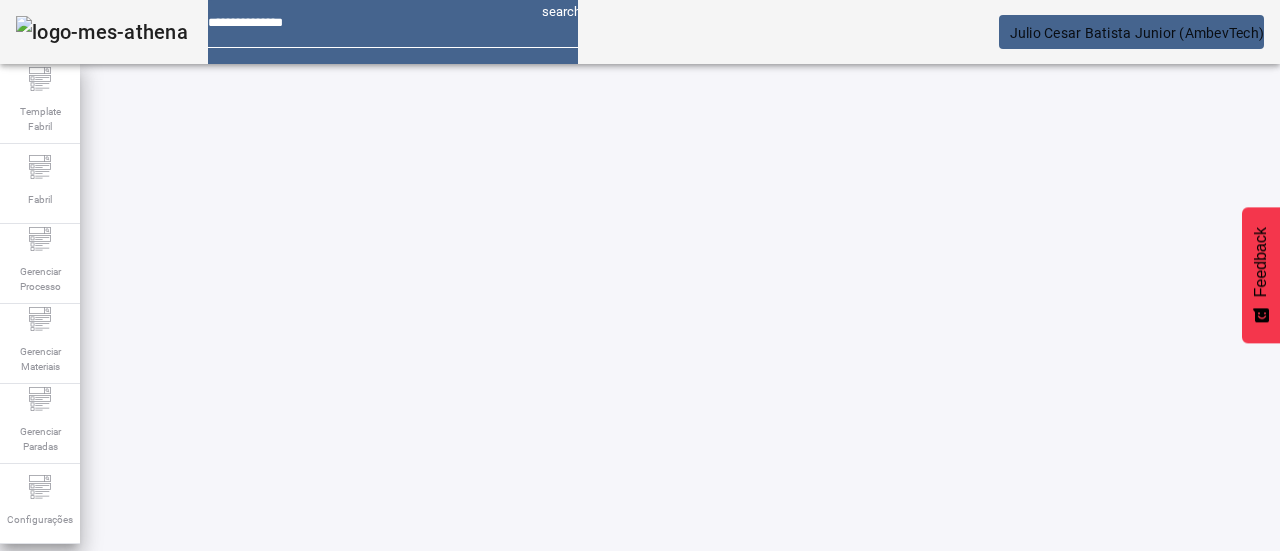 scroll, scrollTop: 148, scrollLeft: 0, axis: vertical 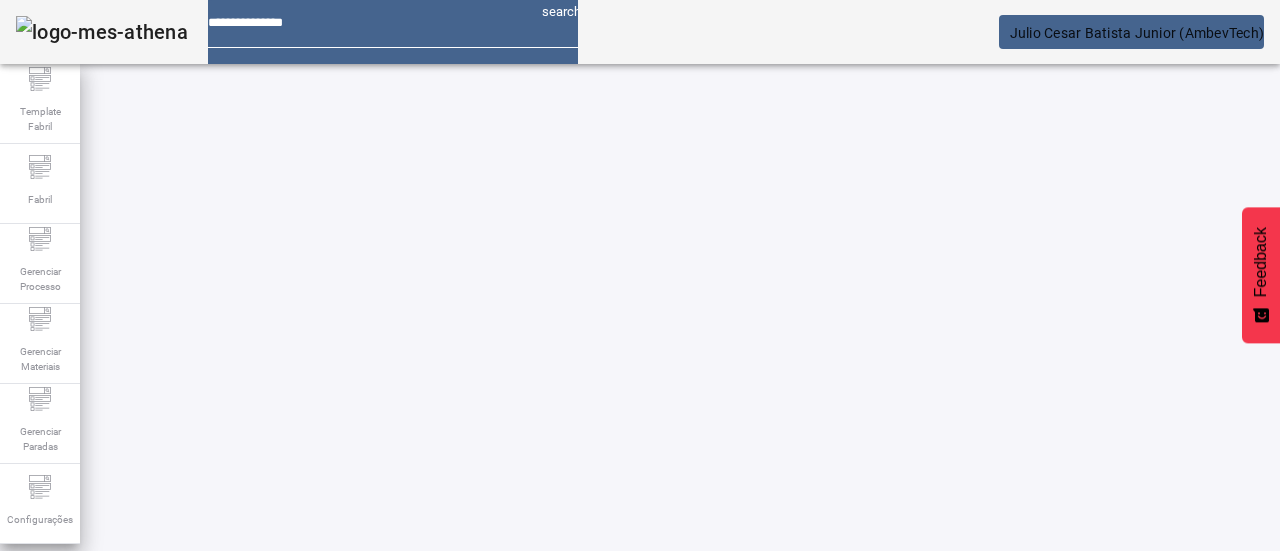 click at bounding box center [198, 600] 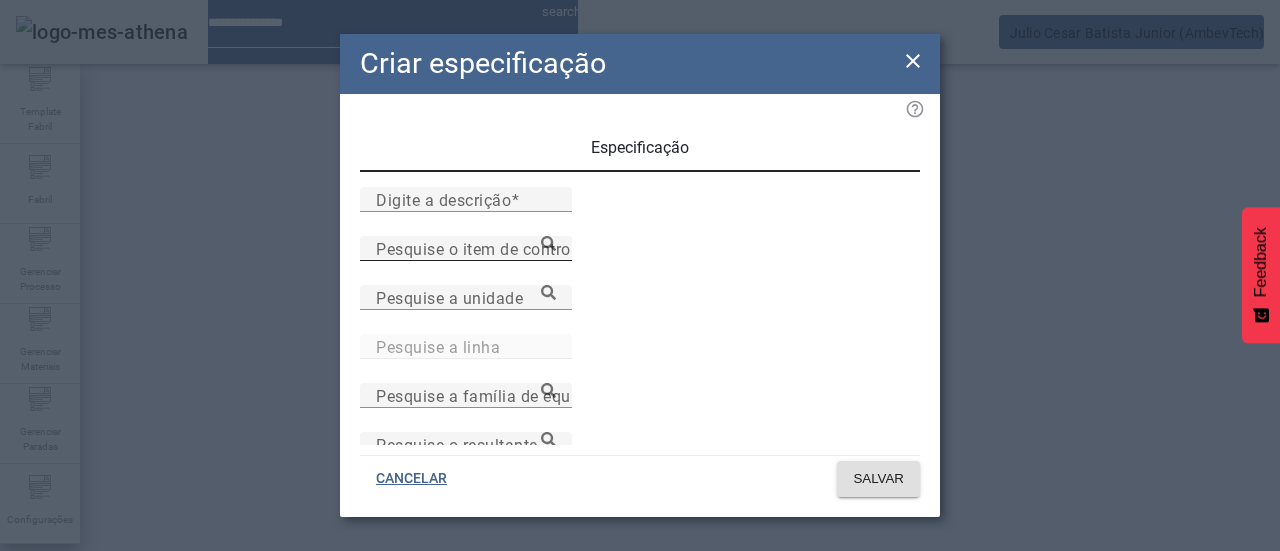 click on "Pesquise o item de controle" at bounding box center [480, 248] 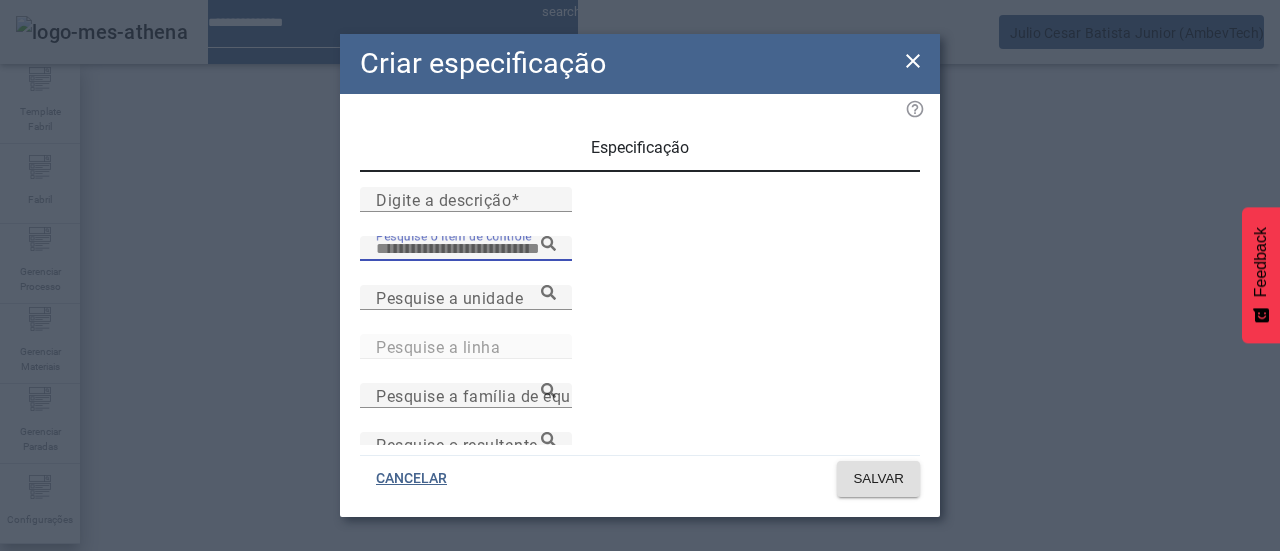 paste on "**********" 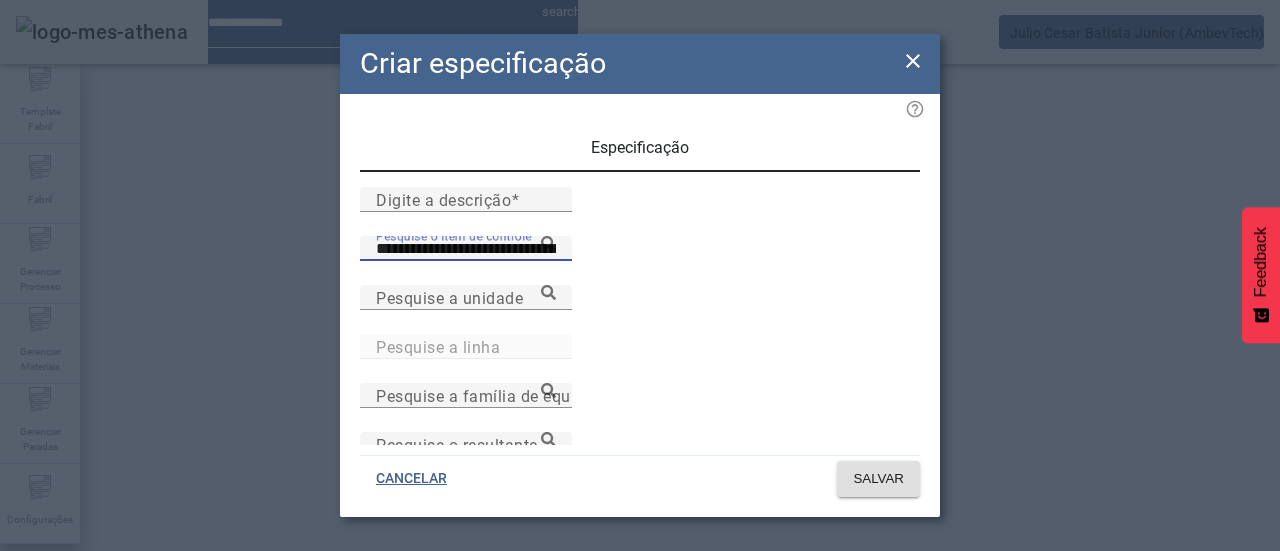 type on "**********" 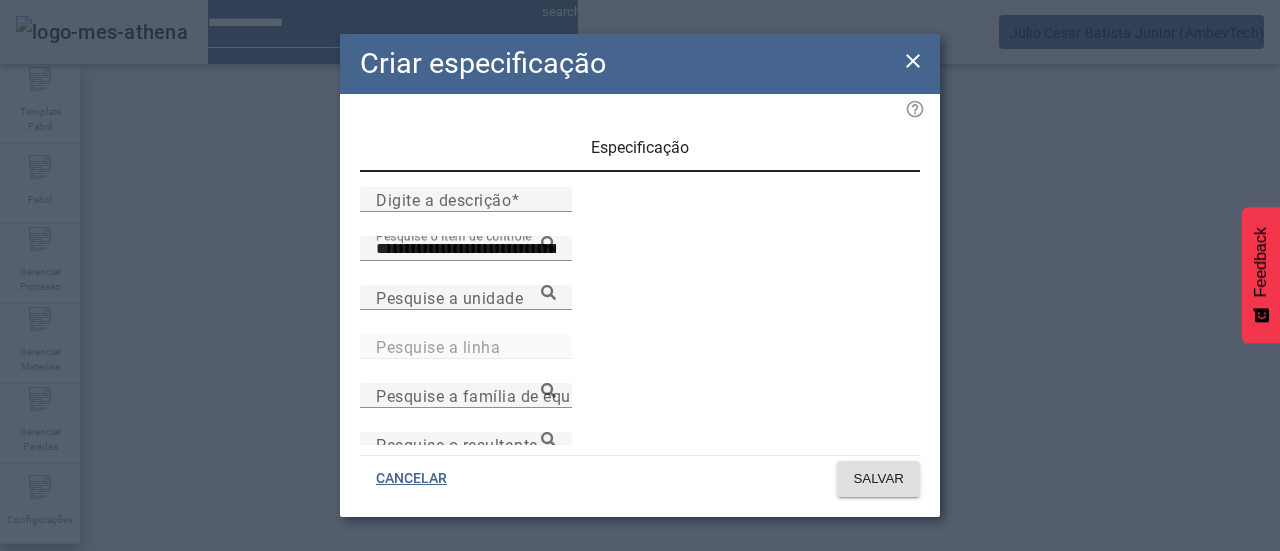 click on "Tempo de enchimento do fermentador" at bounding box center (272, 655) 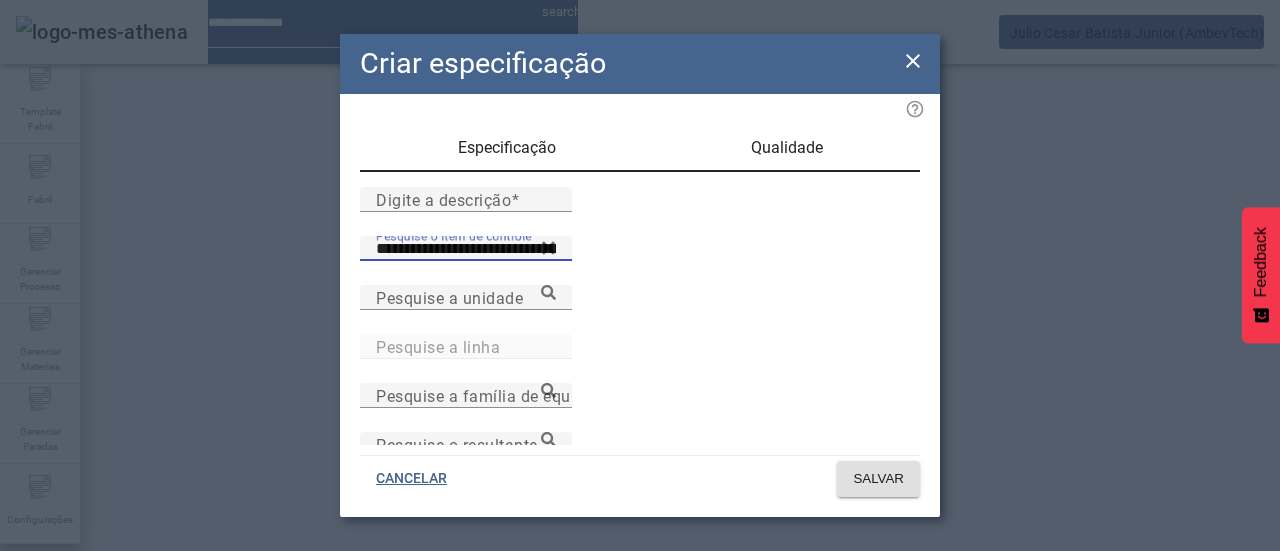 scroll, scrollTop: 214, scrollLeft: 0, axis: vertical 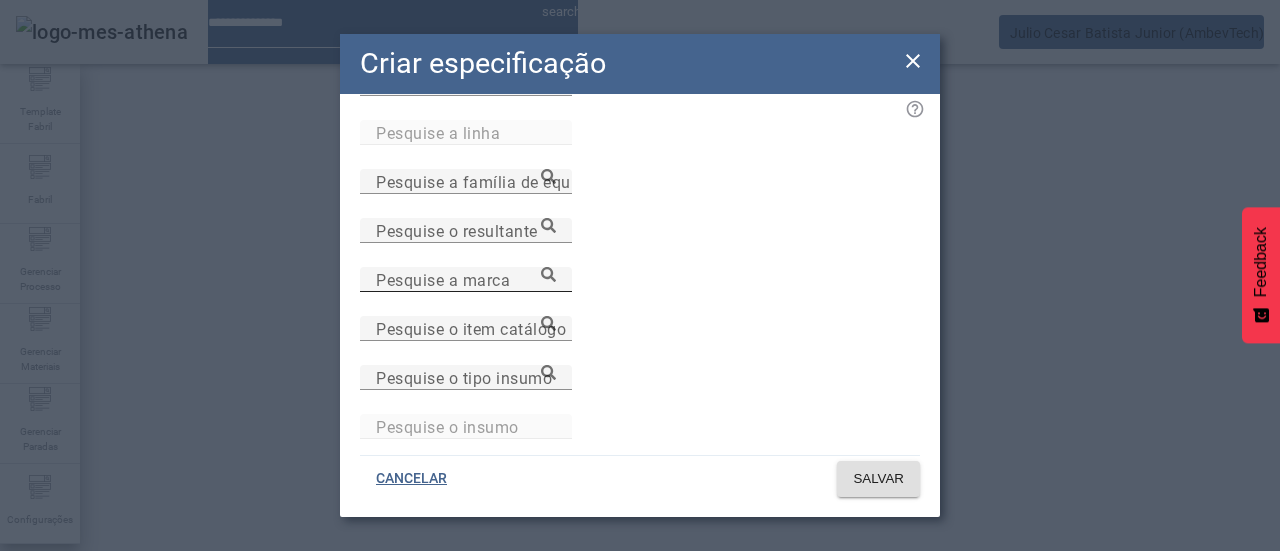 click on "Pesquise a marca" at bounding box center (466, 280) 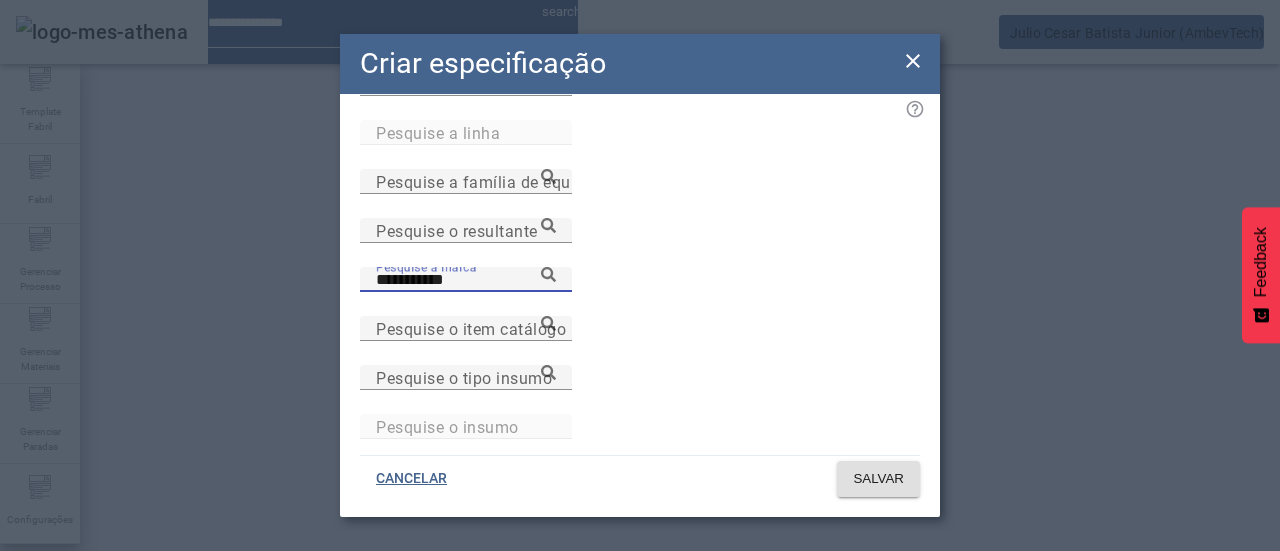 type on "**********" 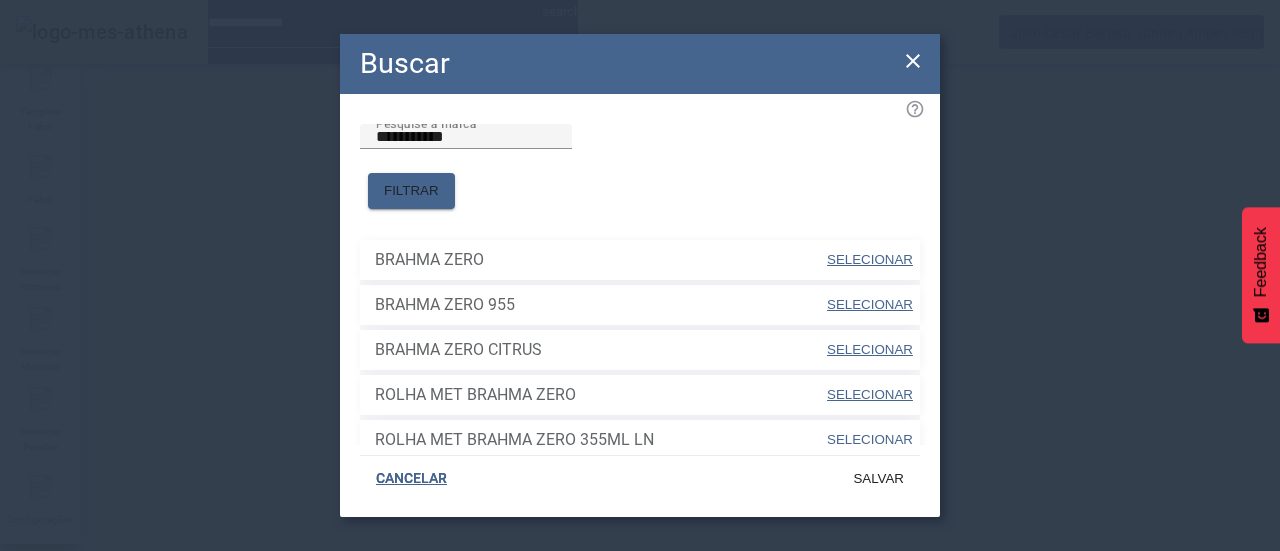click on "SELECIONAR" at bounding box center [870, 259] 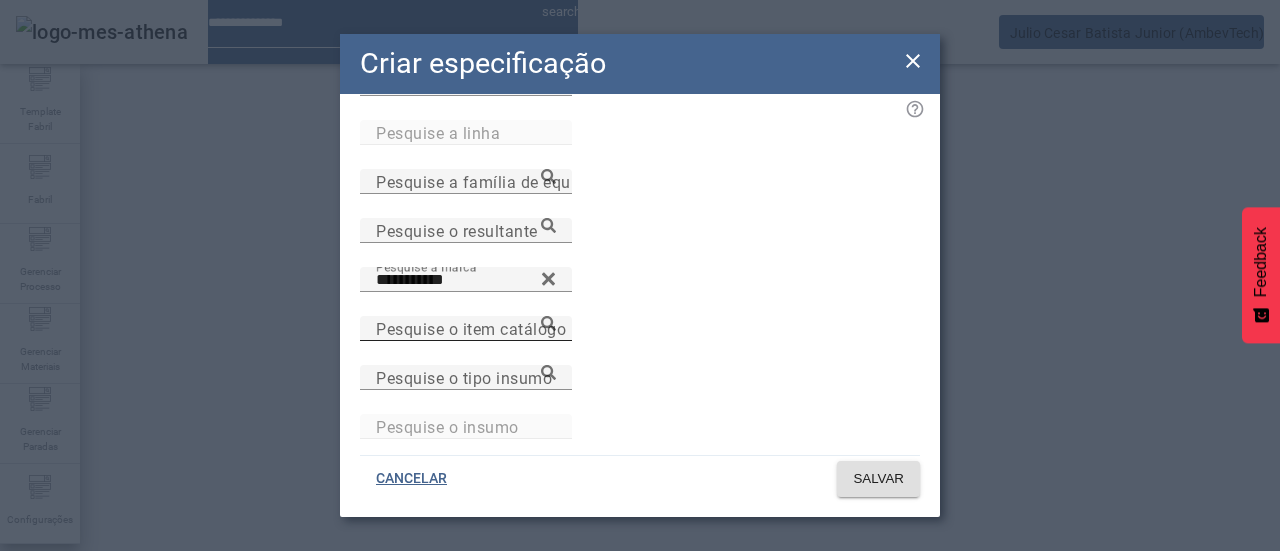 click on "Pesquise o item catálogo" at bounding box center [466, 328] 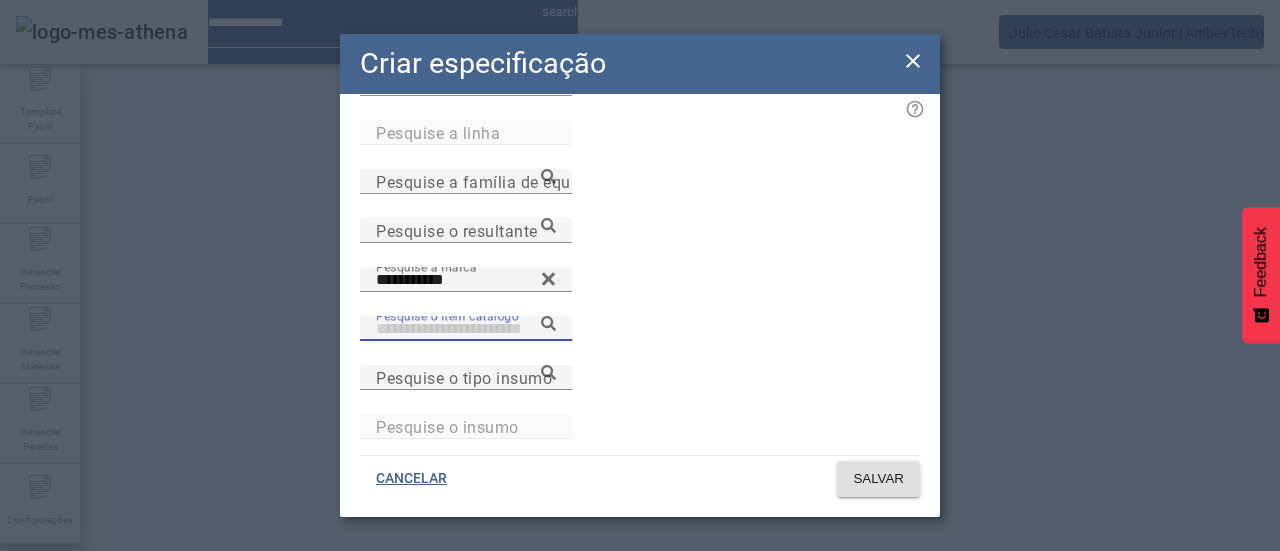 paste on "**********" 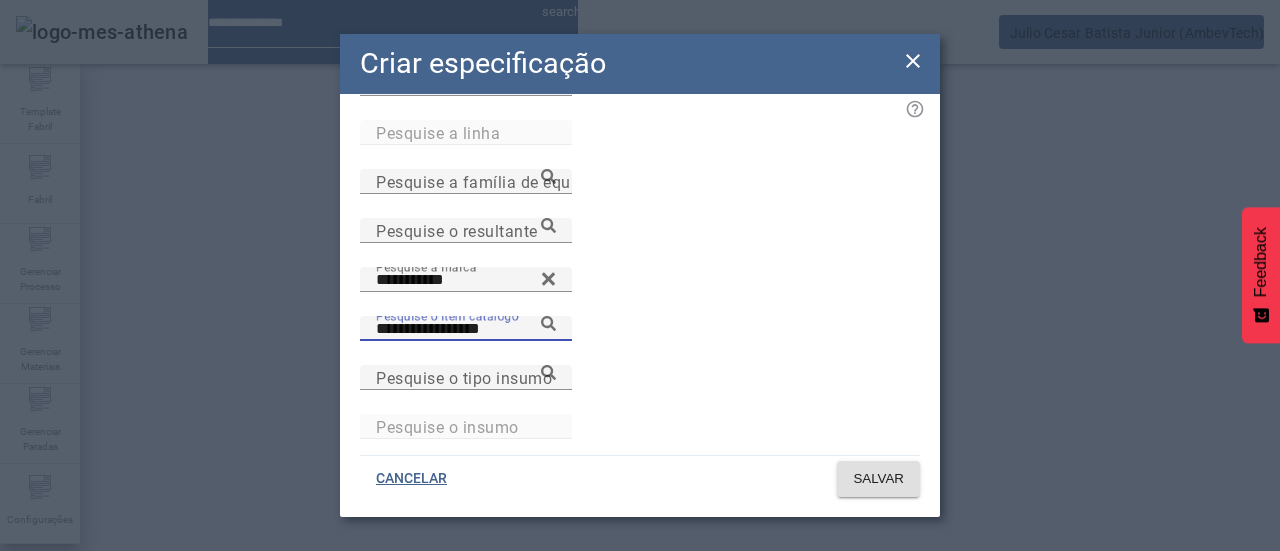 type on "**********" 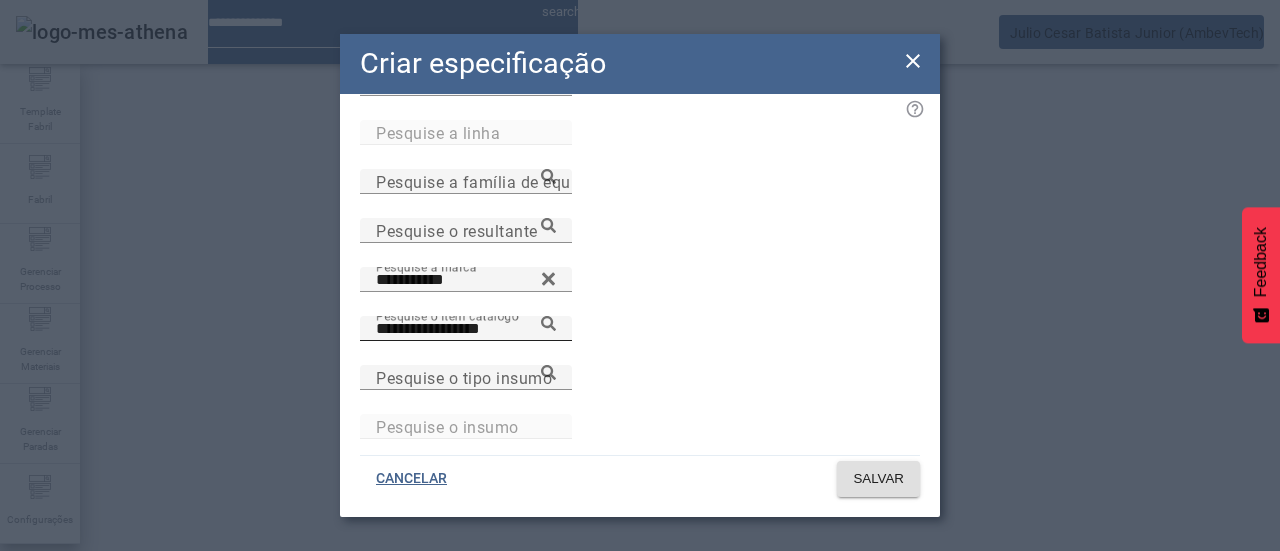 click at bounding box center [548, 323] 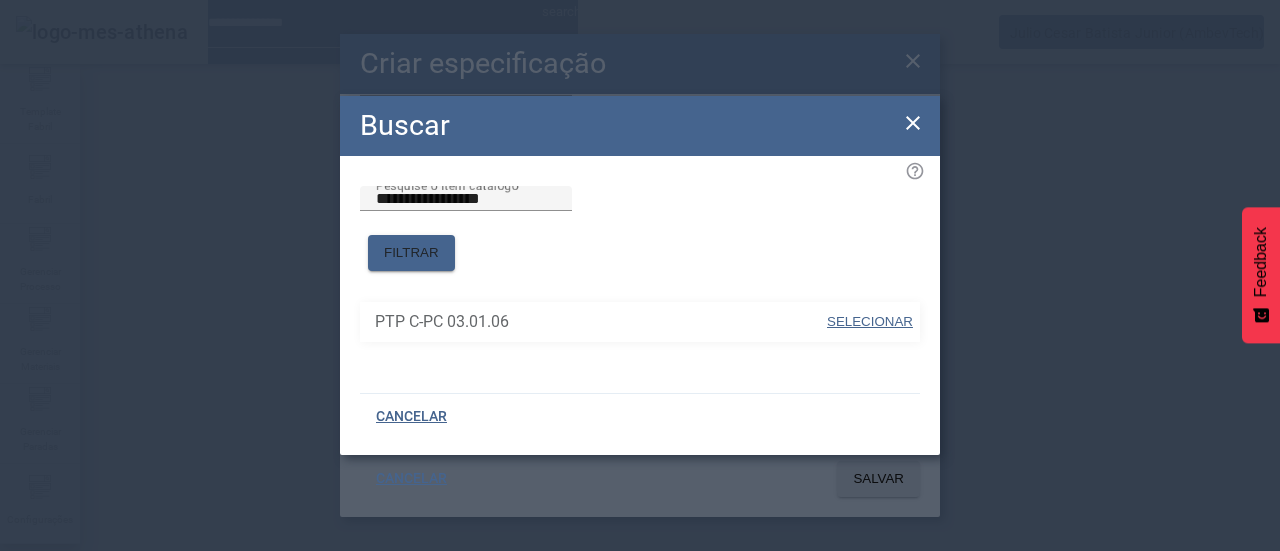 click on "SELECIONAR" at bounding box center [870, 322] 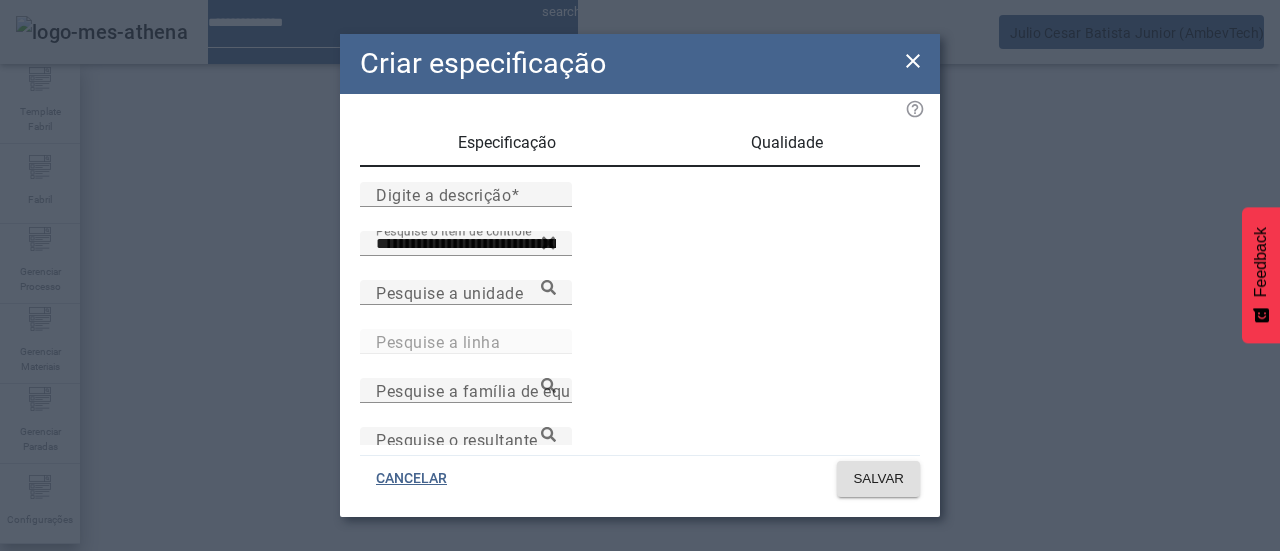 scroll, scrollTop: 8, scrollLeft: 0, axis: vertical 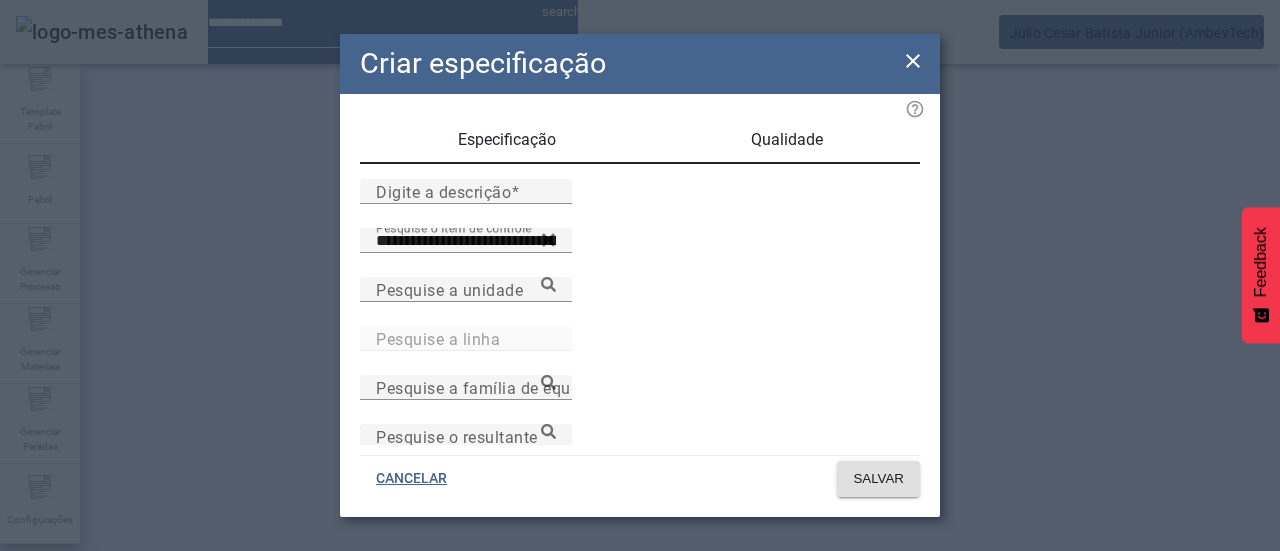 click on "Qualidade" at bounding box center (787, 140) 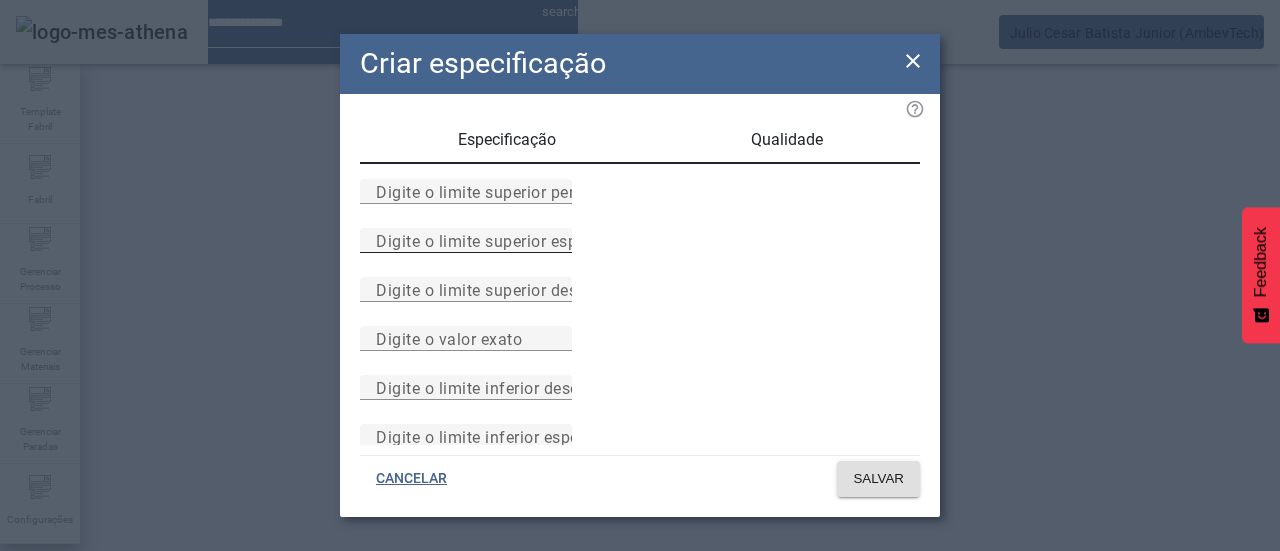 click on "Digite o limite superior especificado" at bounding box center [466, 240] 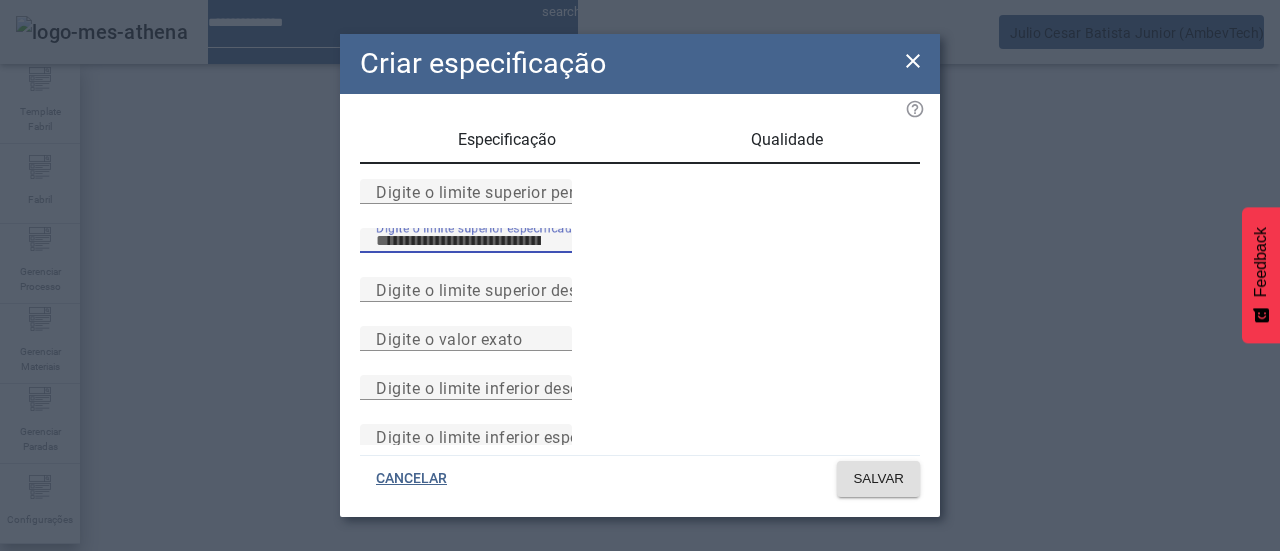scroll, scrollTop: 0, scrollLeft: 0, axis: both 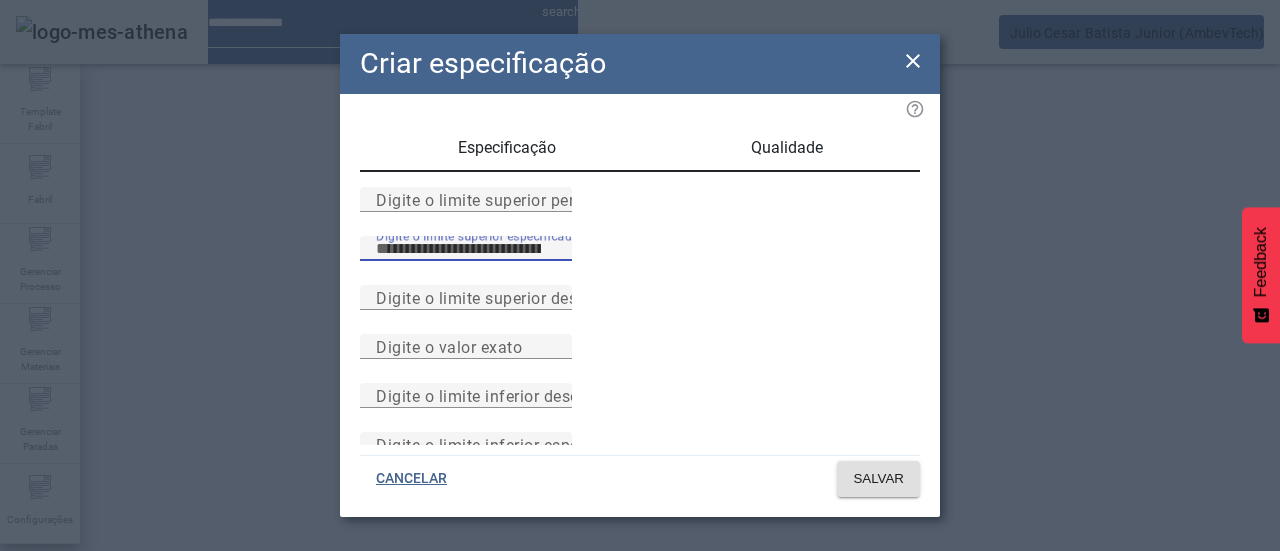click on "Digite o limite superior especificado" at bounding box center [466, 249] 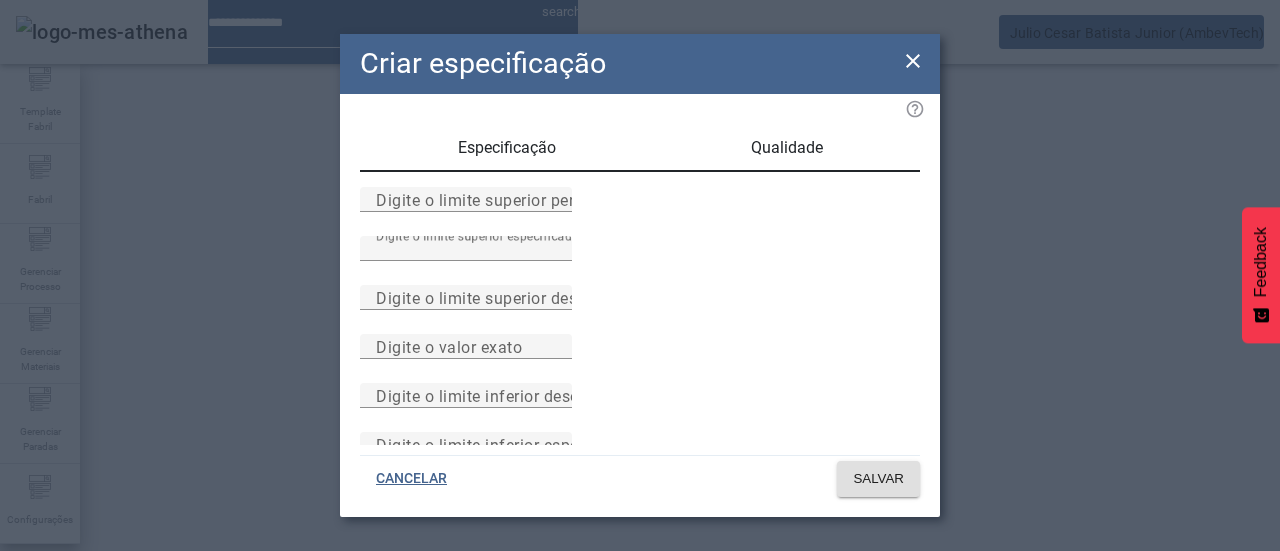 click on "Digite o limite superior especificado **" at bounding box center (640, 260) 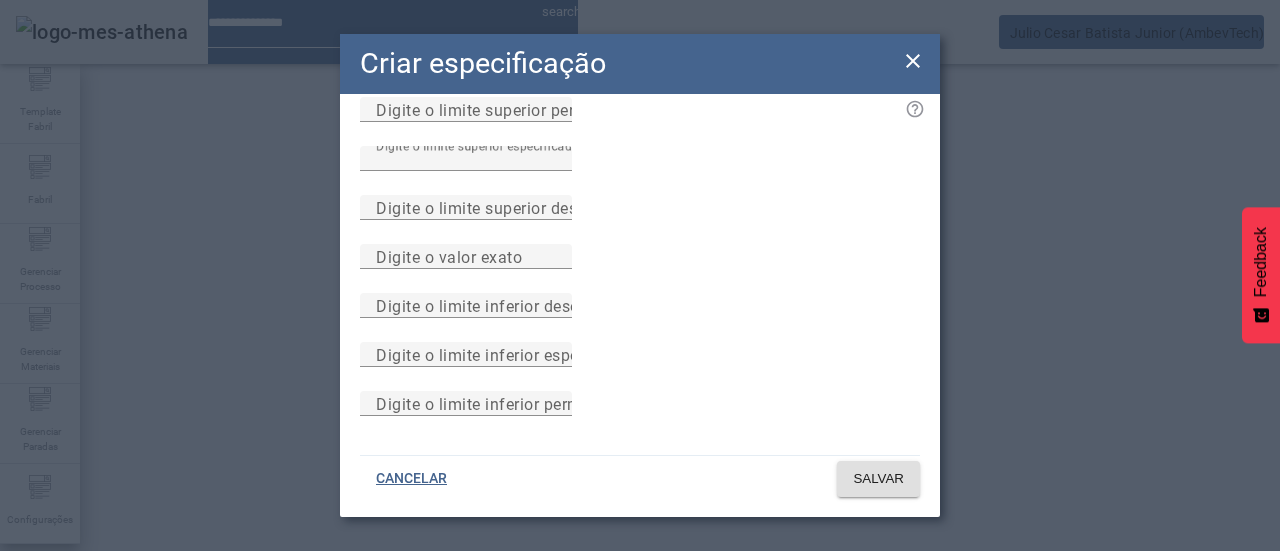 scroll, scrollTop: 292, scrollLeft: 0, axis: vertical 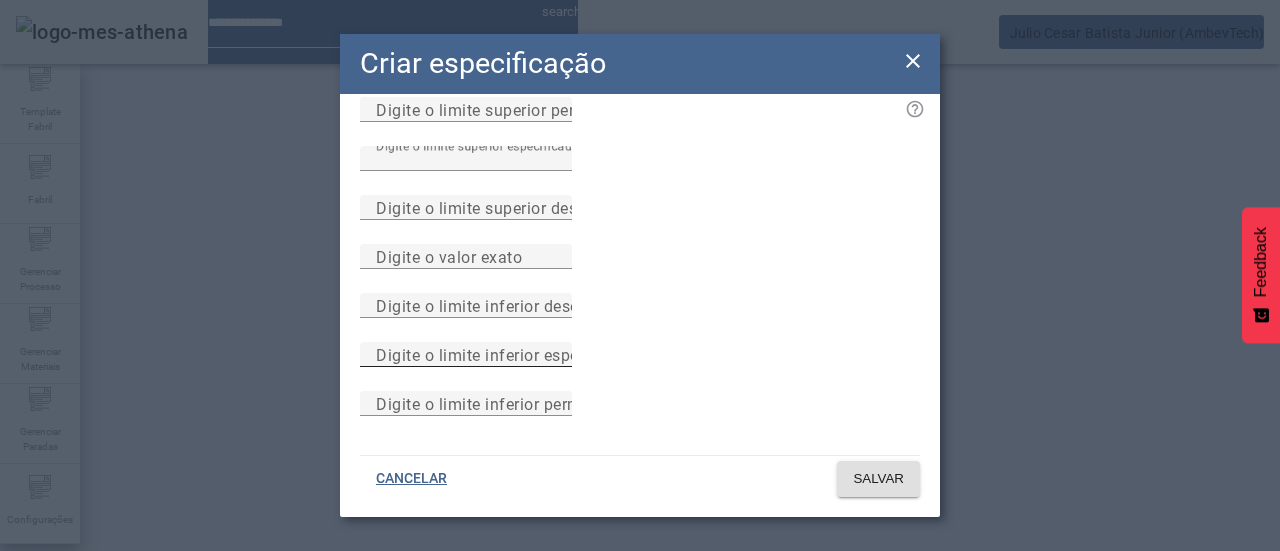 click on "Digite o limite inferior especificado" at bounding box center [508, 354] 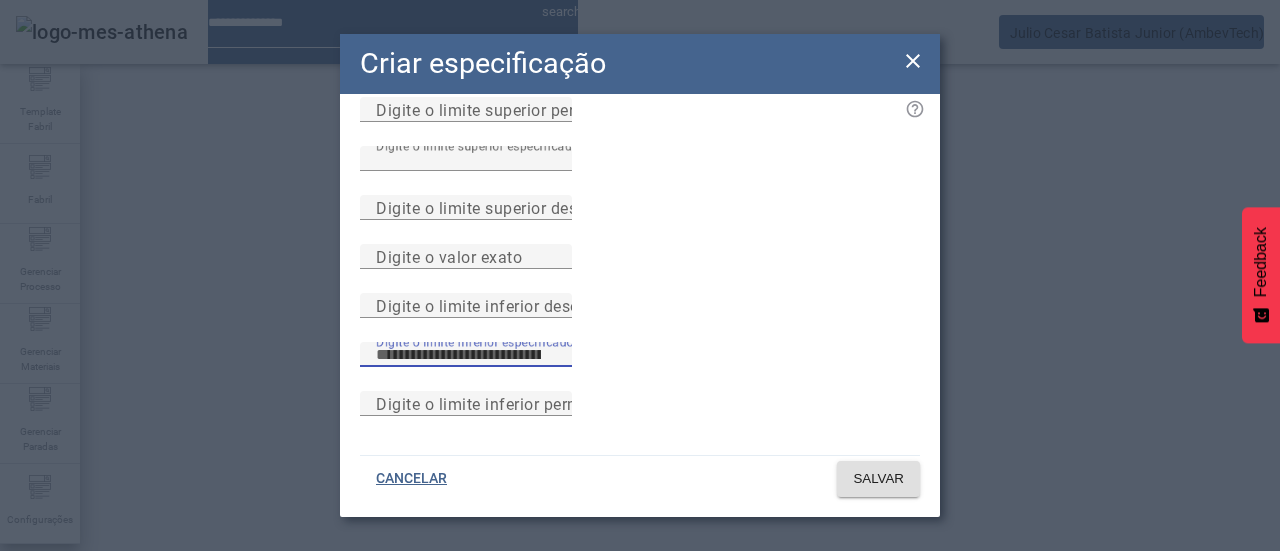 type on "**" 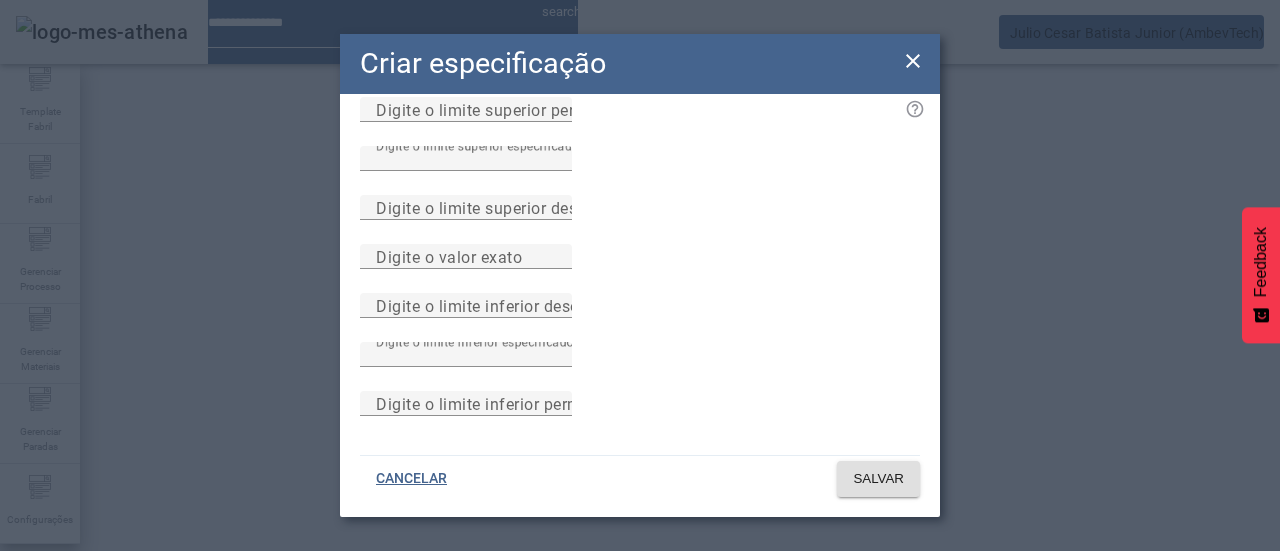 click on "Especificação Qualidade Digite o limite superior permitido Digite o limite superior especificado ** Digite o limite superior desejado Digite o valor exato Digite o limite inferior desejado Digite o limite inferior especificado ** Digite o limite inferior permitido" at bounding box center [640, 269] 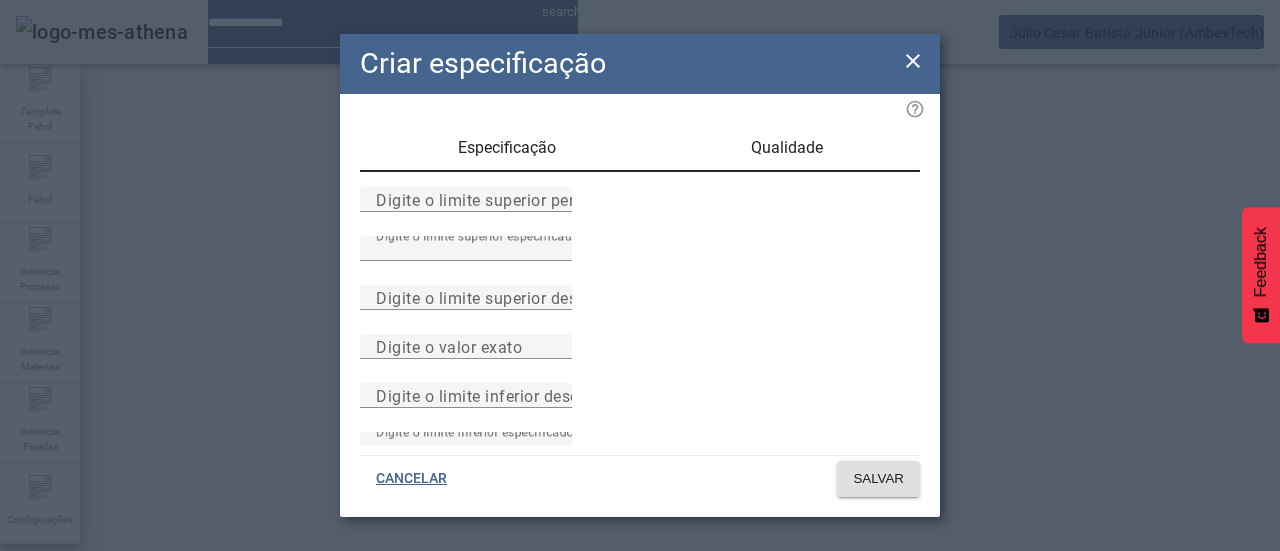 click on "Especificação" at bounding box center [507, 148] 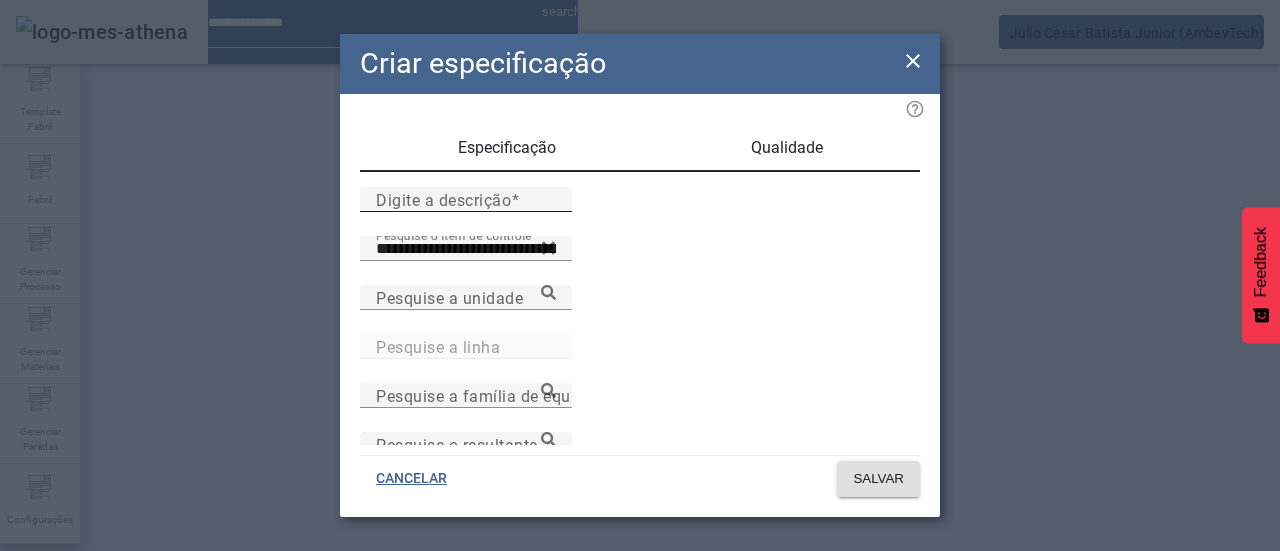 click on "Digite a descrição" at bounding box center (443, 199) 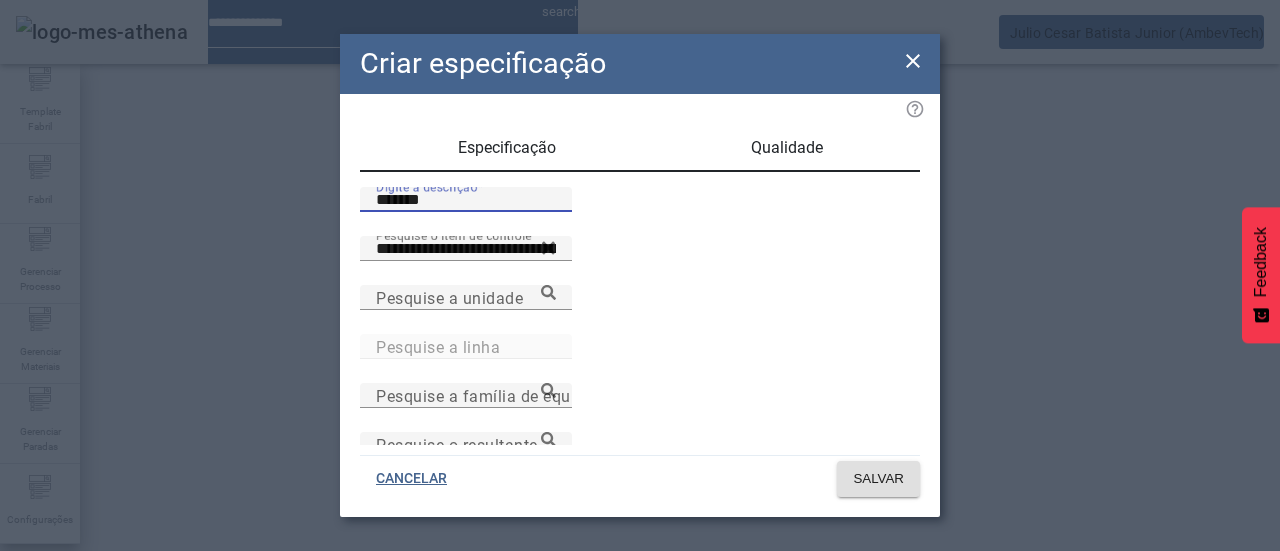 type on "*******" 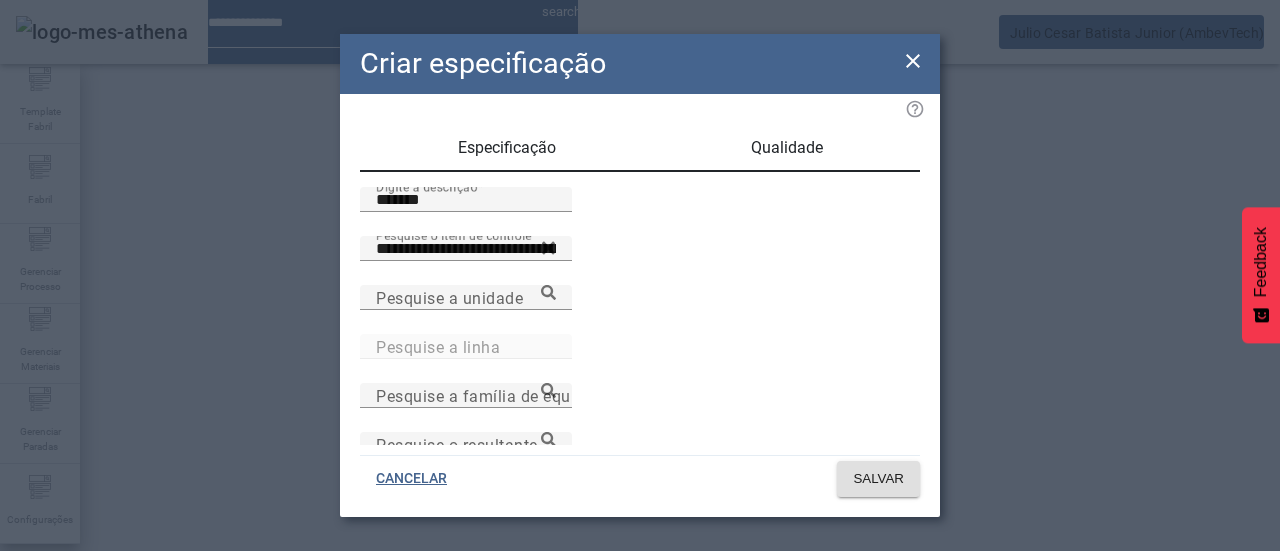 click on "Qualidade" at bounding box center [787, 148] 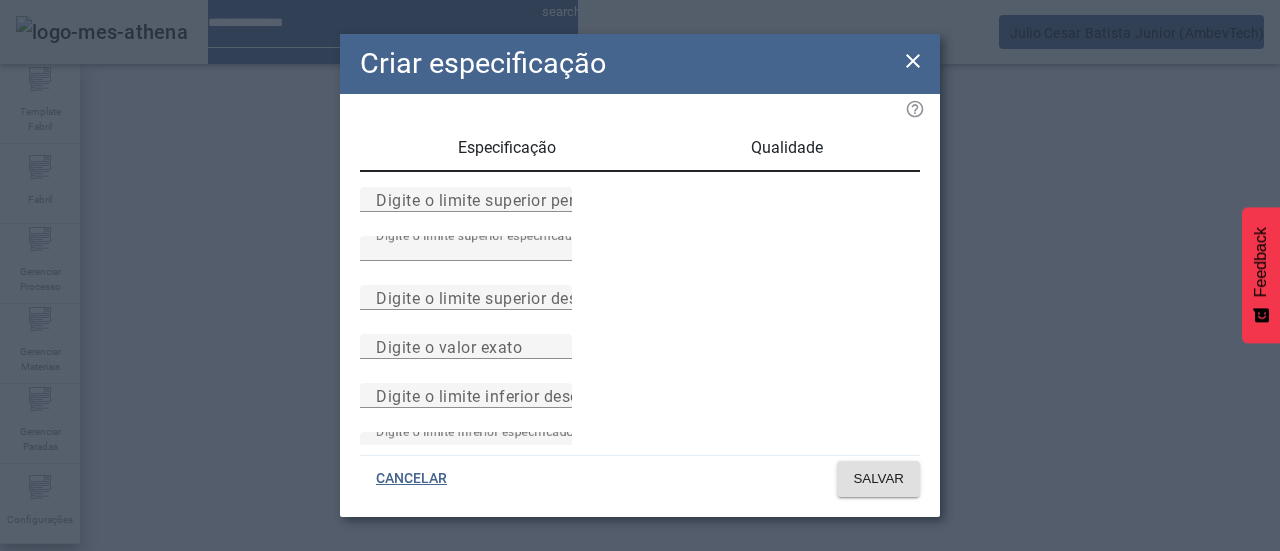 click on "Especificação" at bounding box center [506, 148] 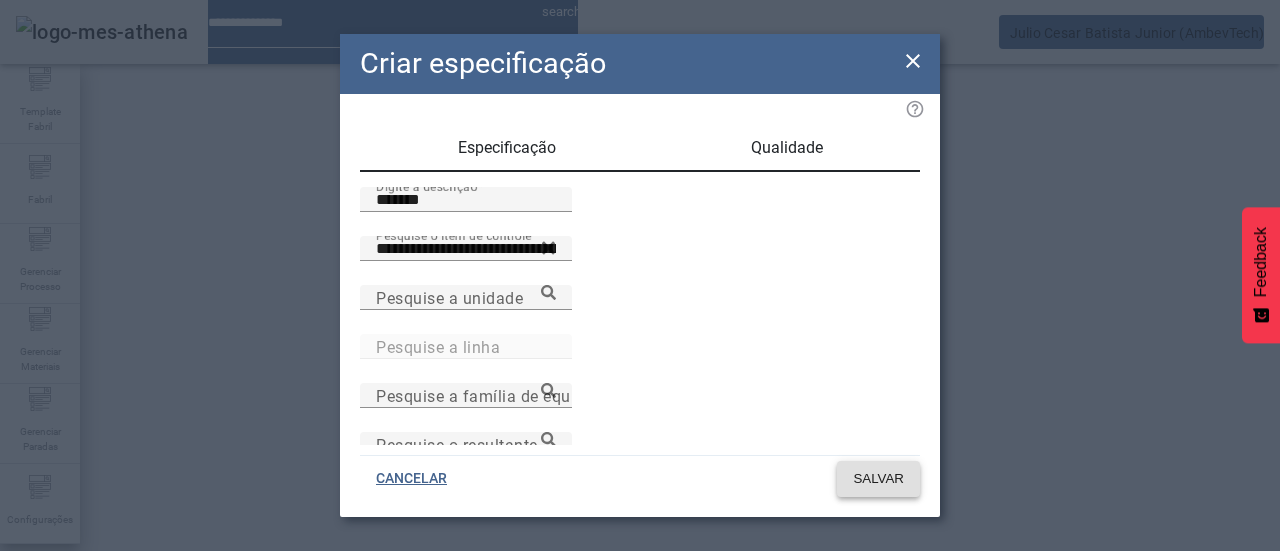 click on "SALVAR" at bounding box center [878, 479] 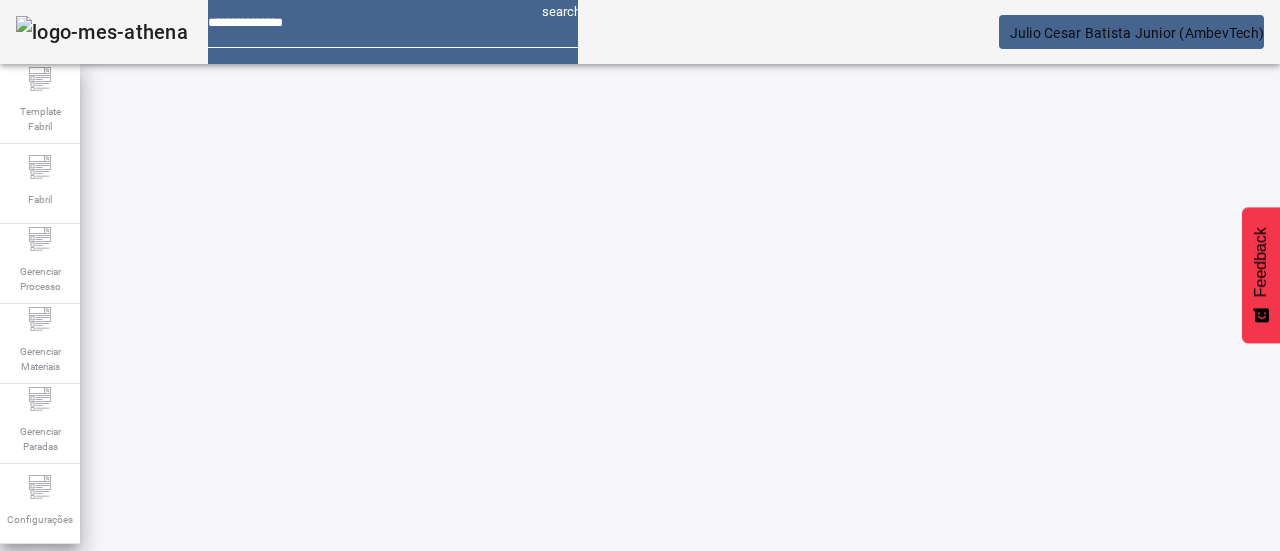 scroll, scrollTop: 148, scrollLeft: 0, axis: vertical 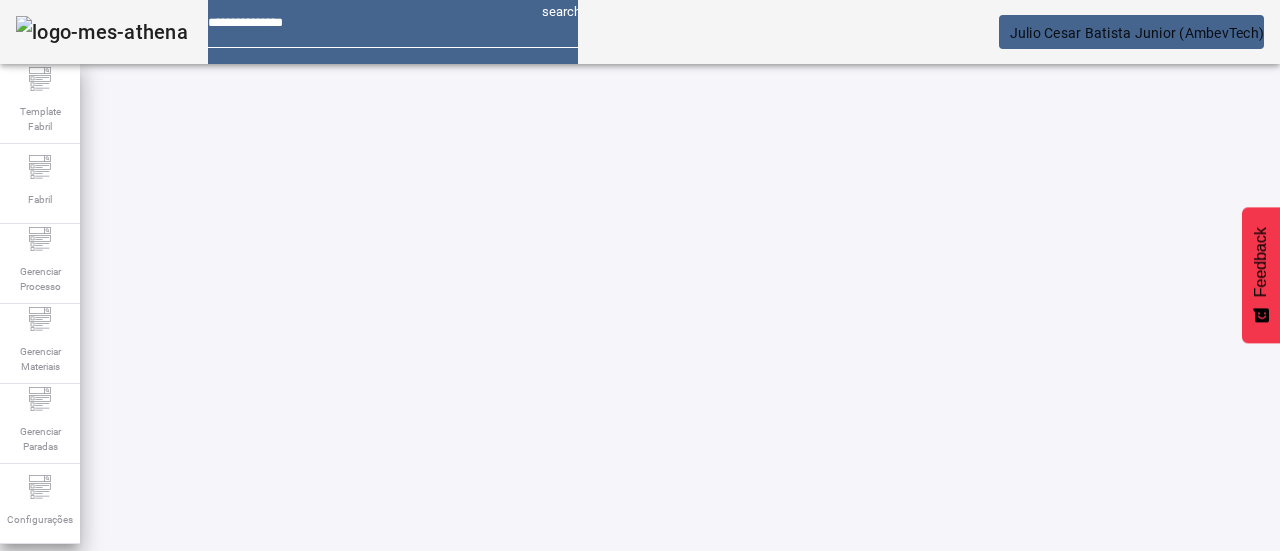 click on "Temperatura de Fermentação primária" at bounding box center (213, 799) 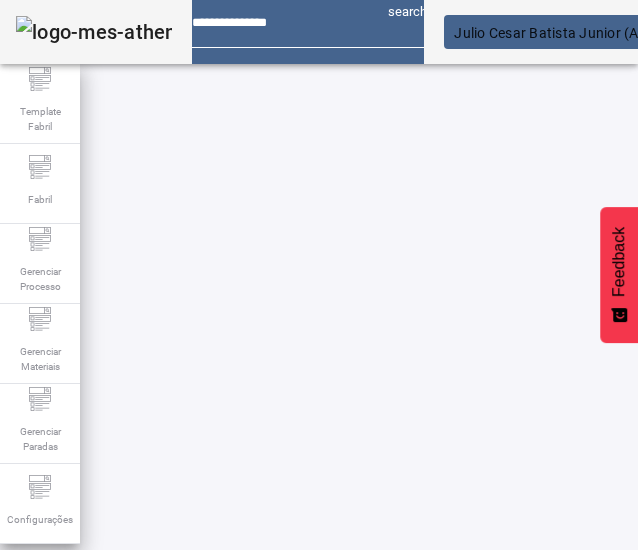 click on "Temperatura de Fermentação primária" at bounding box center (213, 799) 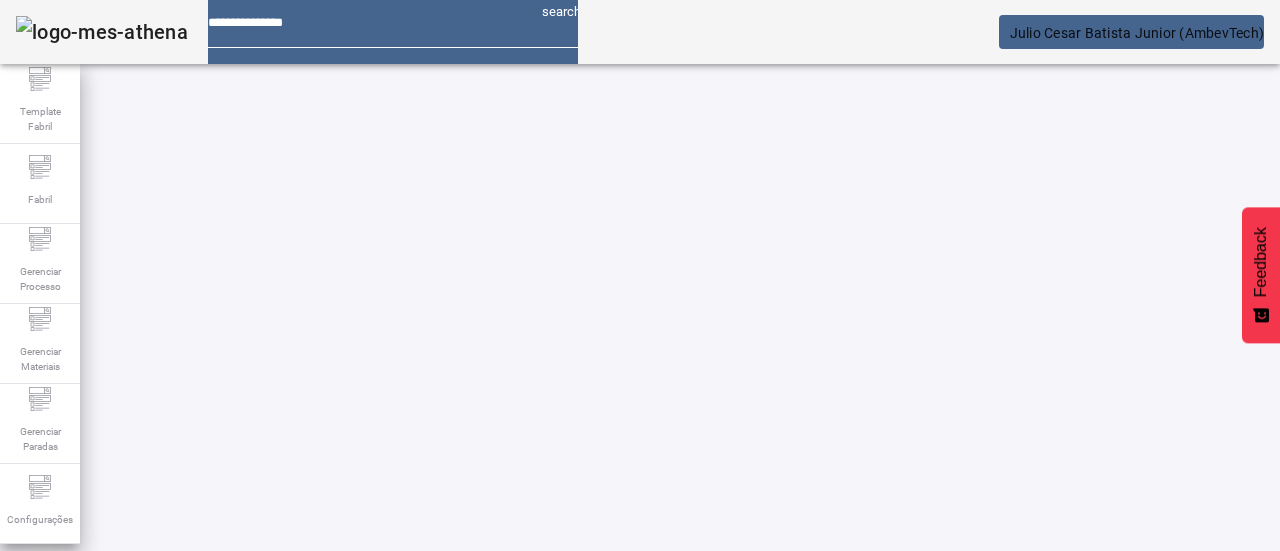 scroll, scrollTop: 148, scrollLeft: 0, axis: vertical 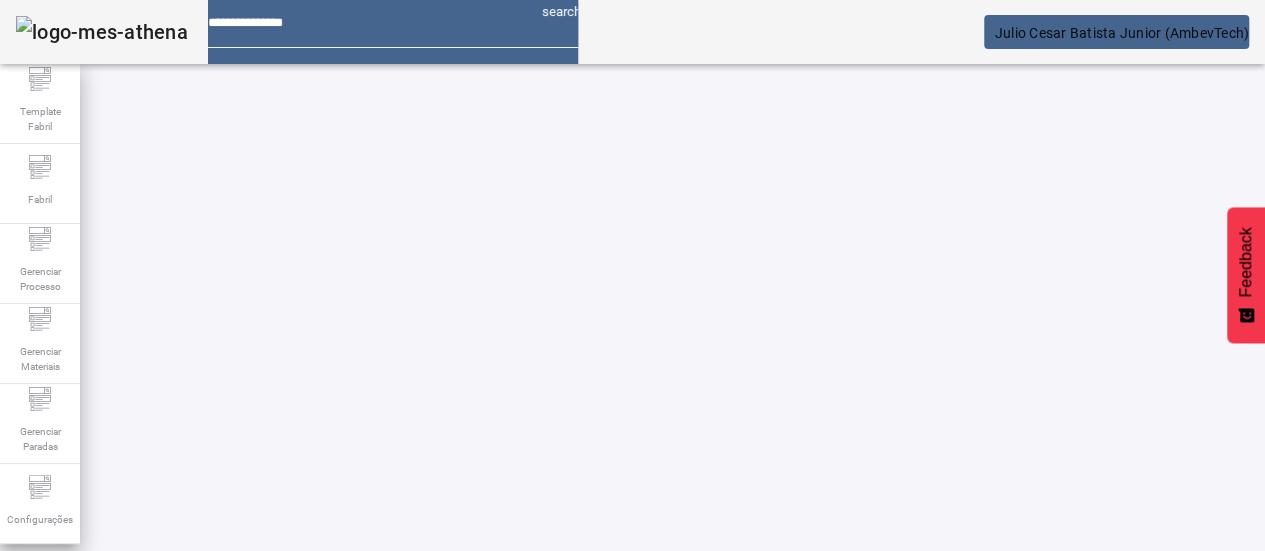 click at bounding box center [248, 939] 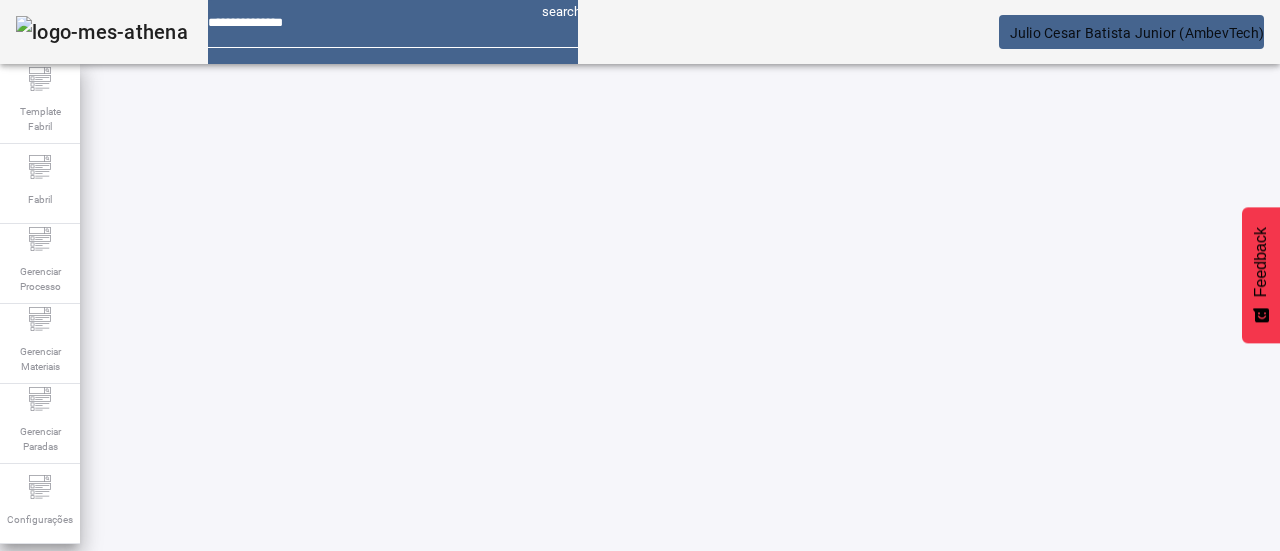 scroll, scrollTop: 148, scrollLeft: 0, axis: vertical 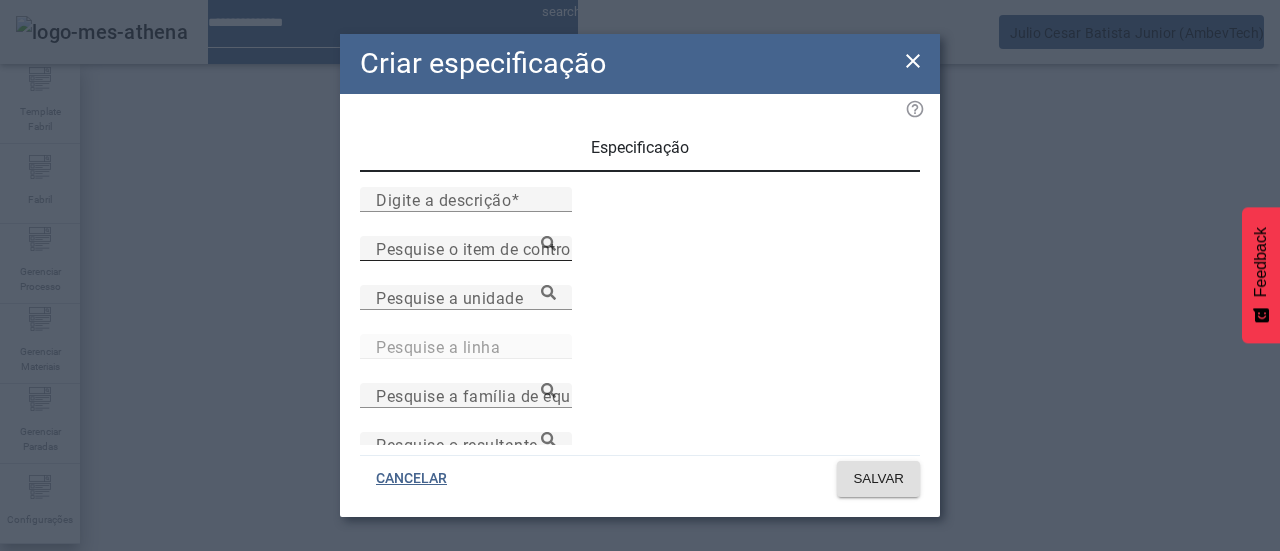 click on "Pesquise o item de controle" at bounding box center (466, 248) 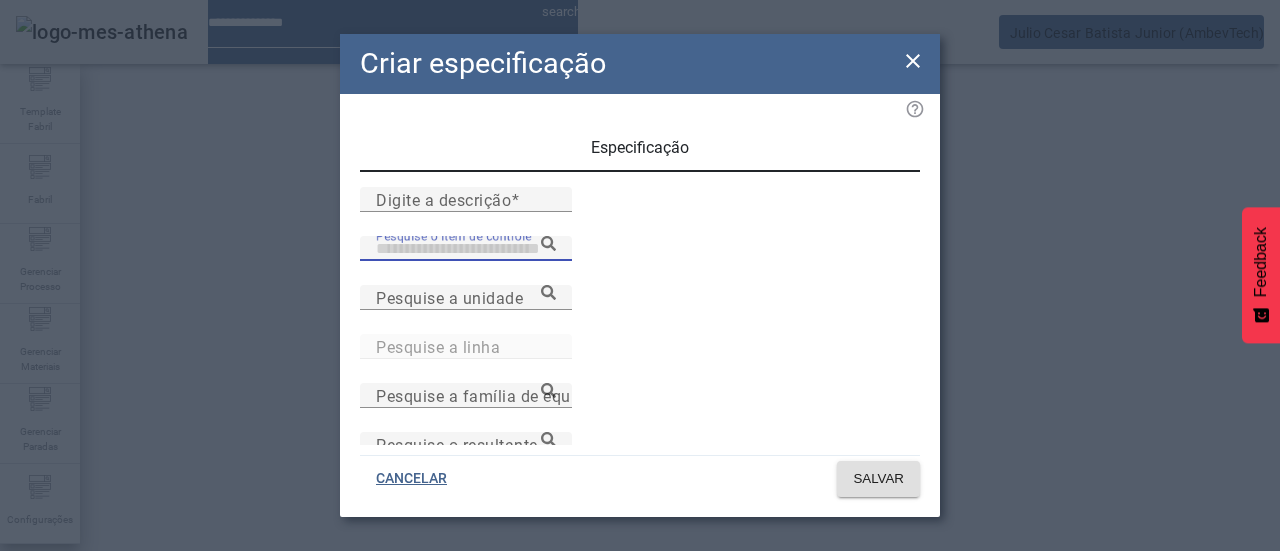 paste on "**********" 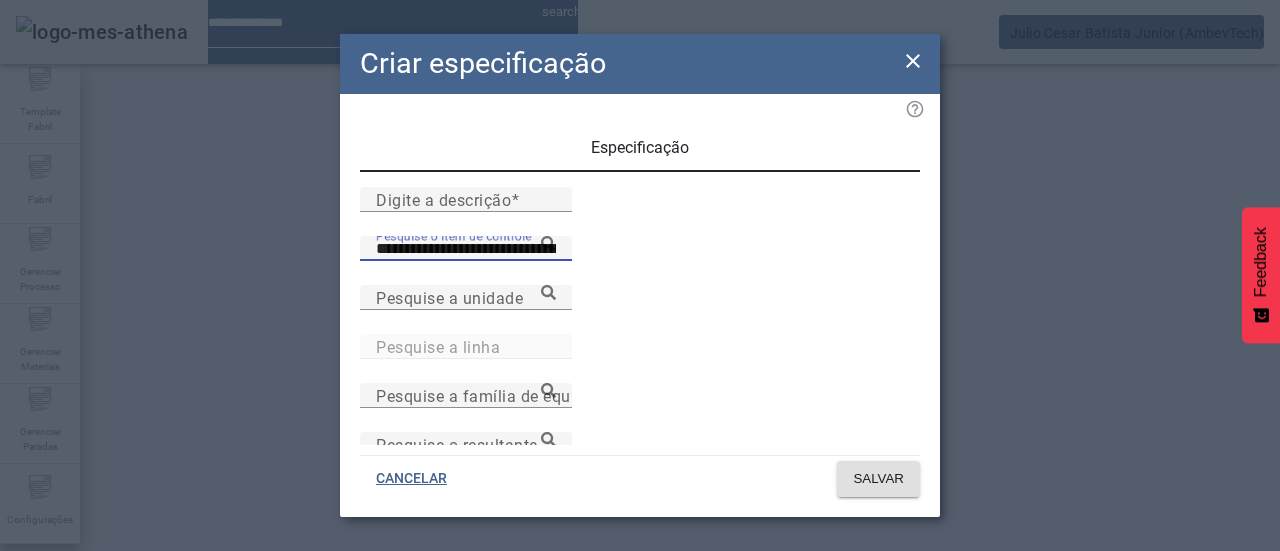 type on "**********" 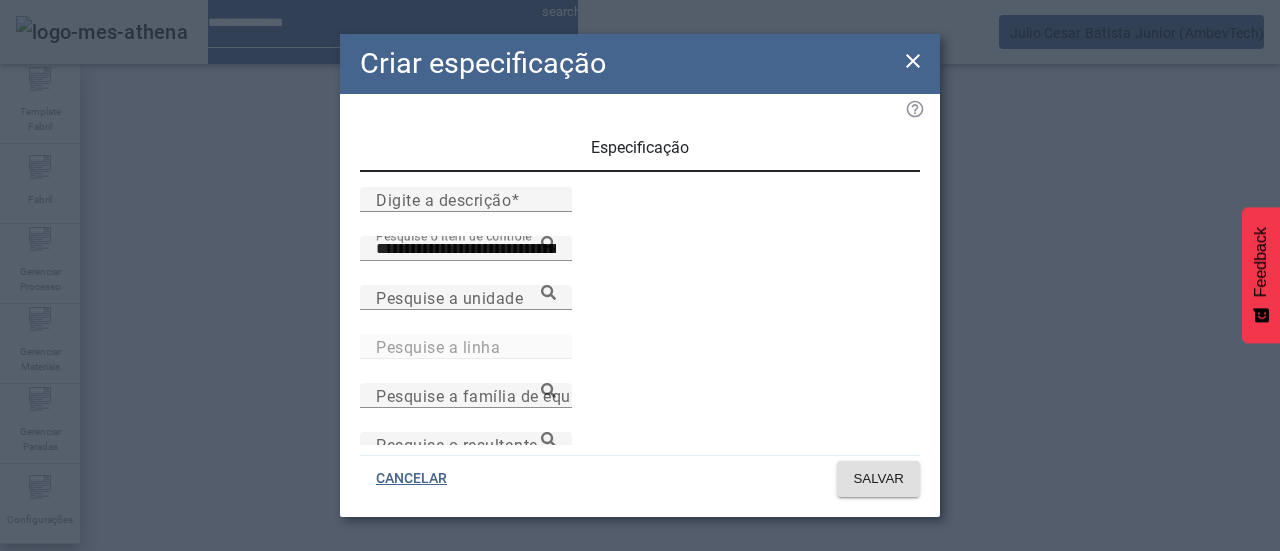 click on "Butanodiona Total Fermentação (Liberatório)" at bounding box center (272, 655) 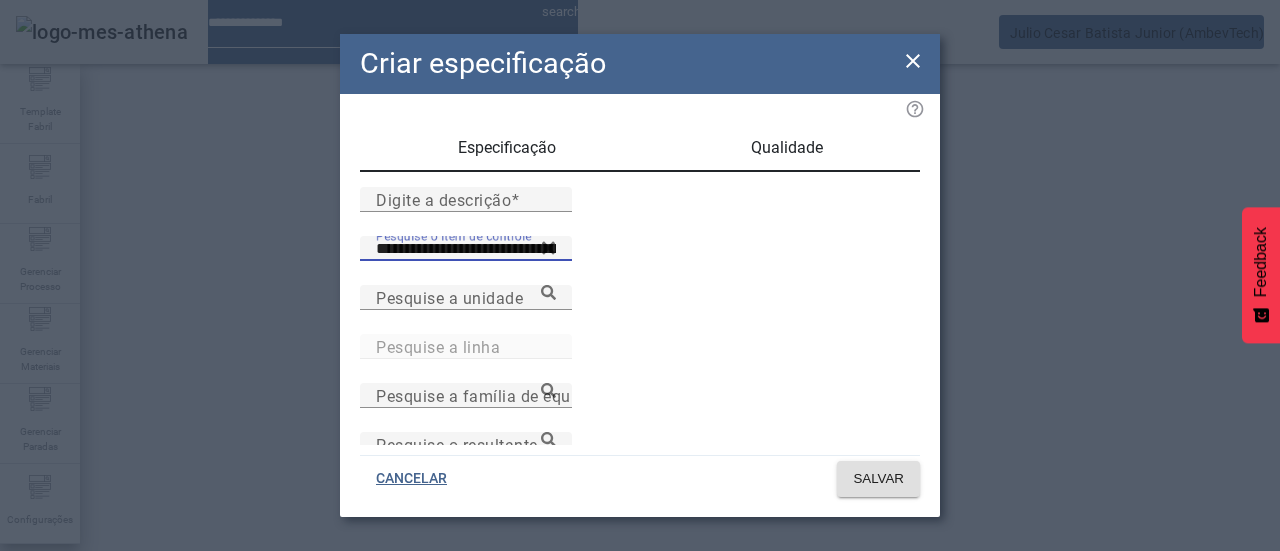 scroll, scrollTop: 214, scrollLeft: 0, axis: vertical 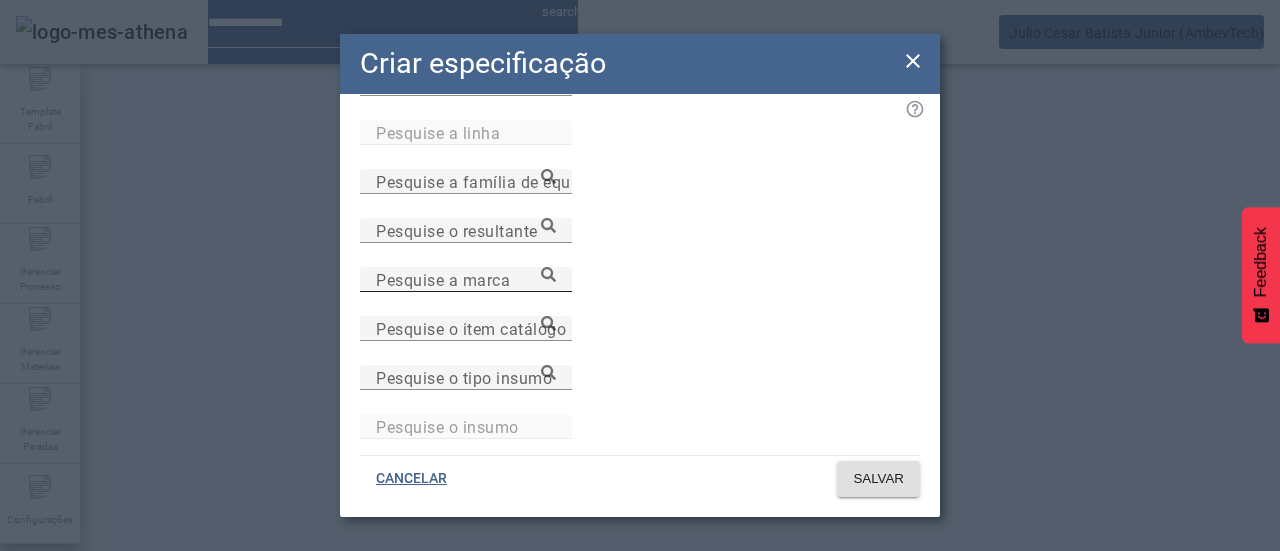 click on "Pesquise a marca" at bounding box center (466, 279) 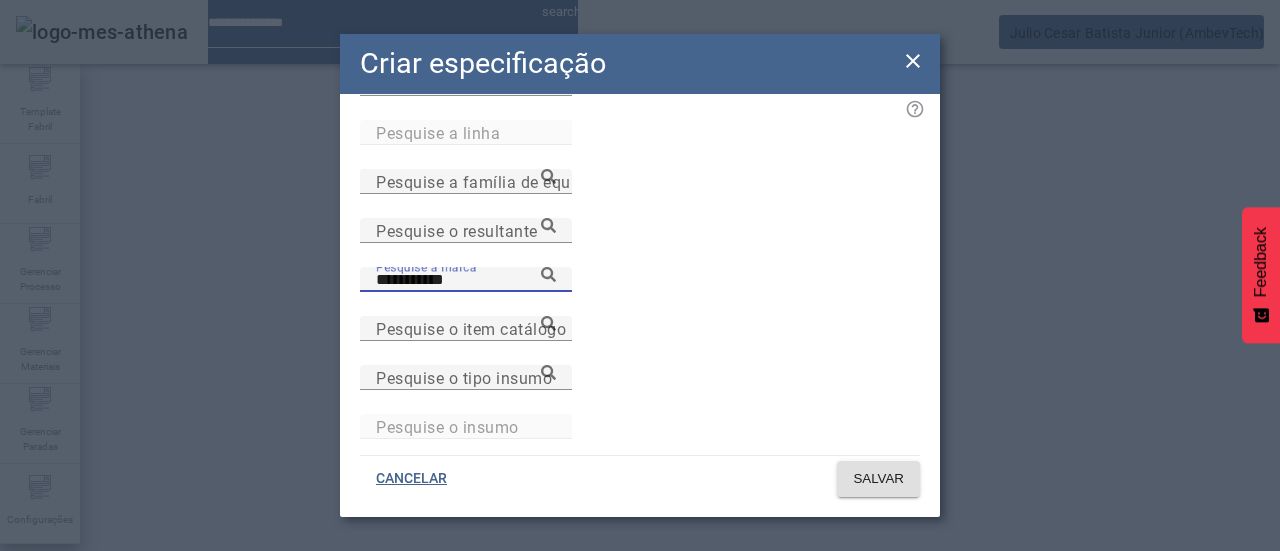 type on "**********" 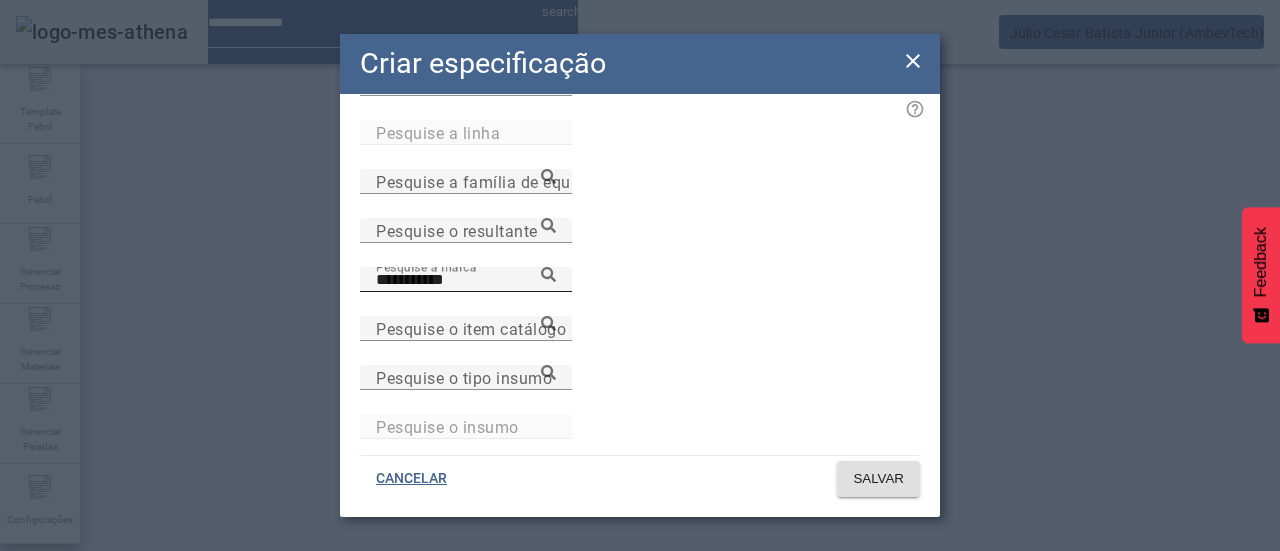 click at bounding box center [548, 274] 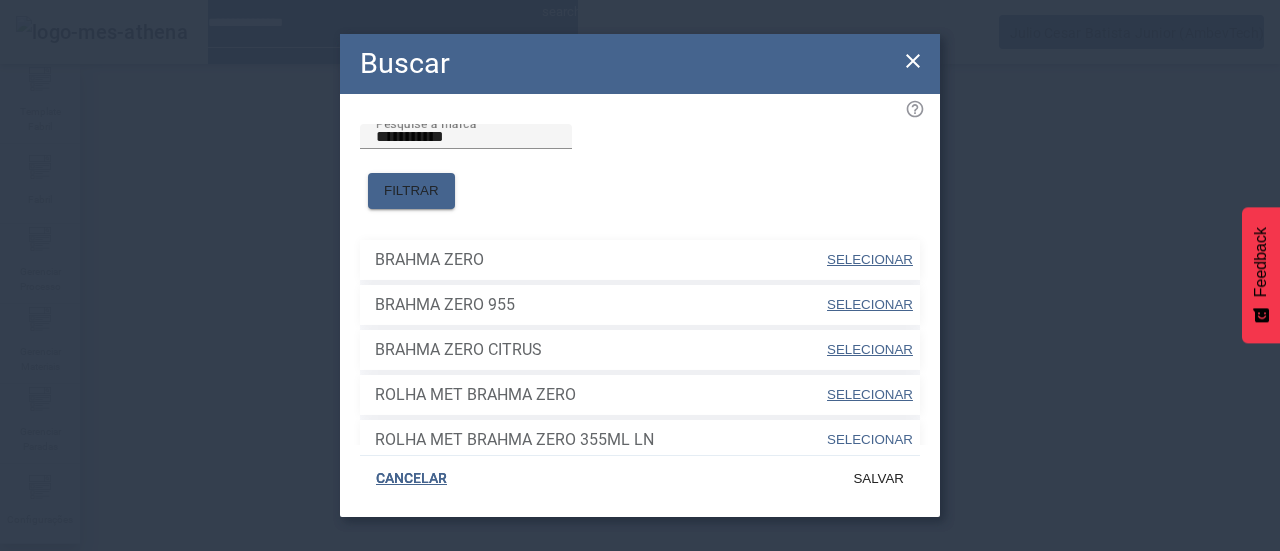 click on "SELECIONAR" at bounding box center (870, 259) 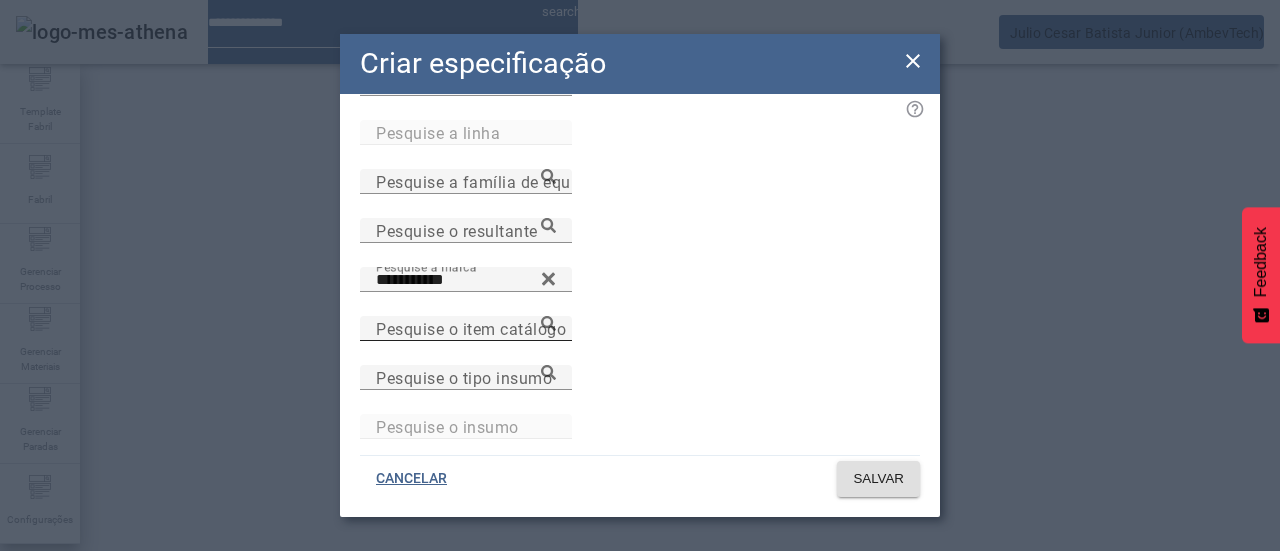 click on "Pesquise o item catálogo" at bounding box center (466, 329) 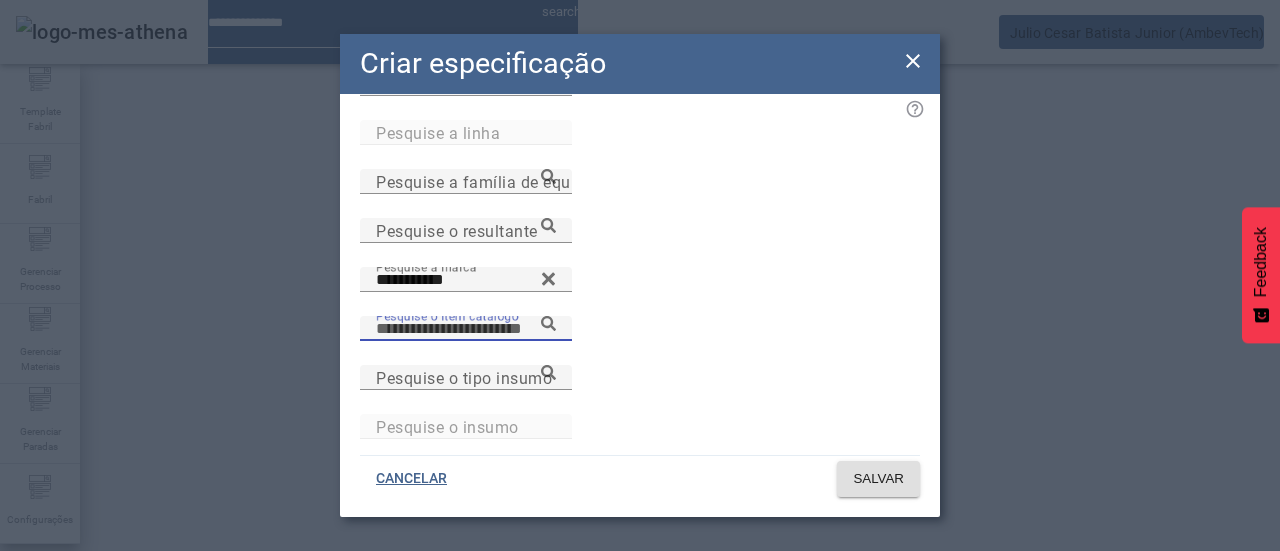 paste on "**********" 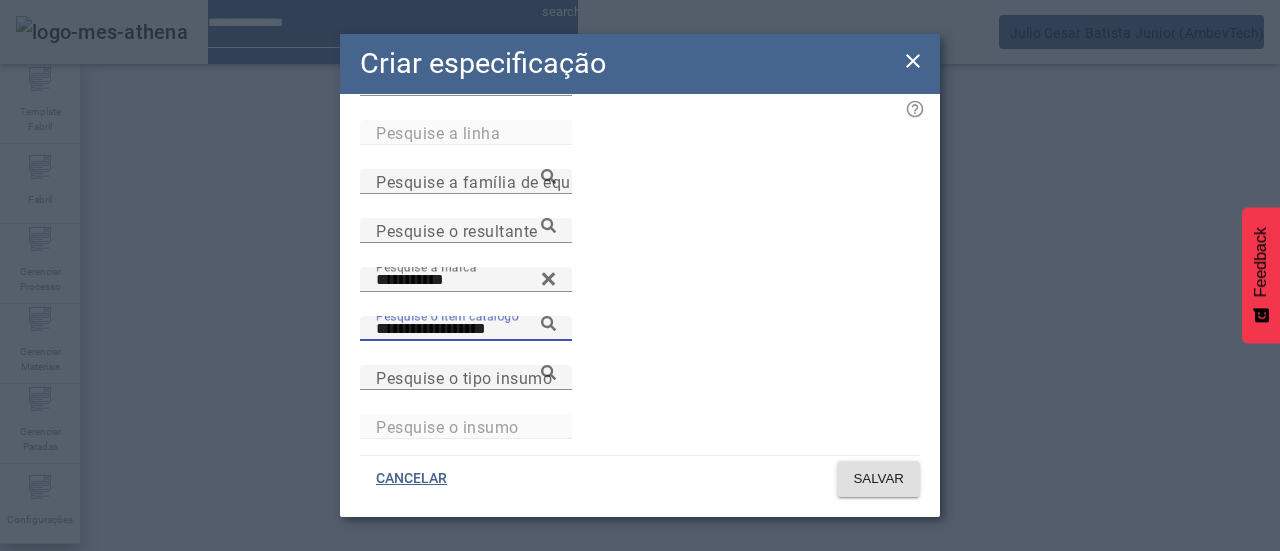 type on "**********" 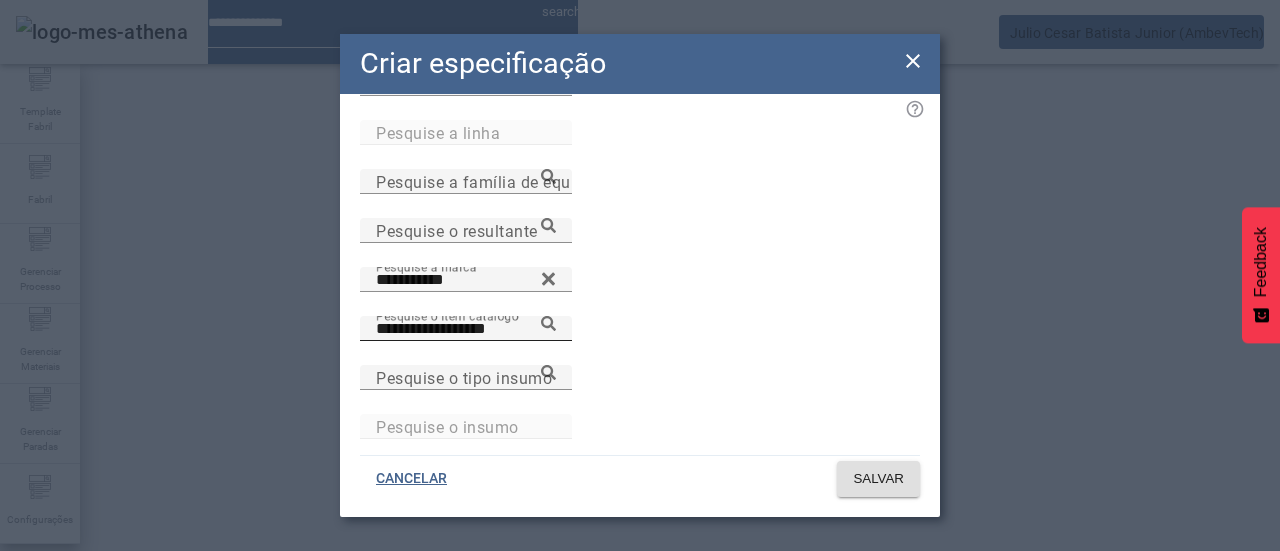 click at bounding box center [548, 323] 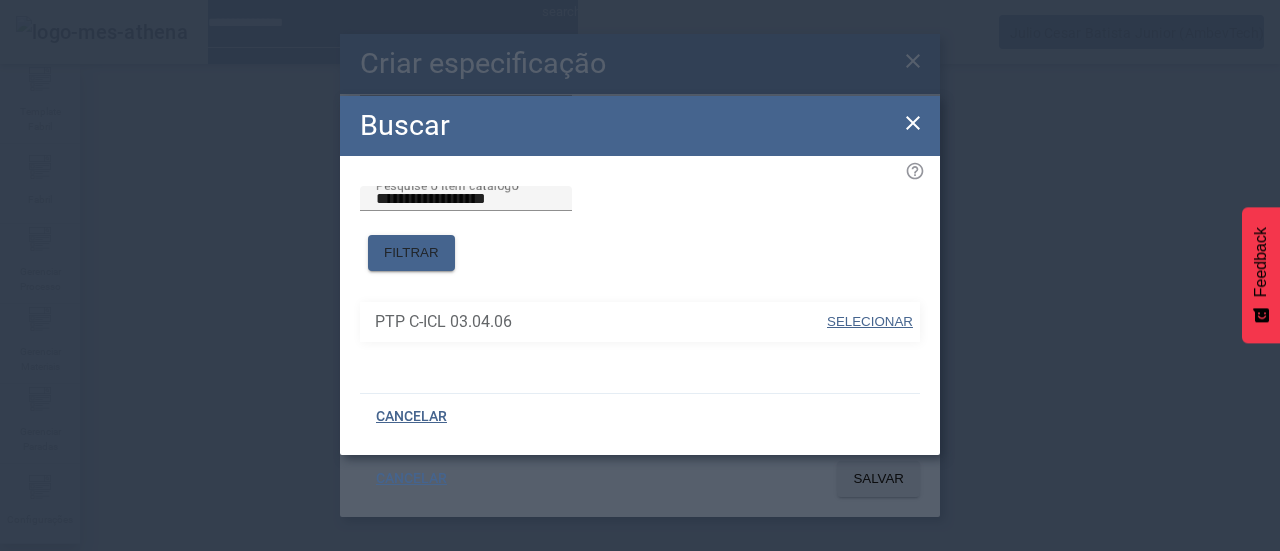 click at bounding box center (870, 322) 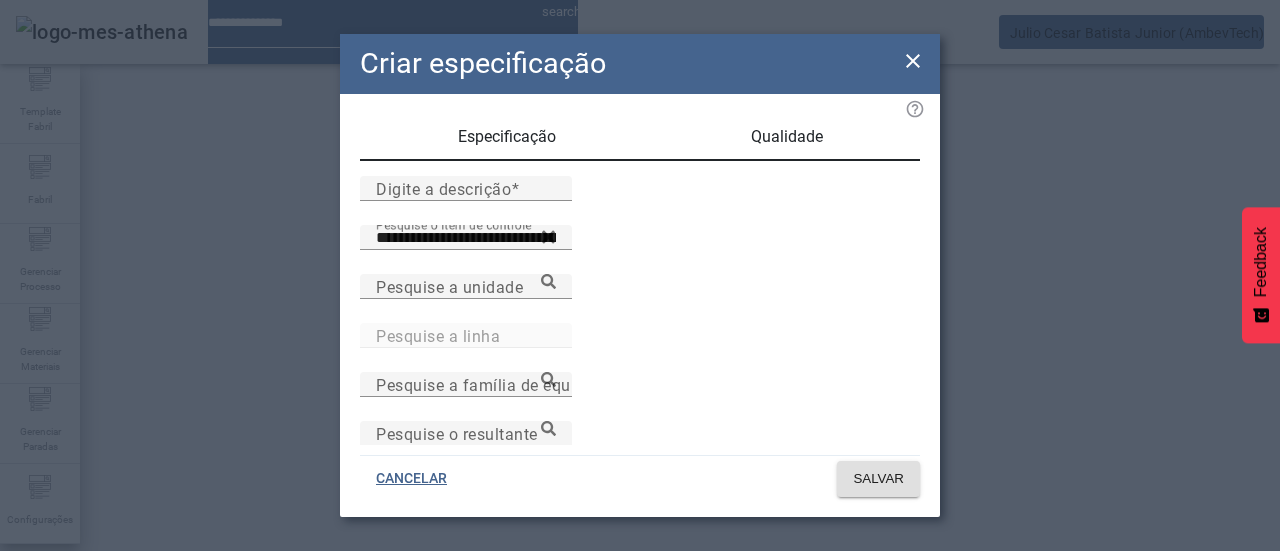 scroll, scrollTop: 0, scrollLeft: 0, axis: both 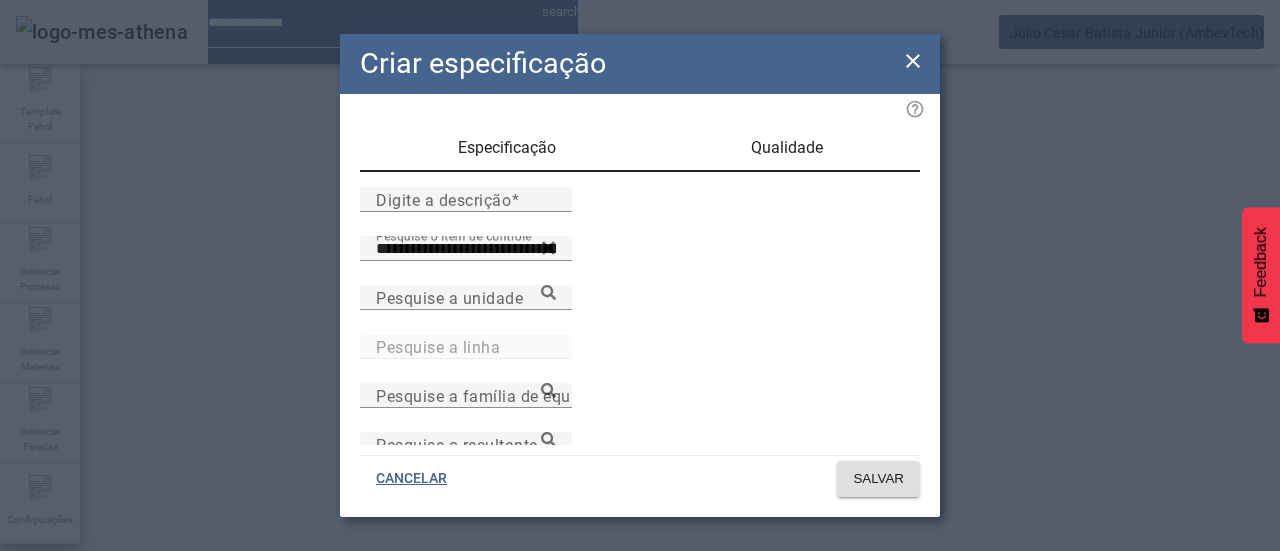click on "Qualidade" at bounding box center [787, 148] 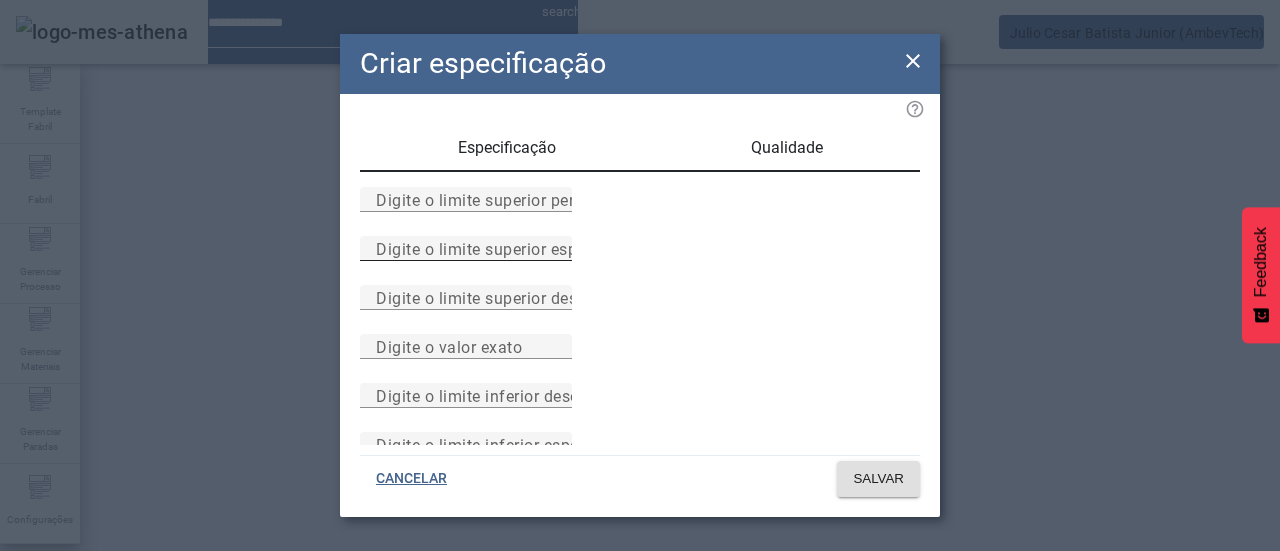 click on "Digite o limite superior especificado" at bounding box center [466, 248] 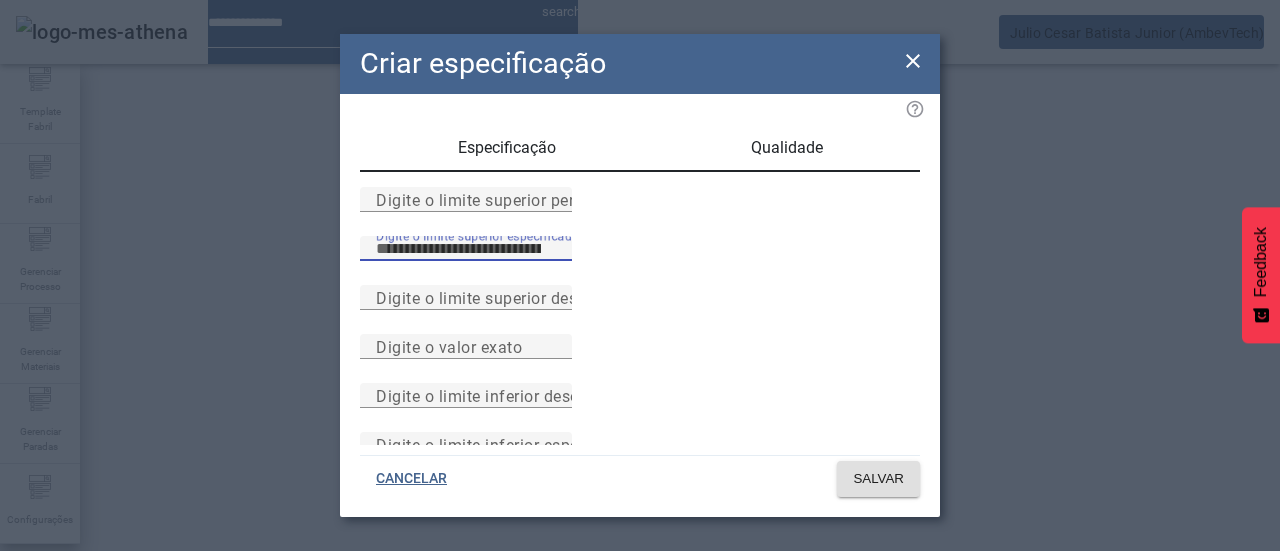 type on "**" 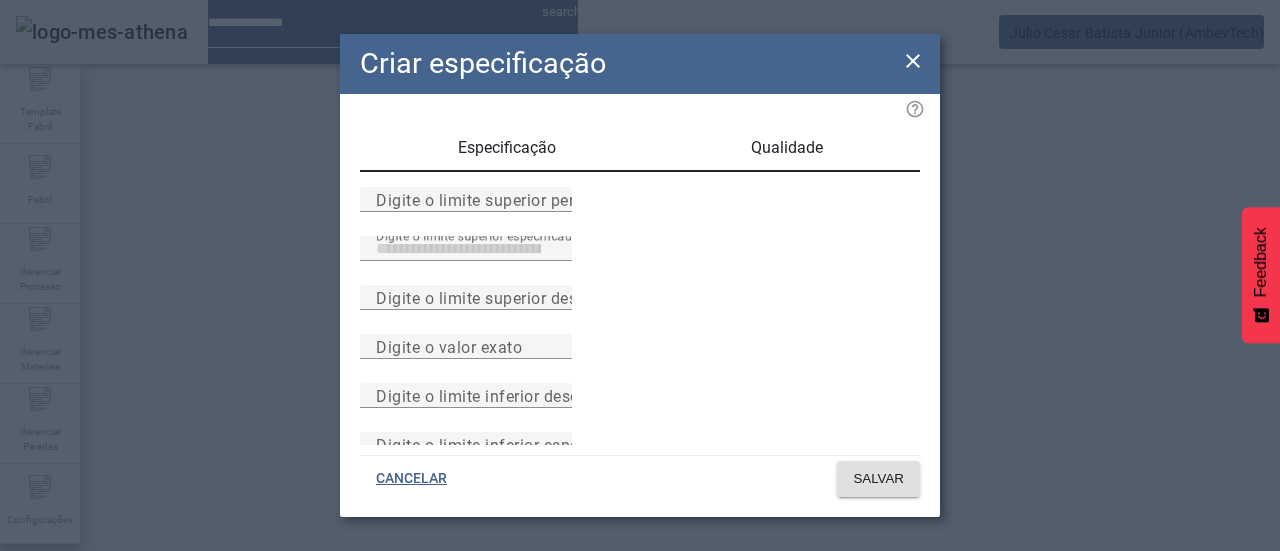 drag, startPoint x: 885, startPoint y: 278, endPoint x: 937, endPoint y: 237, distance: 66.21933 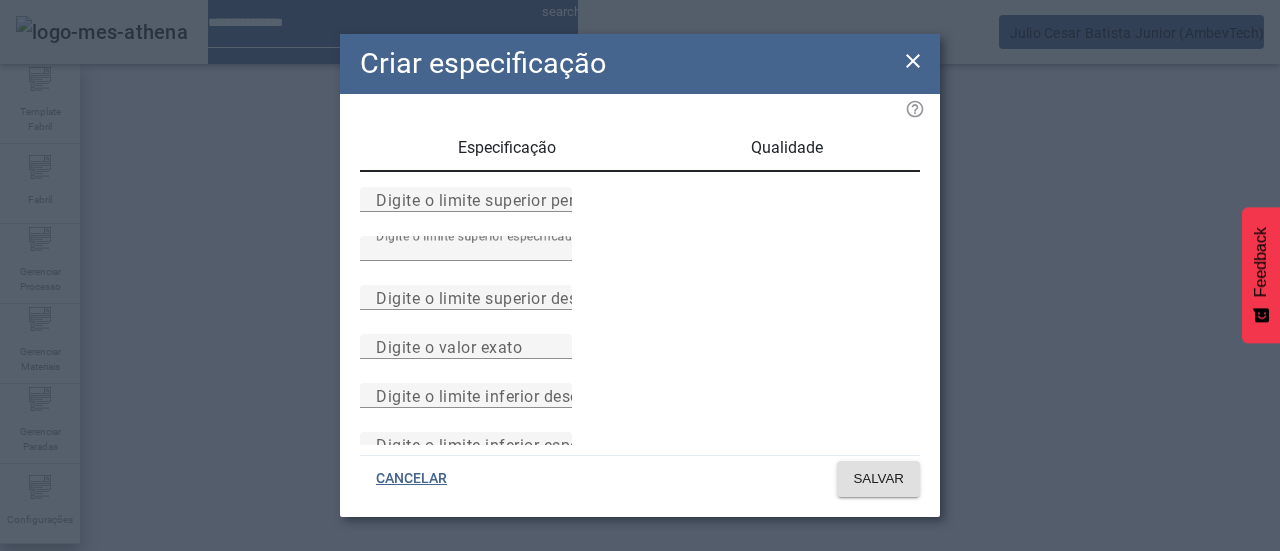 click on "Especificação Qualidade Digite o limite superior permitido Digite o limite superior especificado ** Digite o limite superior desejado Digite o valor exato Digite o limite inferior desejado Digite o limite inferior especificado Digite o limite inferior permitido" at bounding box center [640, 269] 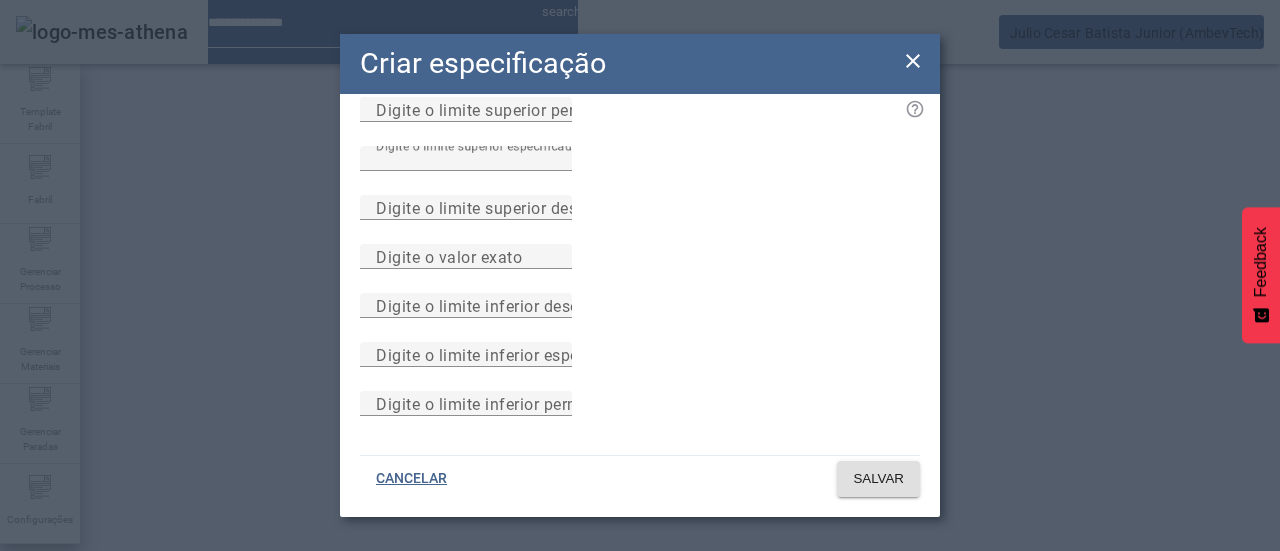 scroll, scrollTop: 0, scrollLeft: 0, axis: both 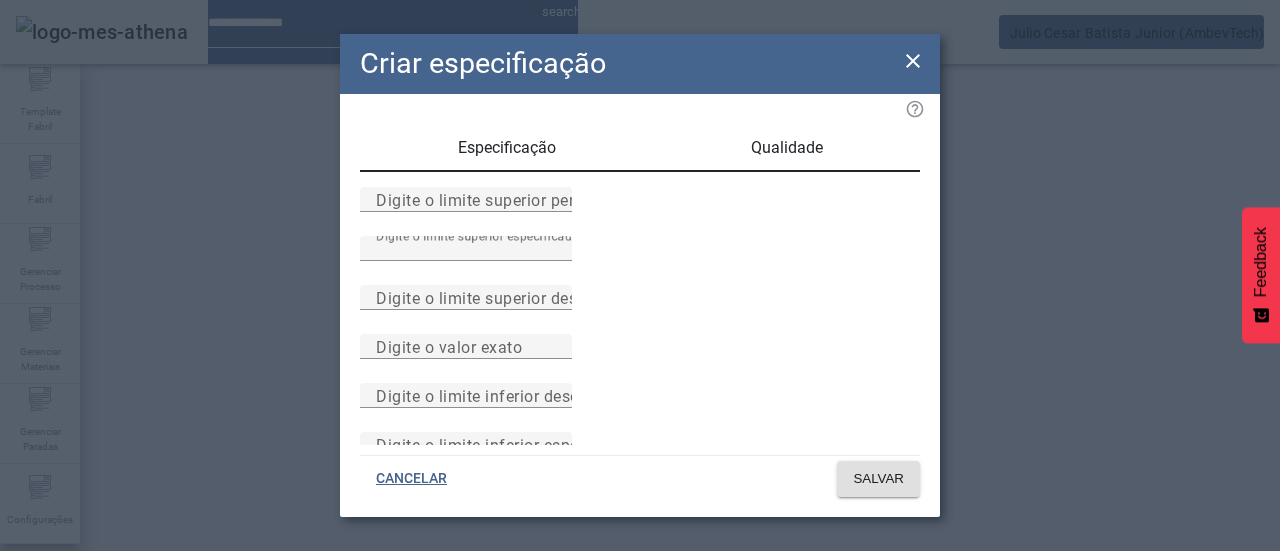 click on "Especificação" at bounding box center [507, 148] 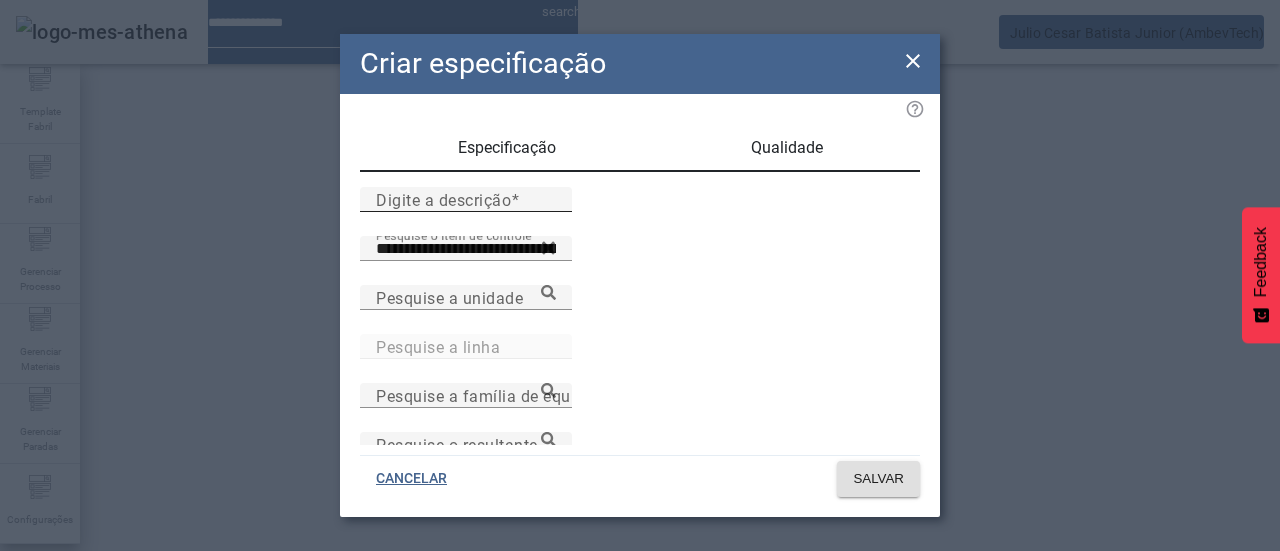 click on "Digite a descrição" at bounding box center [443, 199] 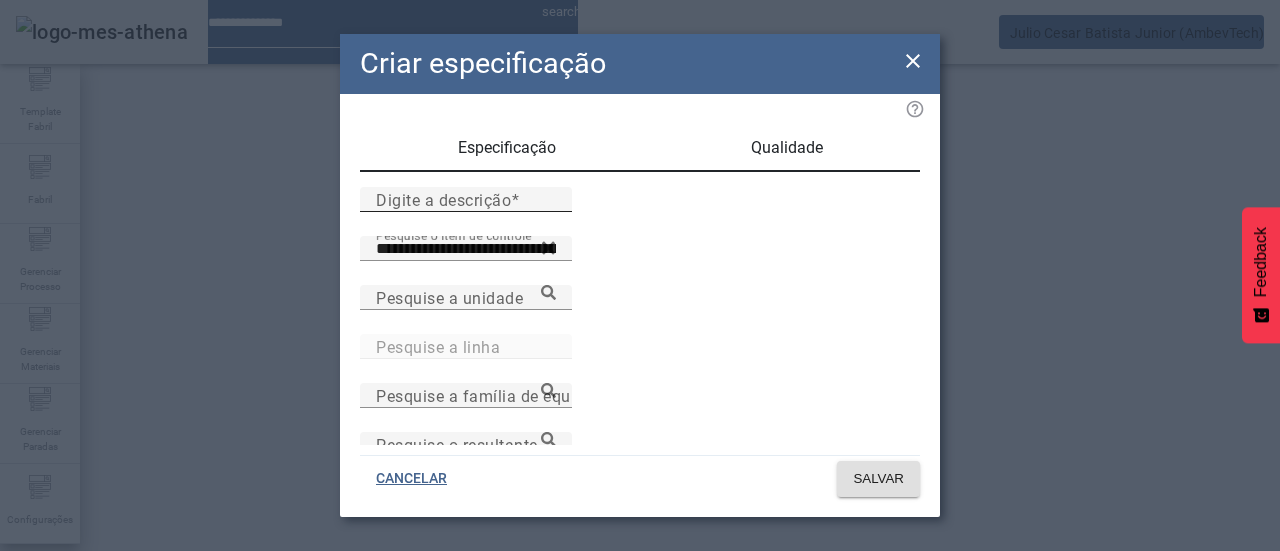 click on "Digite a descrição" at bounding box center [466, 200] 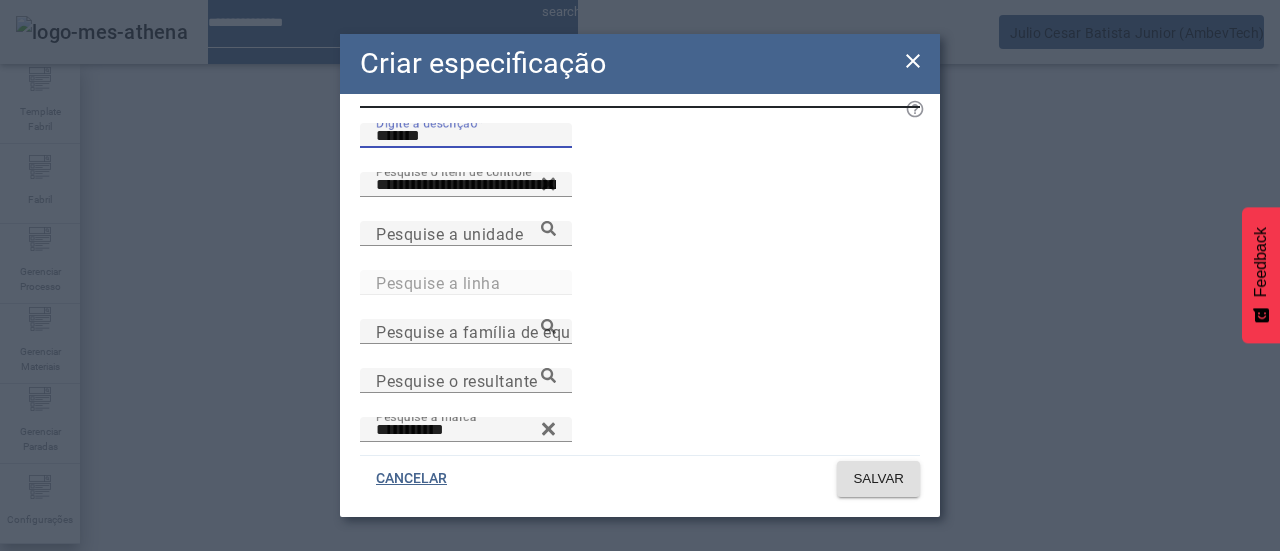 scroll, scrollTop: 0, scrollLeft: 0, axis: both 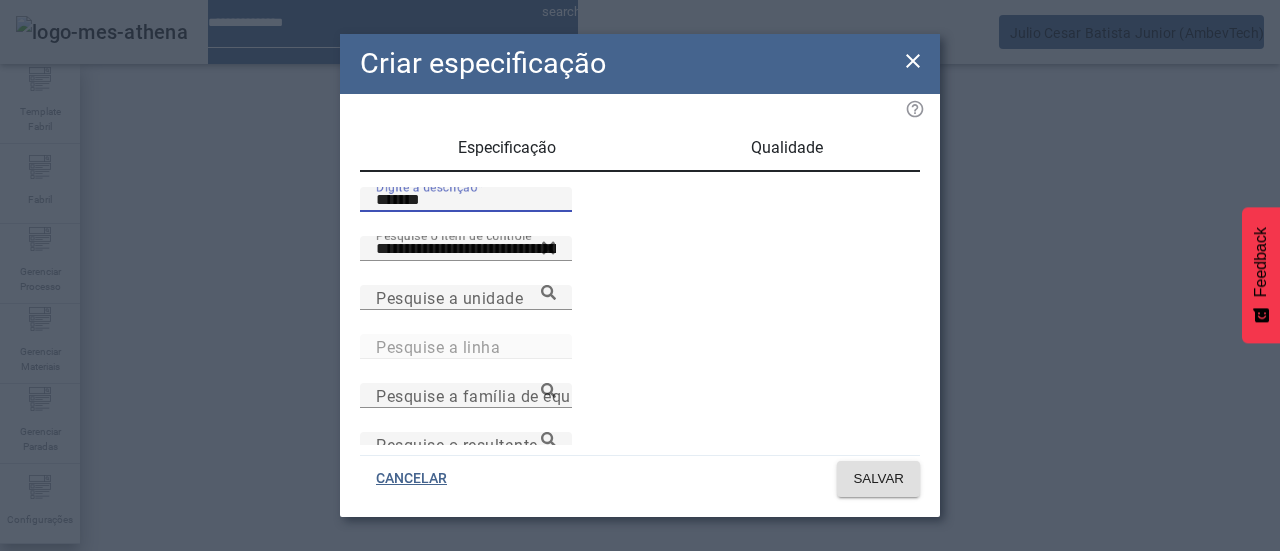 type on "*******" 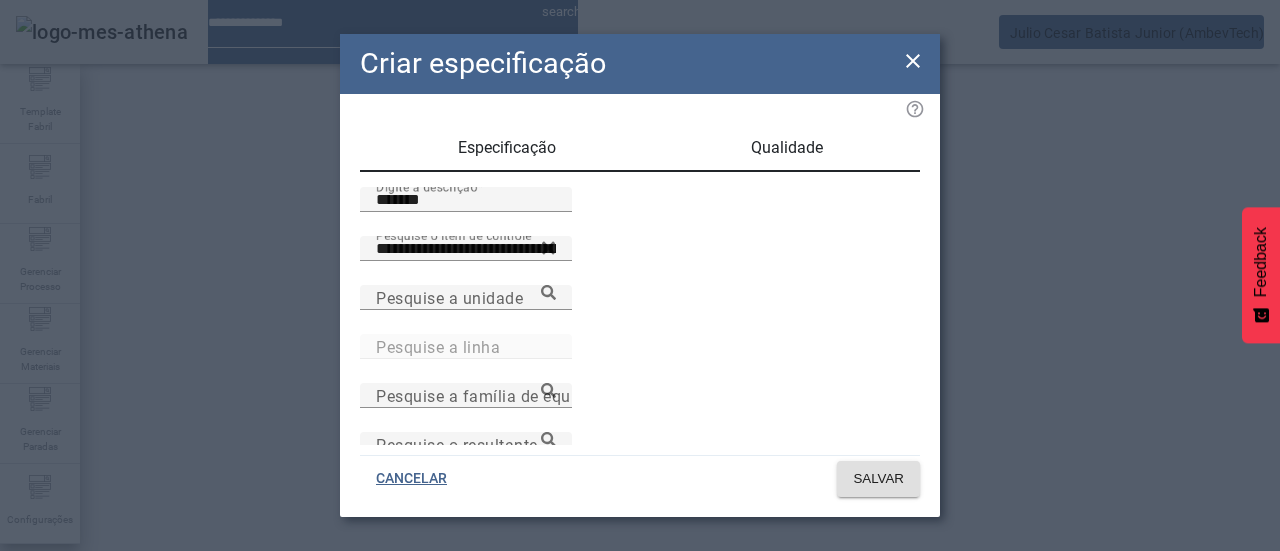 click on "Qualidade" at bounding box center [787, 148] 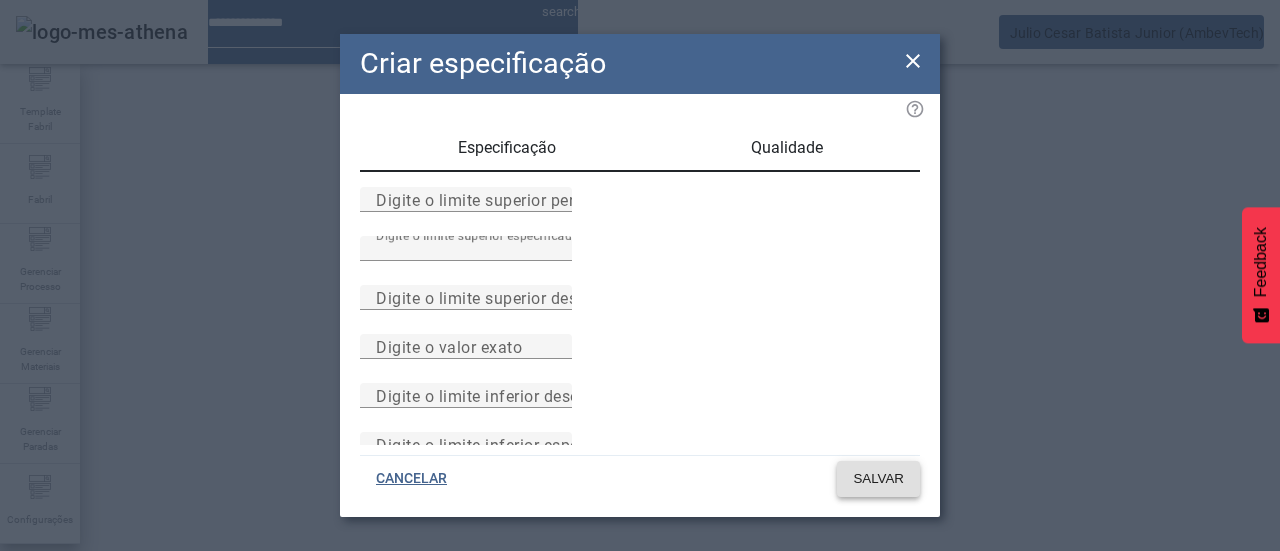 click on "SALVAR" at bounding box center (878, 479) 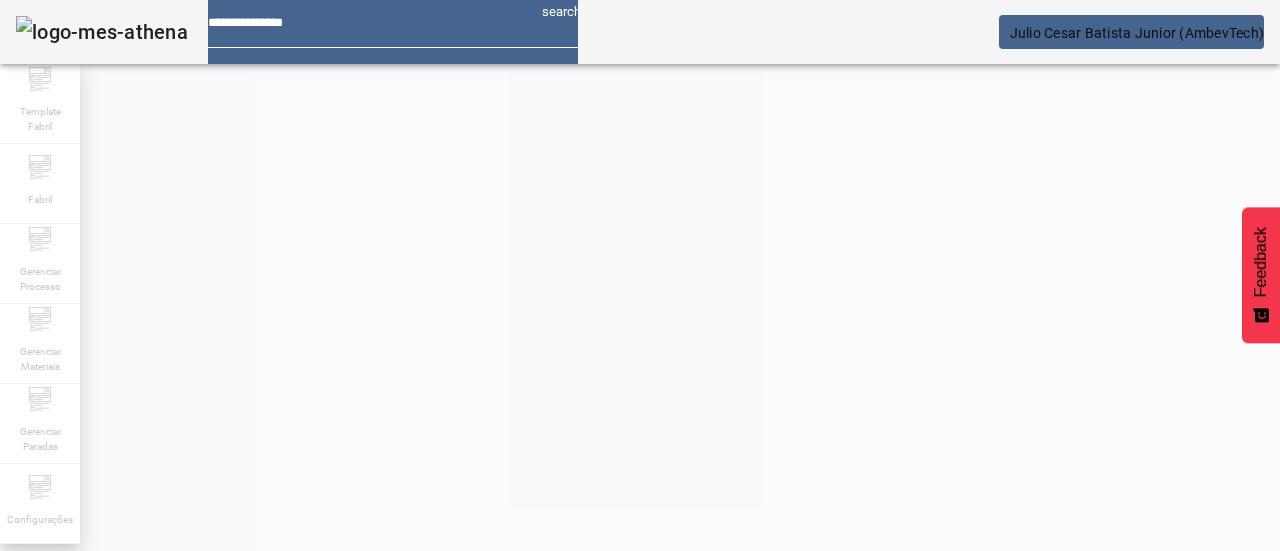 scroll, scrollTop: 148, scrollLeft: 0, axis: vertical 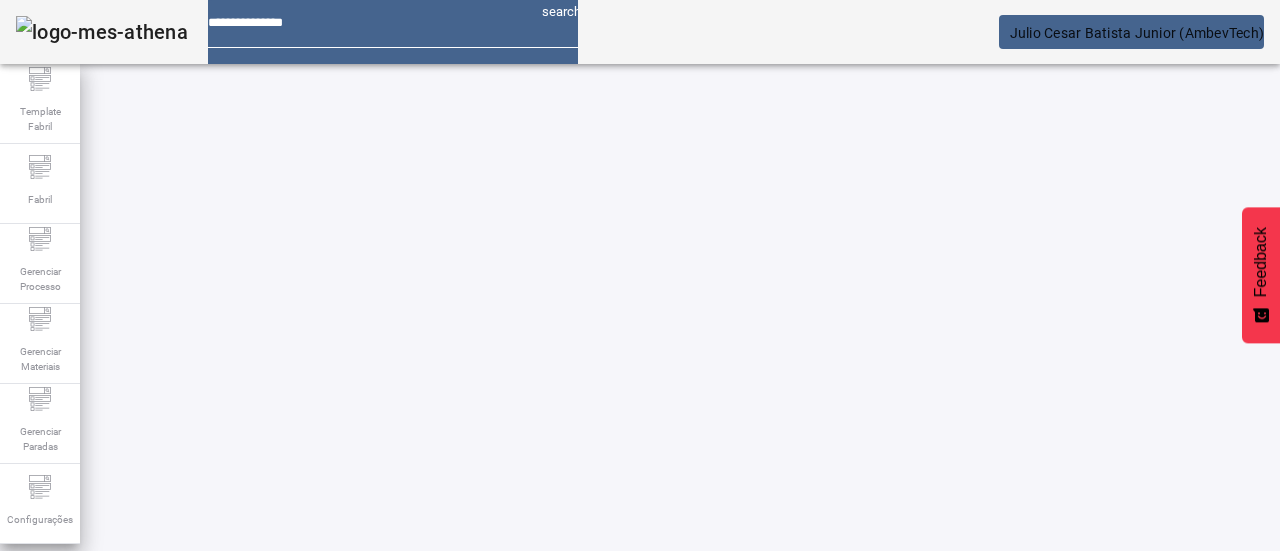 click at bounding box center (198, 600) 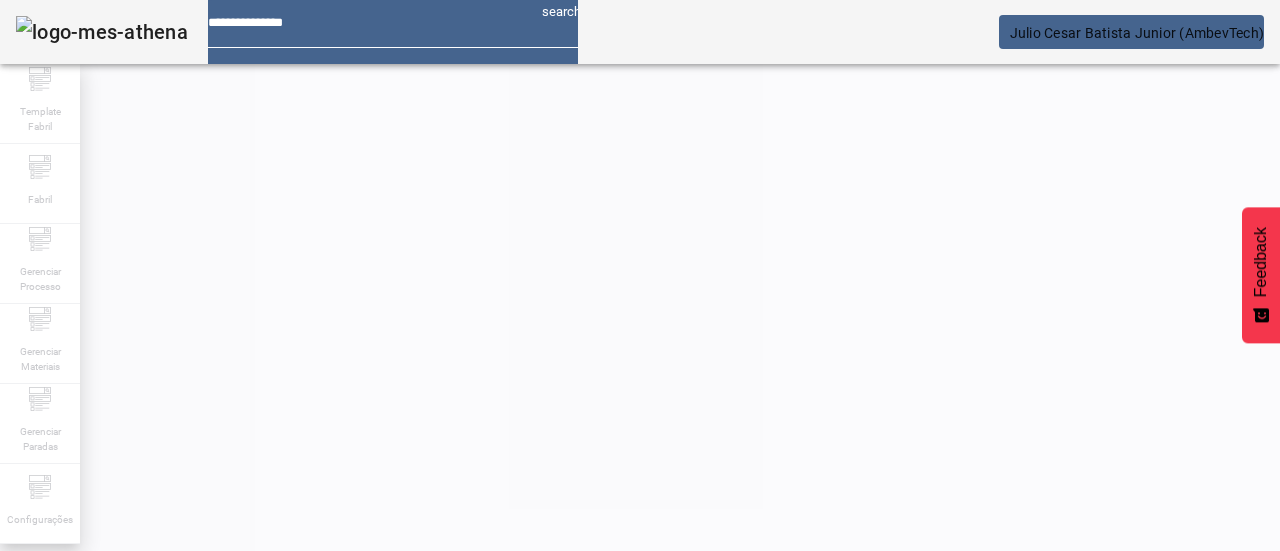 scroll, scrollTop: 148, scrollLeft: 0, axis: vertical 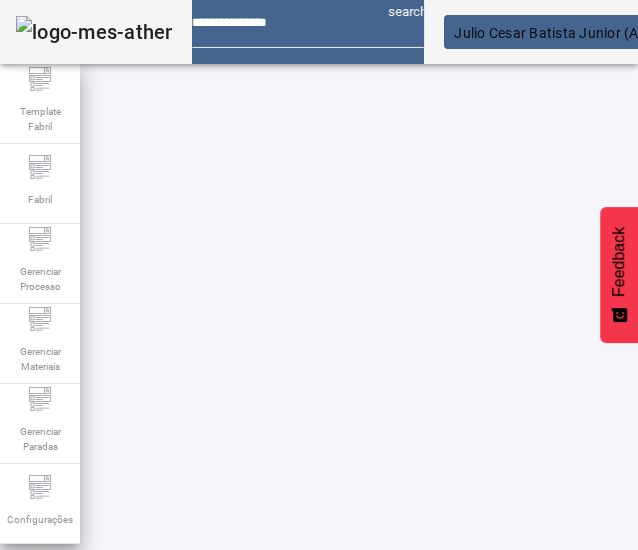 click on "Grau de Fermentação Aparente-2.fase" at bounding box center [213, 799] 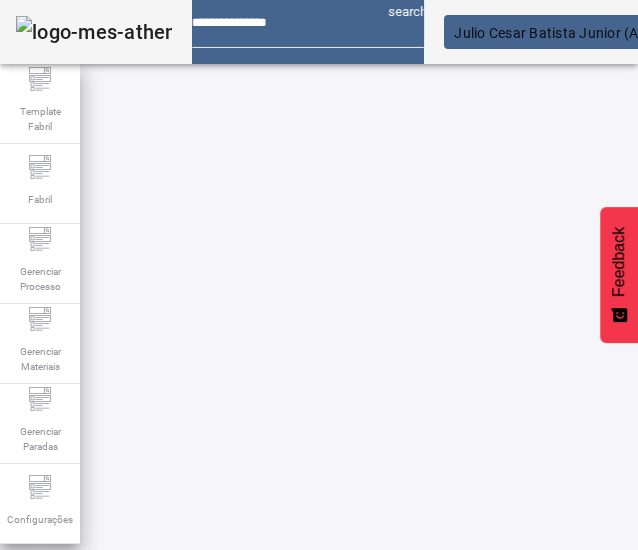scroll, scrollTop: 0, scrollLeft: 0, axis: both 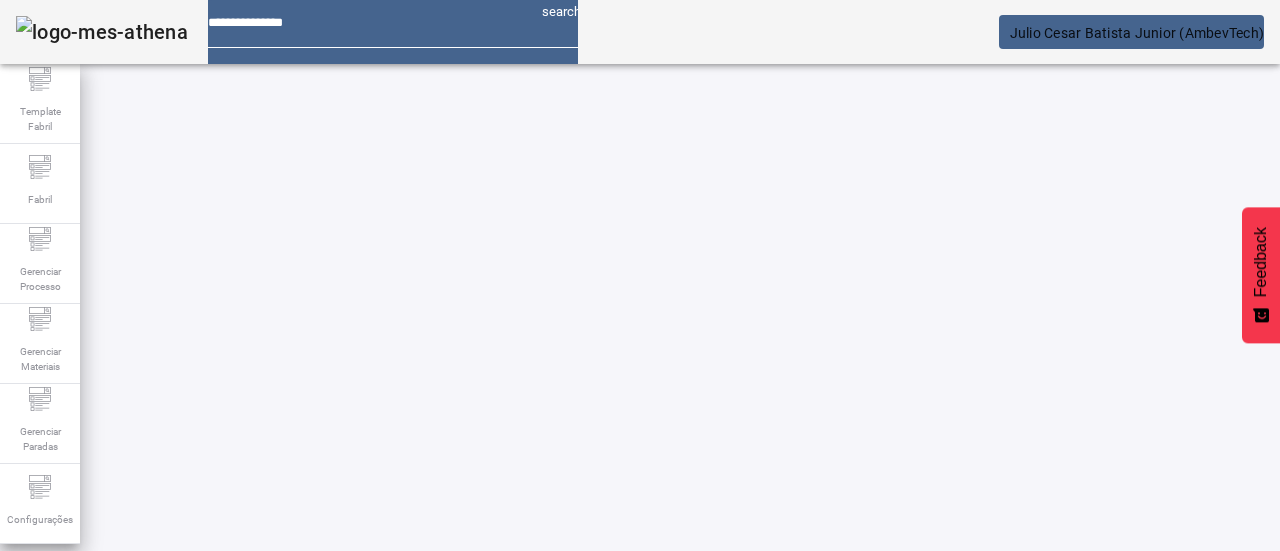 click at bounding box center (812, 799) 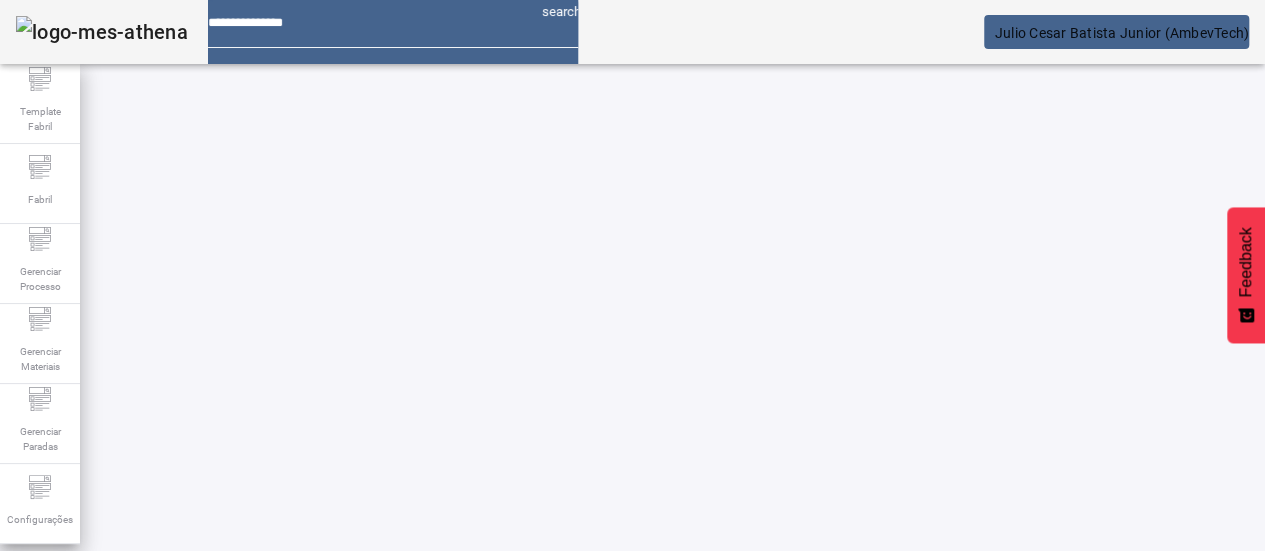 click at bounding box center [248, 915] 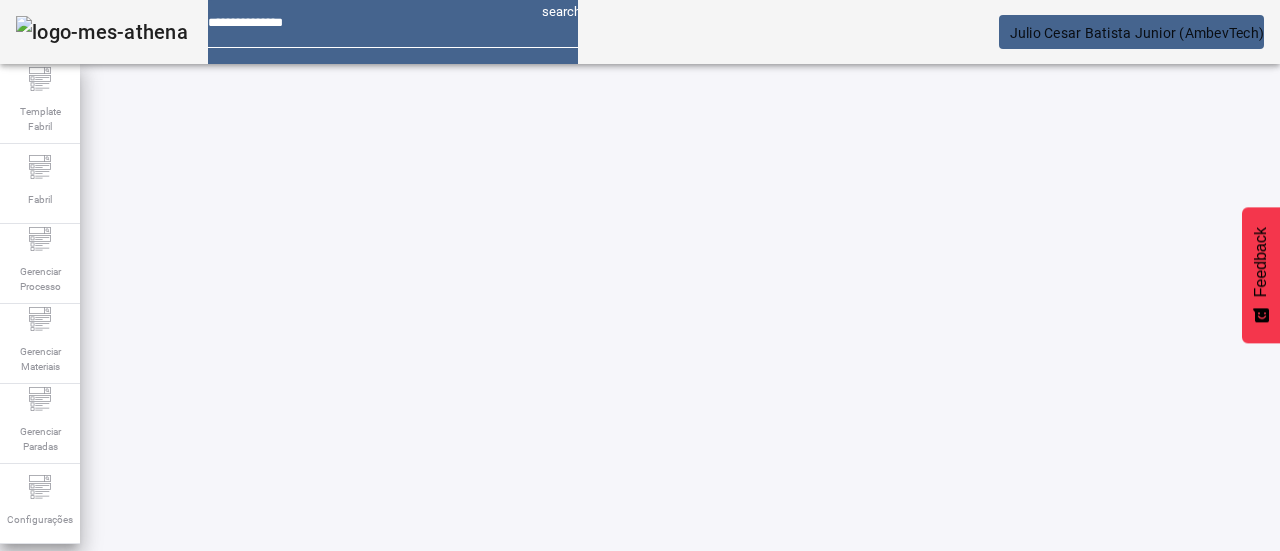 scroll, scrollTop: 148, scrollLeft: 0, axis: vertical 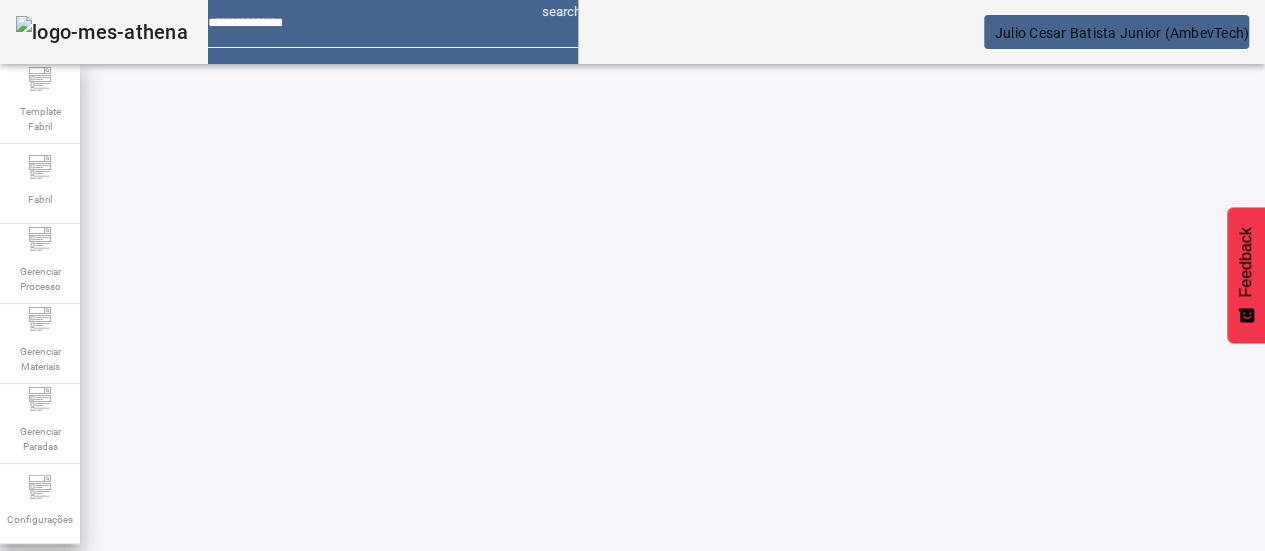 click at bounding box center (248, 939) 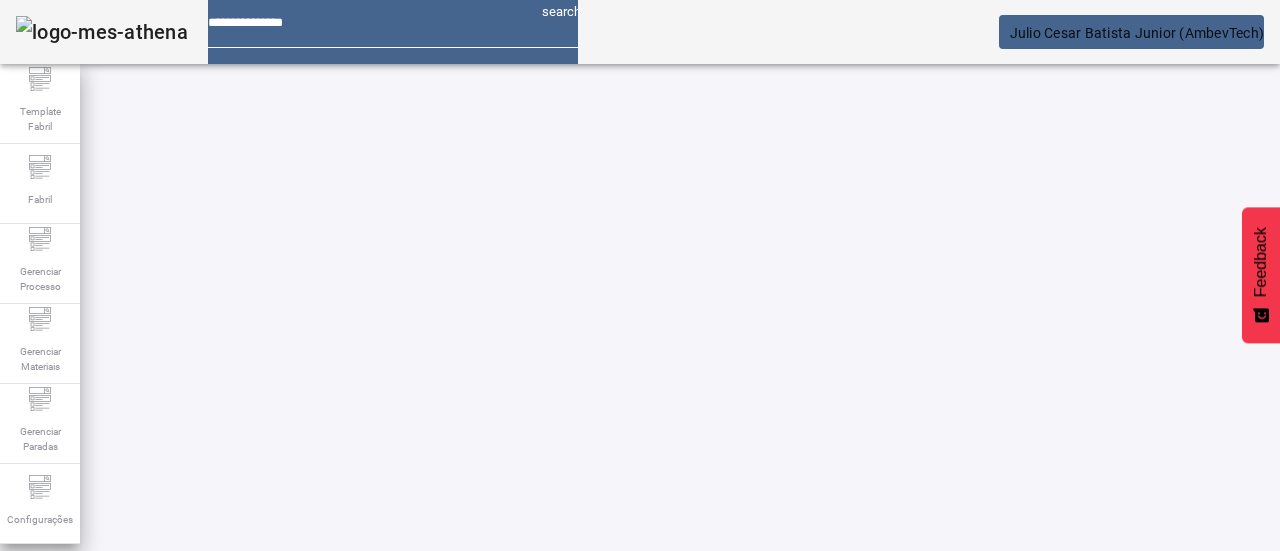 scroll, scrollTop: 148, scrollLeft: 0, axis: vertical 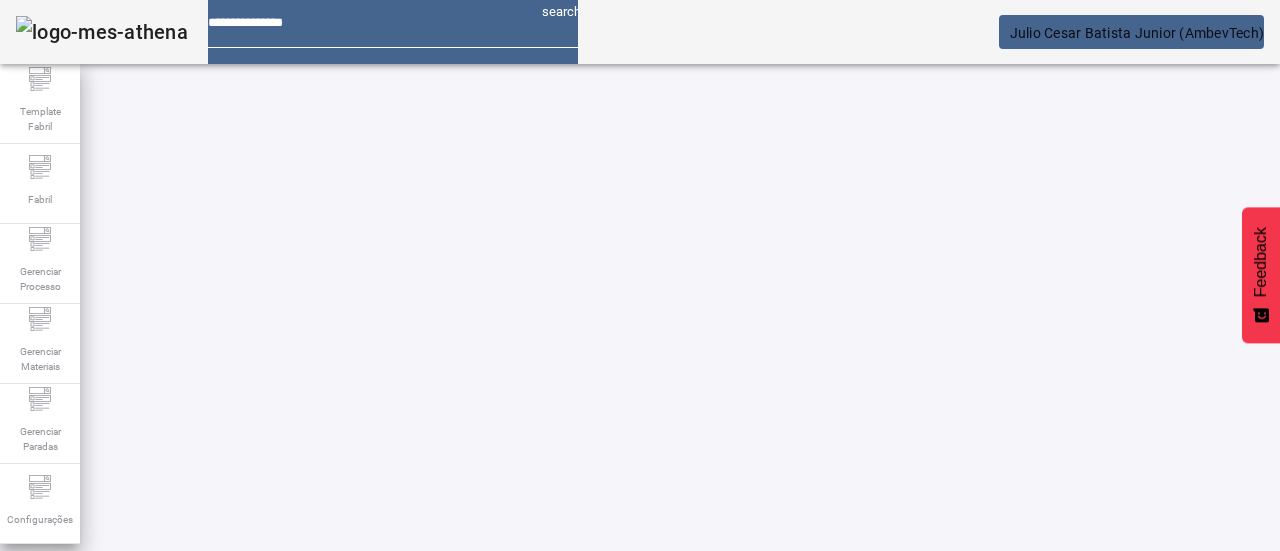 click at bounding box center (1146, 691) 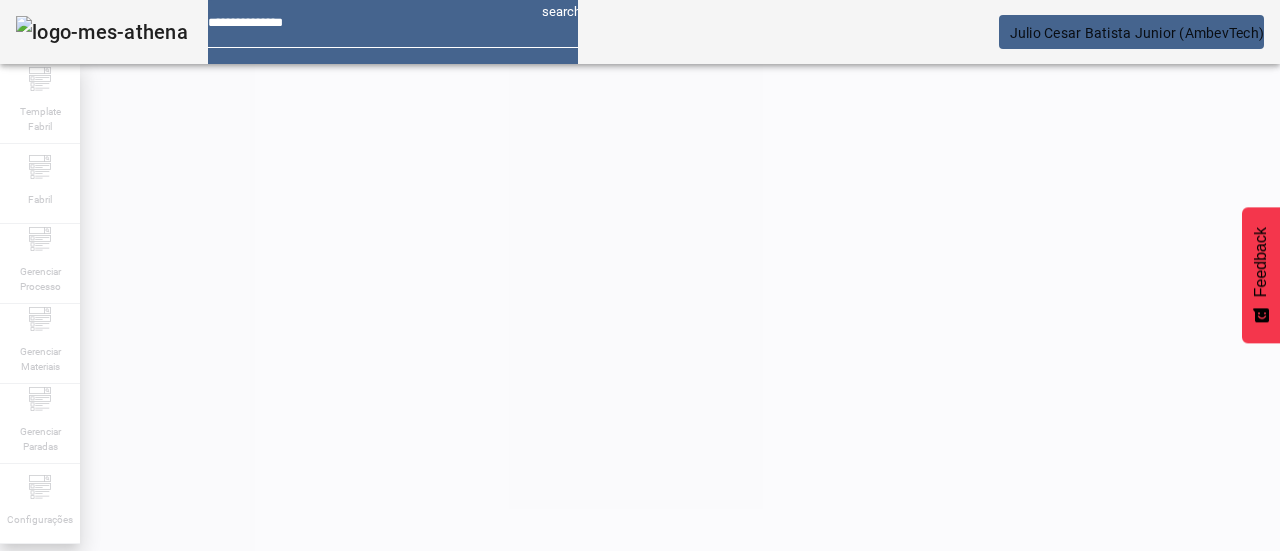 scroll, scrollTop: 148, scrollLeft: 0, axis: vertical 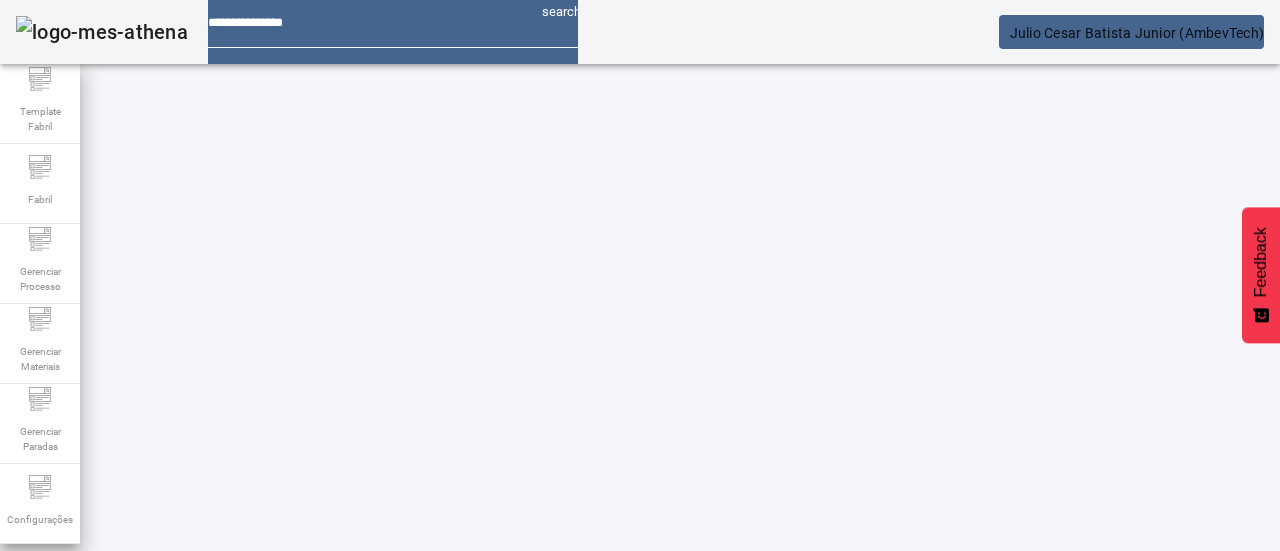 click at bounding box center (751, 799) 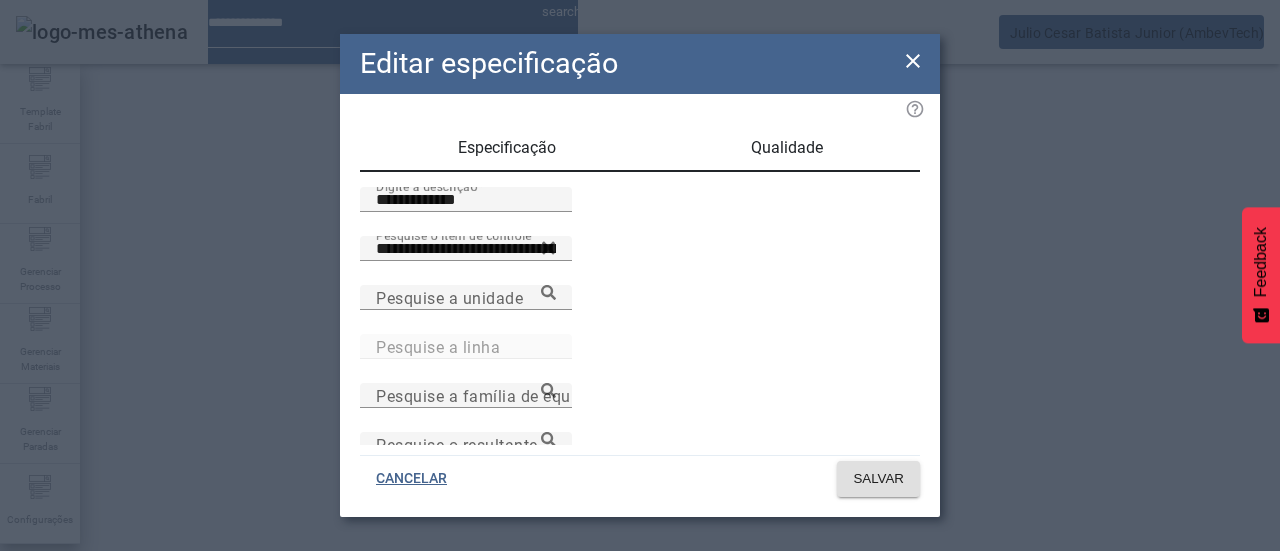 click on "Qualidade" at bounding box center [787, 148] 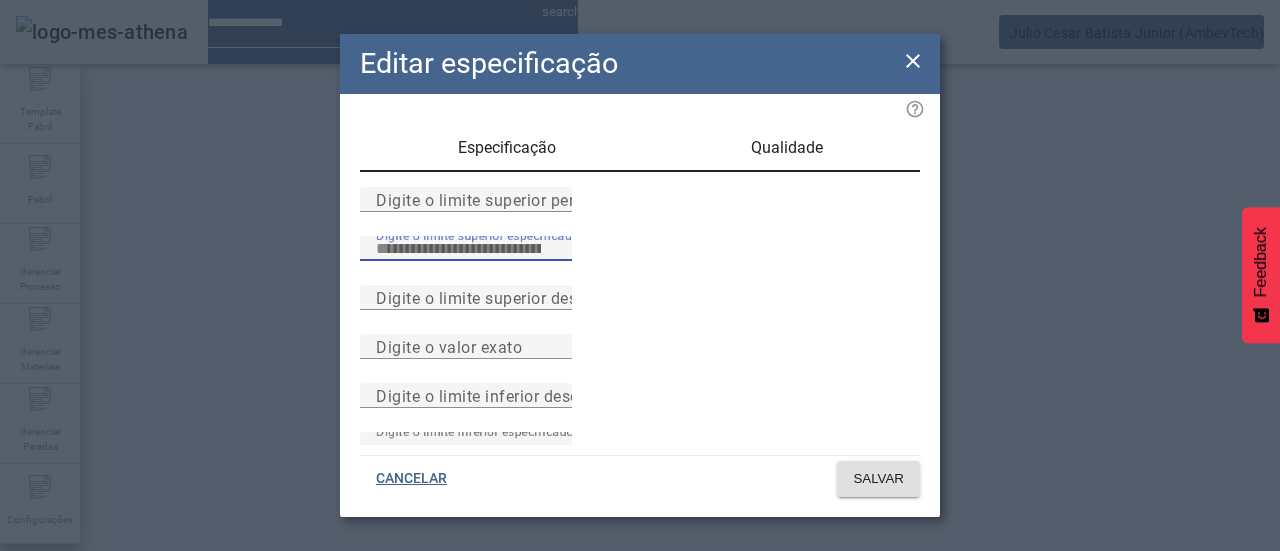 drag, startPoint x: 505, startPoint y: 309, endPoint x: 382, endPoint y: 291, distance: 124.3101 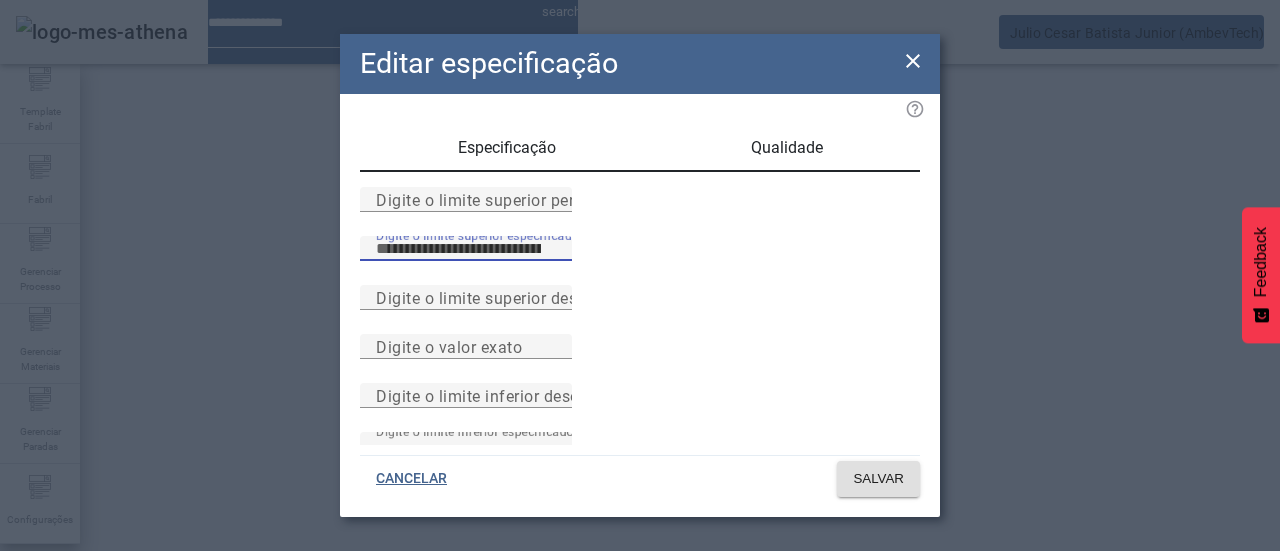 click on "Digite o limite superior especificado ****" at bounding box center (640, 260) 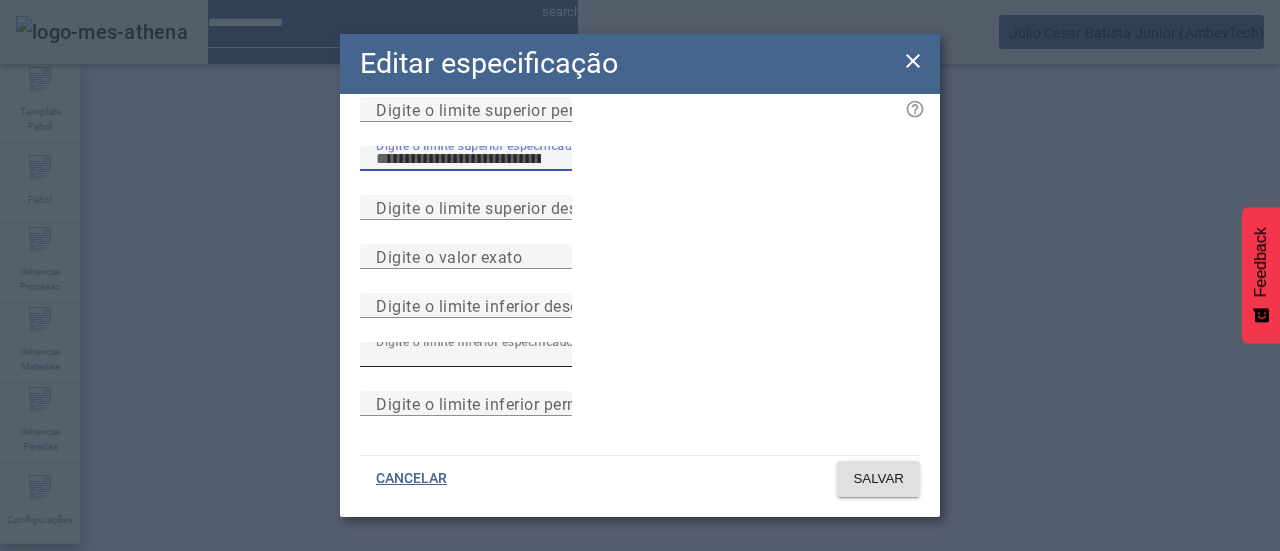 type on "**" 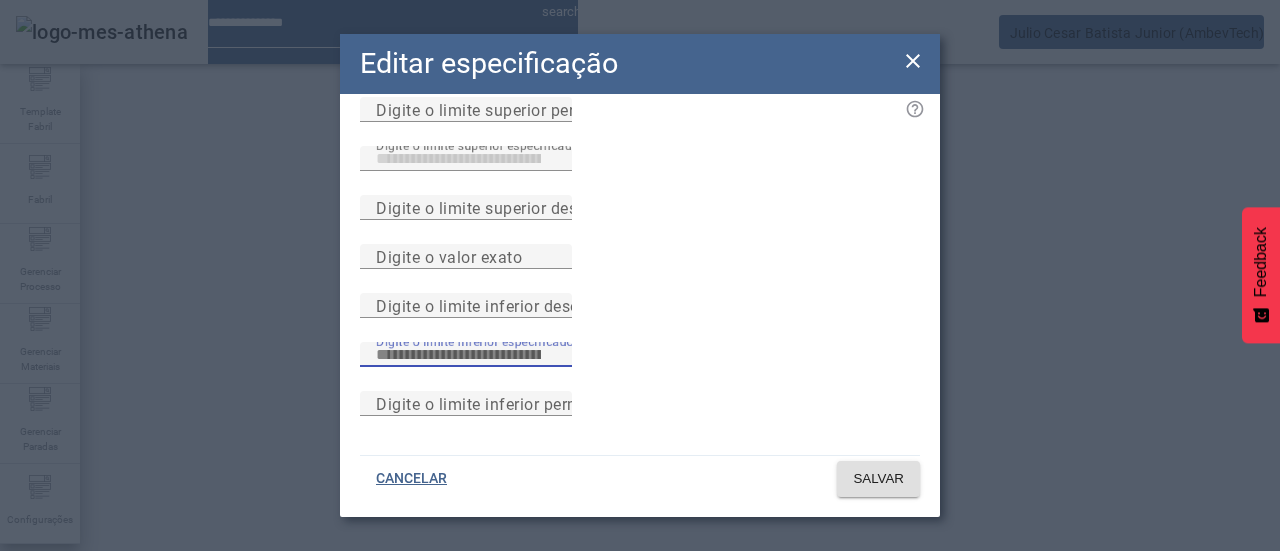 drag, startPoint x: 500, startPoint y: 327, endPoint x: 376, endPoint y: 316, distance: 124.486946 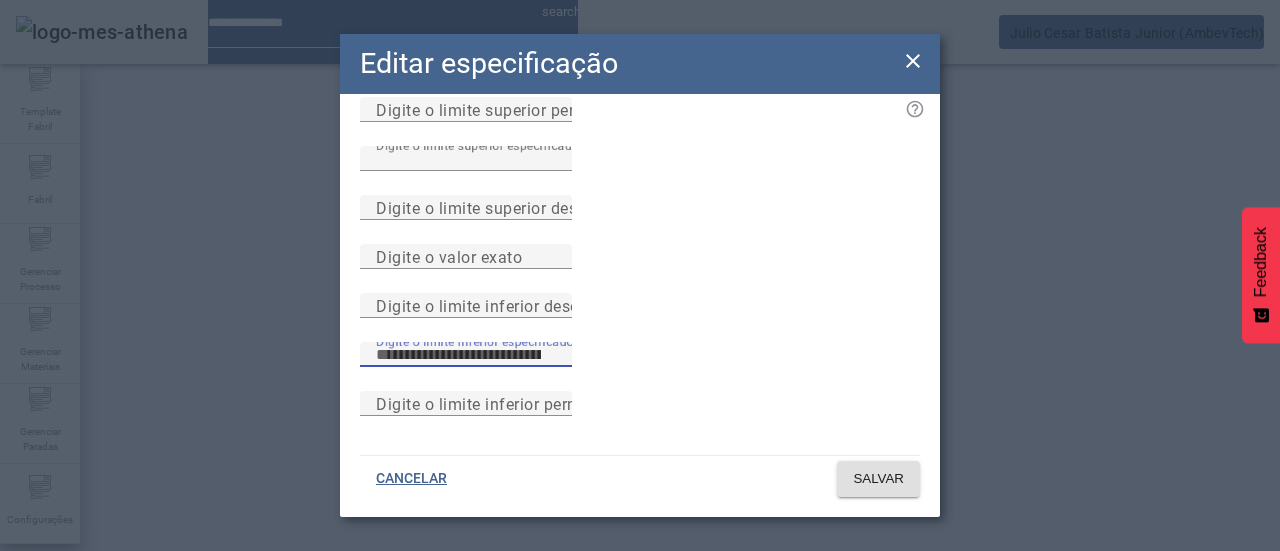 click on "Digite o limite inferior especificado ****" at bounding box center [640, 366] 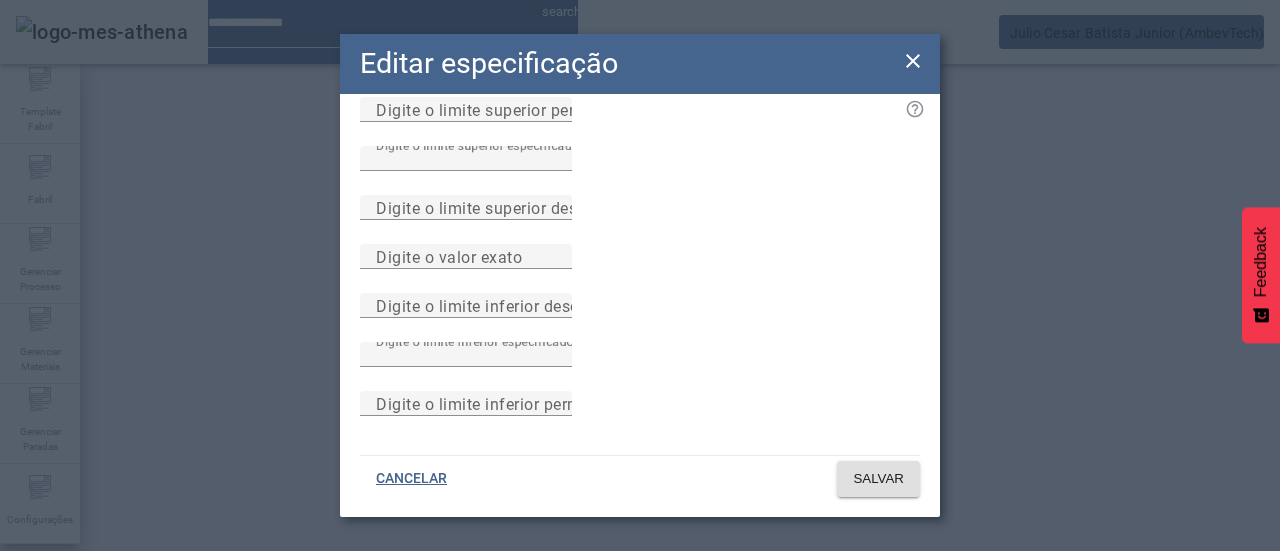 click on "Digite o limite inferior desejado" at bounding box center (640, 317) 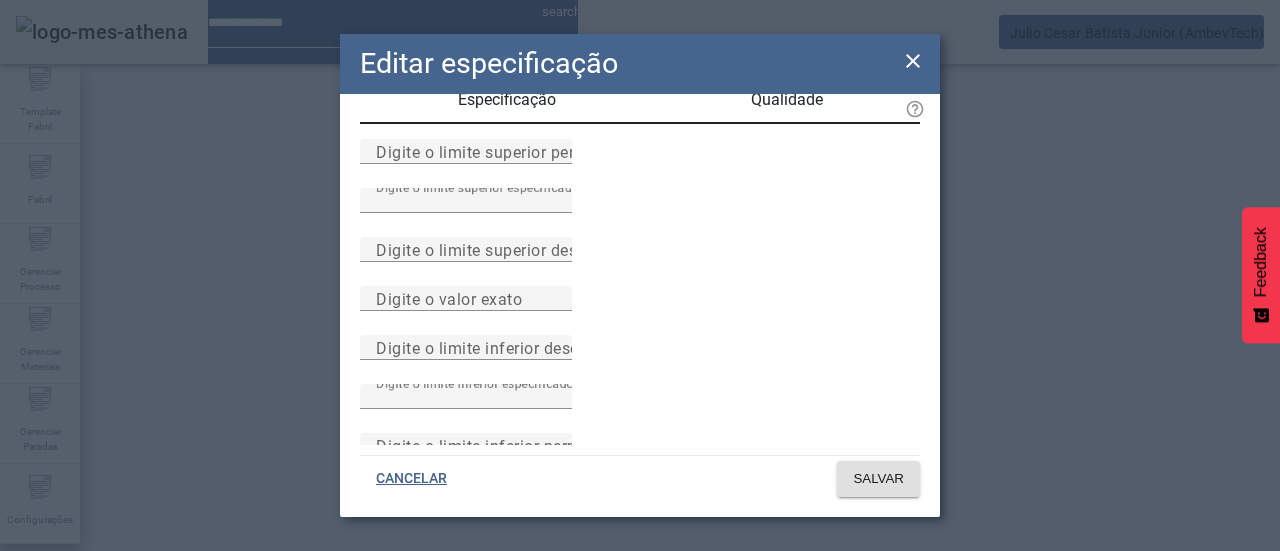 scroll, scrollTop: 0, scrollLeft: 0, axis: both 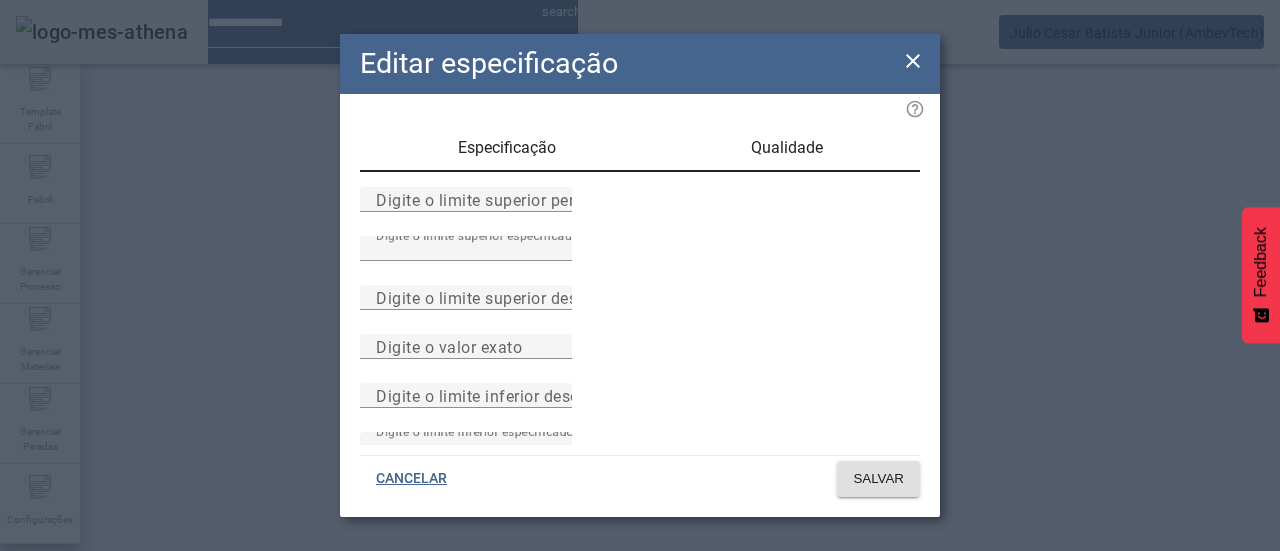 click on "Digite o limite superior especificado **" at bounding box center [640, 260] 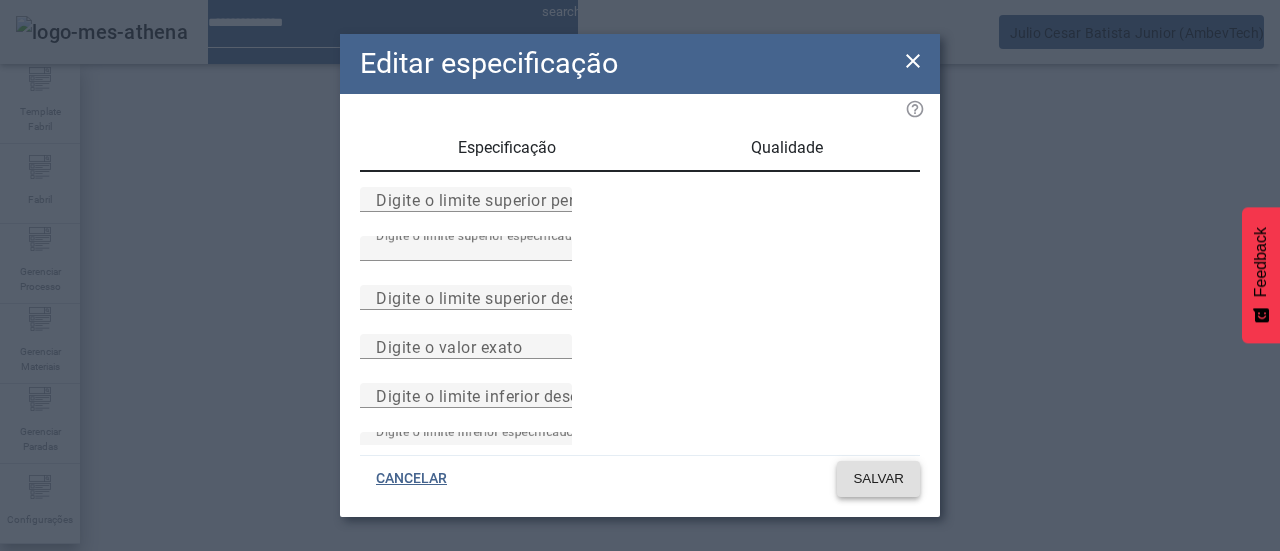 click on "SALVAR" at bounding box center (878, 479) 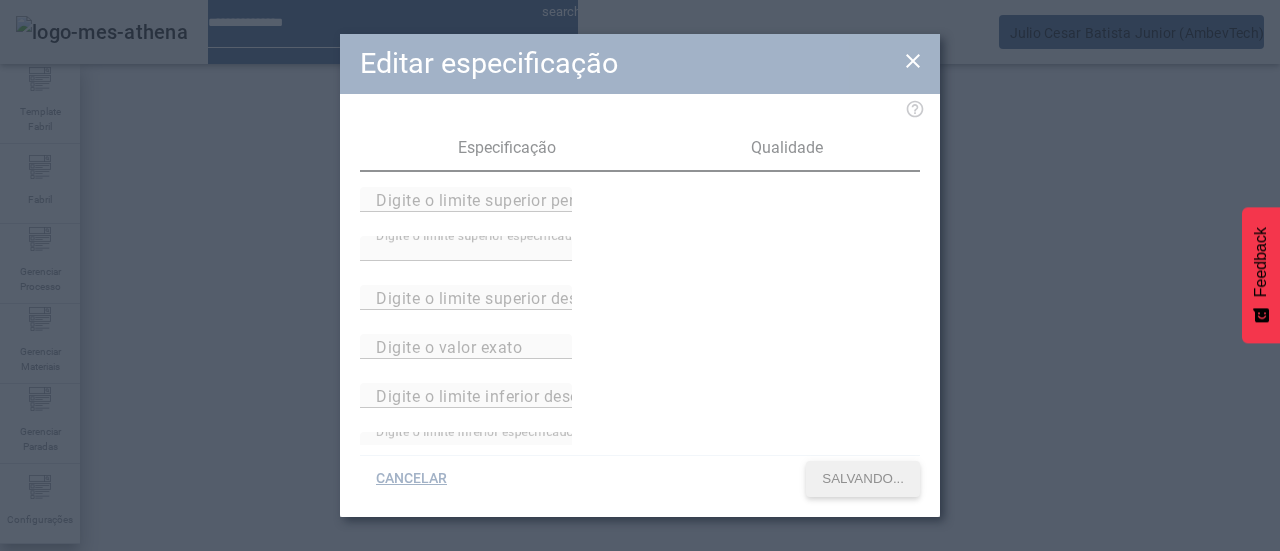 scroll, scrollTop: 148, scrollLeft: 0, axis: vertical 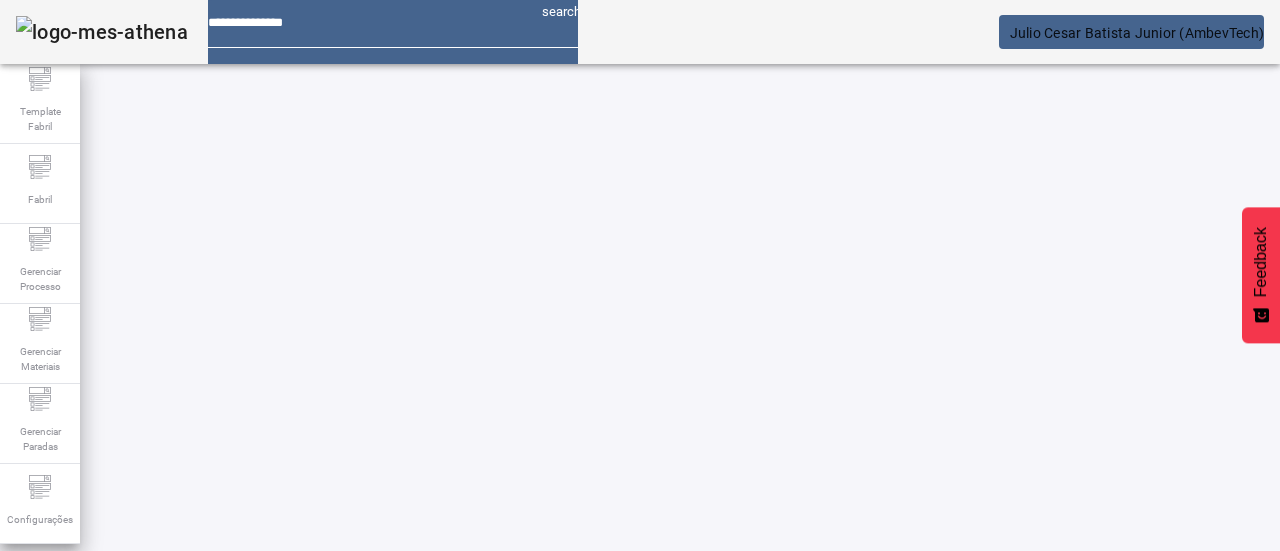 drag, startPoint x: 1192, startPoint y: 299, endPoint x: 1185, endPoint y: 363, distance: 64.381676 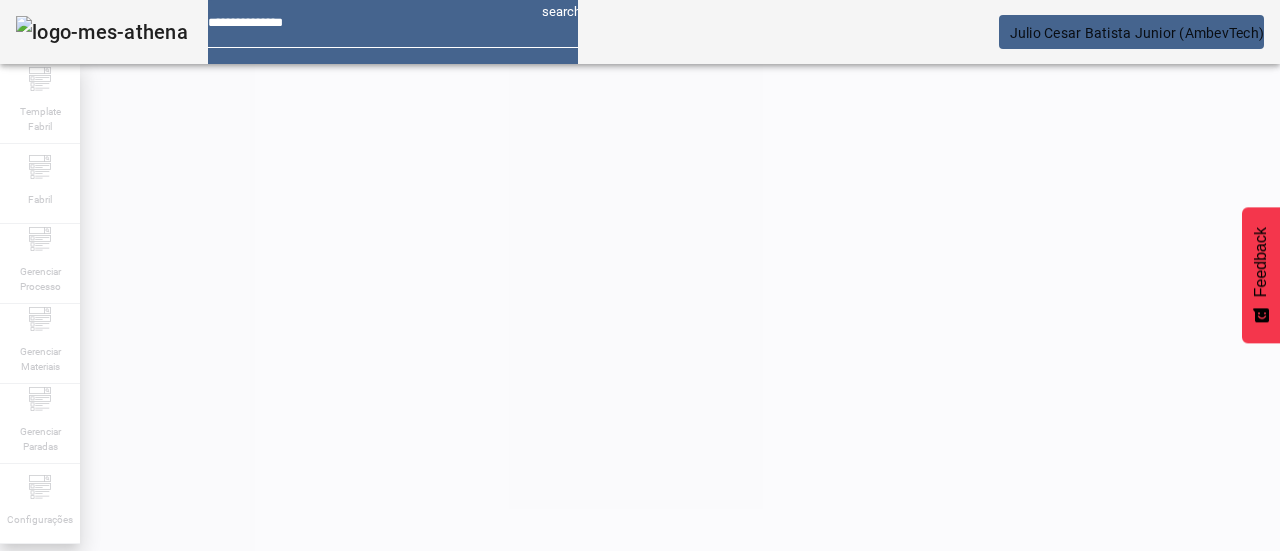 scroll, scrollTop: 148, scrollLeft: 0, axis: vertical 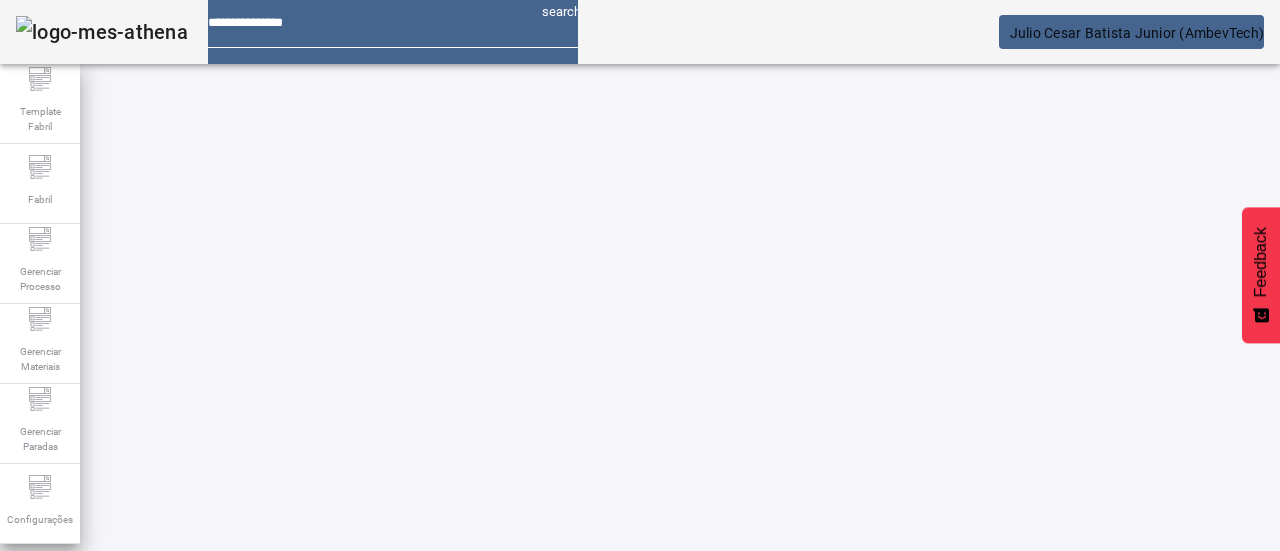 click at bounding box center [753, 796] 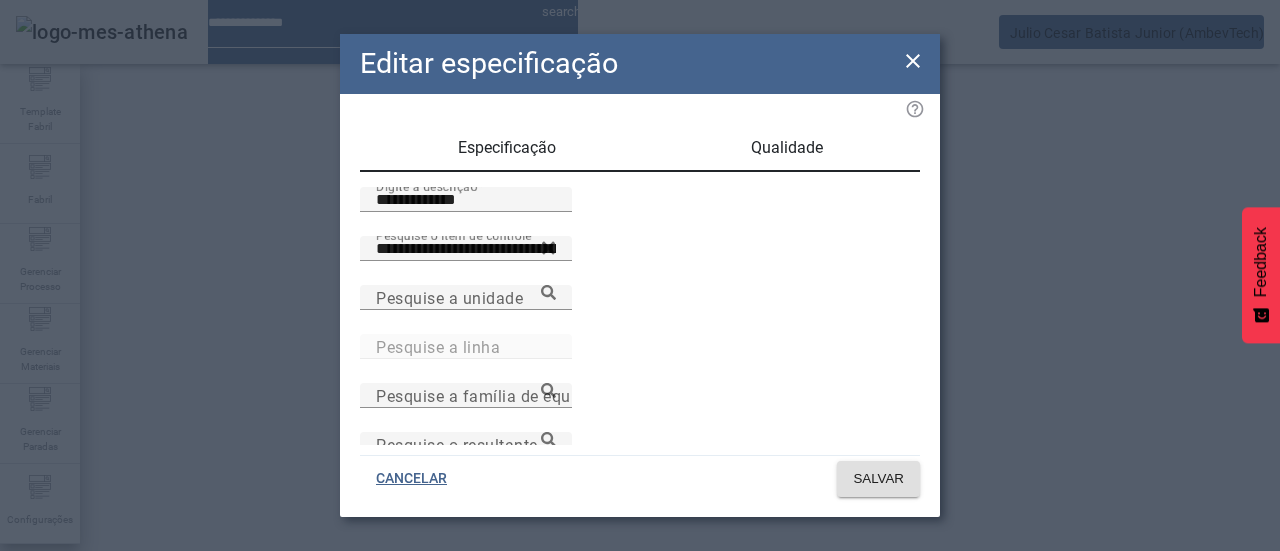 click on "Qualidade" at bounding box center [787, 148] 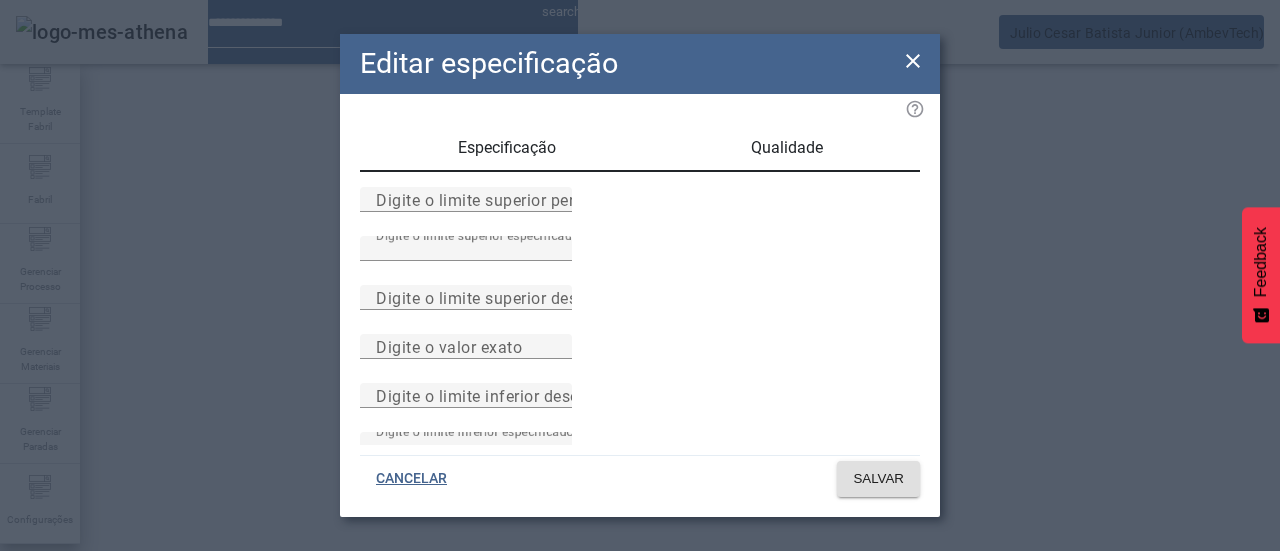 click on "Especificação" at bounding box center (507, 148) 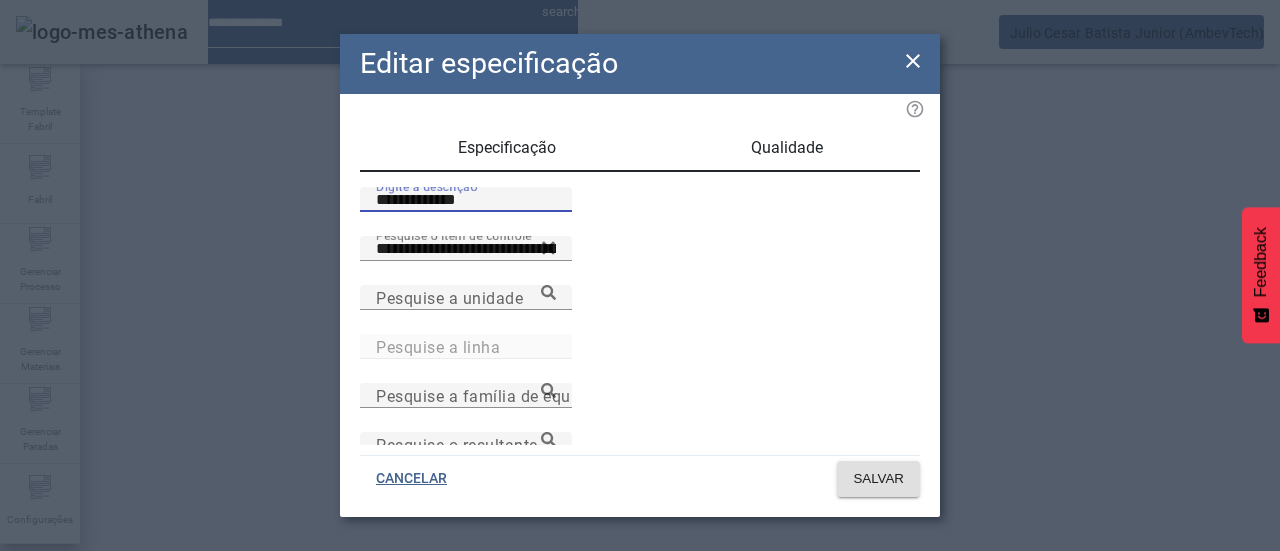 drag, startPoint x: 482, startPoint y: 229, endPoint x: 237, endPoint y: 213, distance: 245.5219 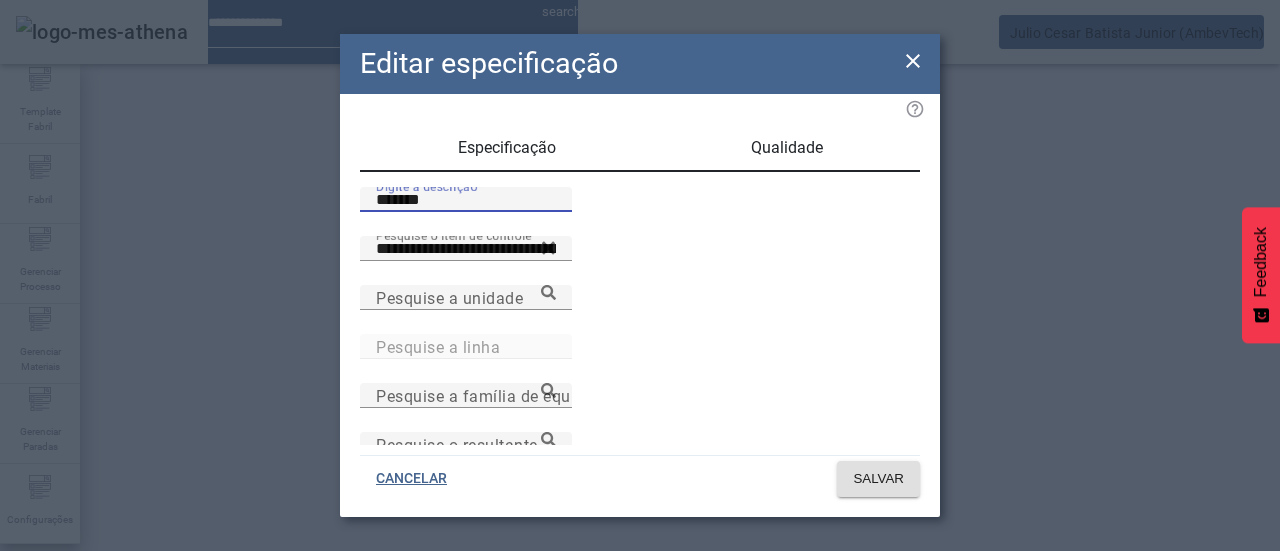 type on "*******" 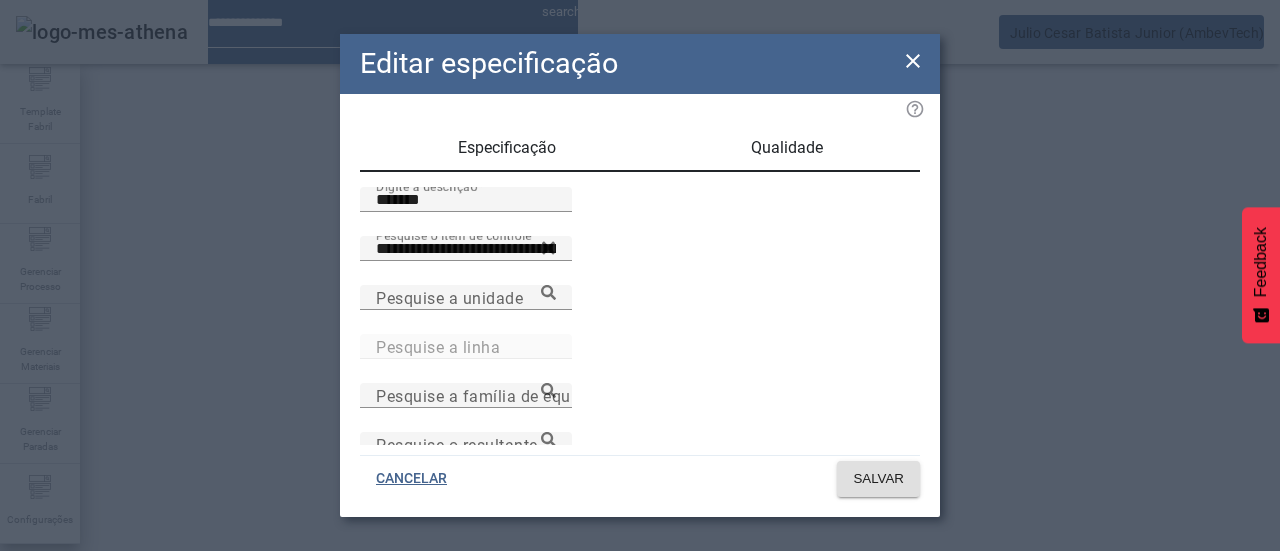 click on "Qualidade" at bounding box center (787, 148) 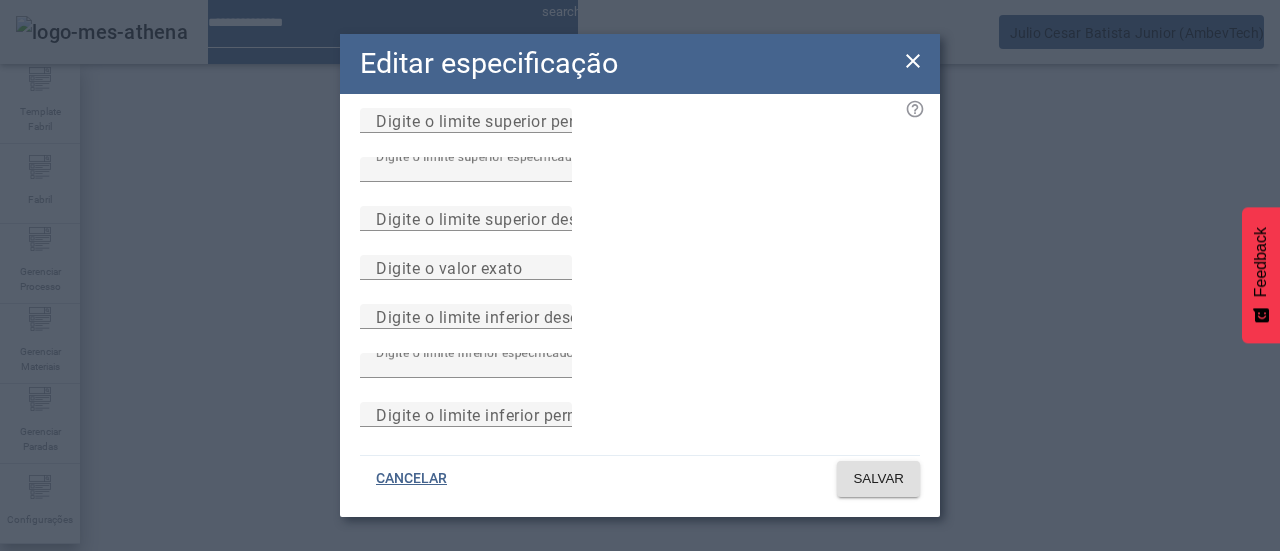 scroll, scrollTop: 0, scrollLeft: 0, axis: both 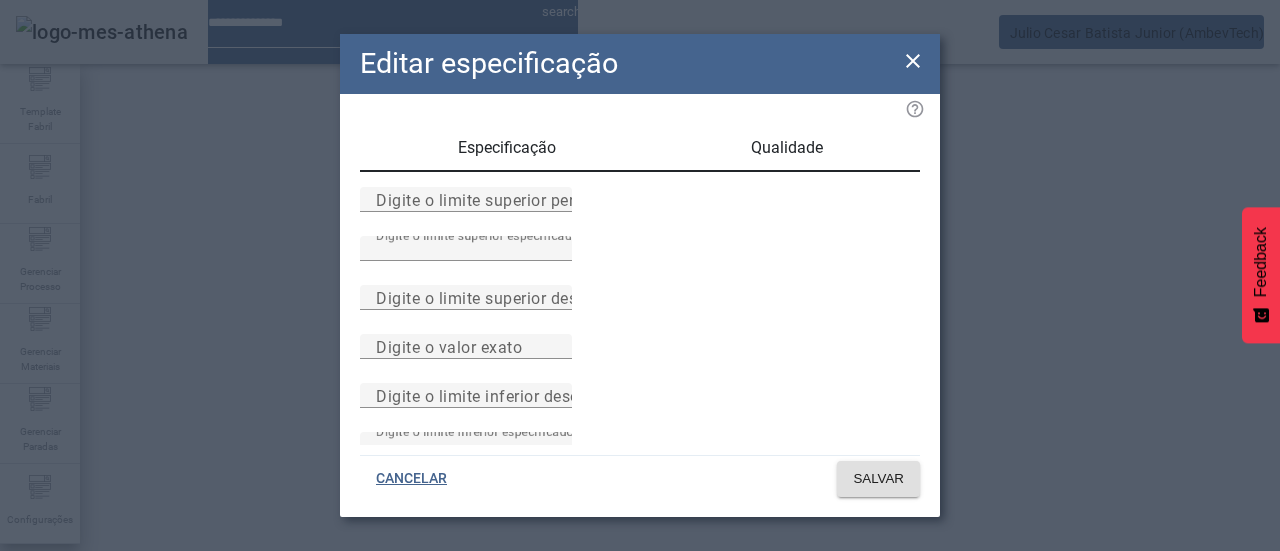 click on "Especificação" at bounding box center [507, 148] 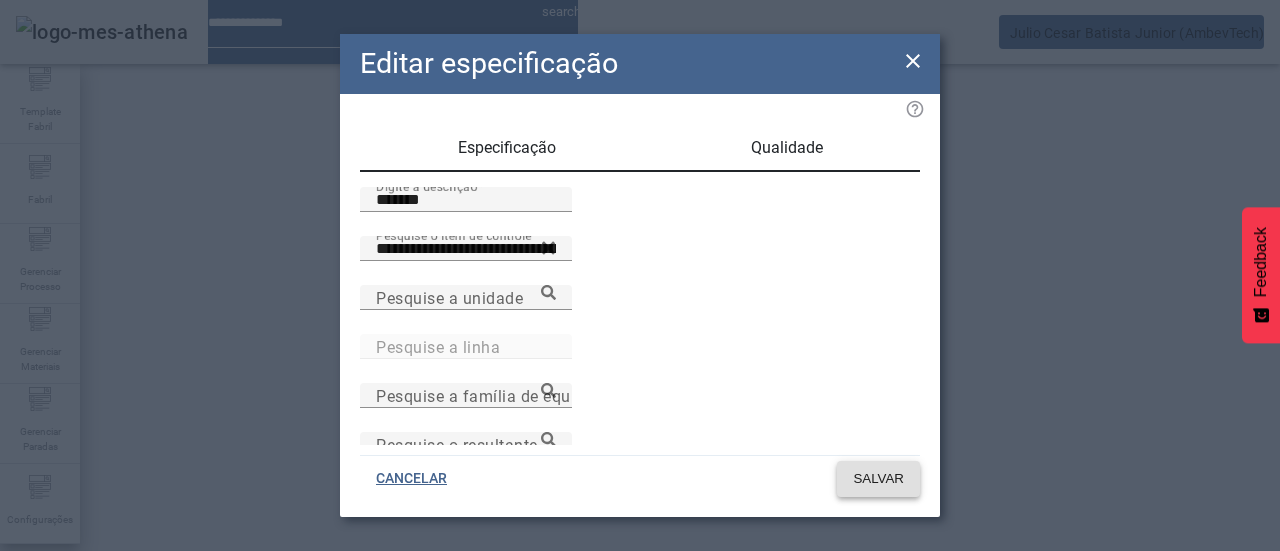 click on "SALVAR" at bounding box center (878, 479) 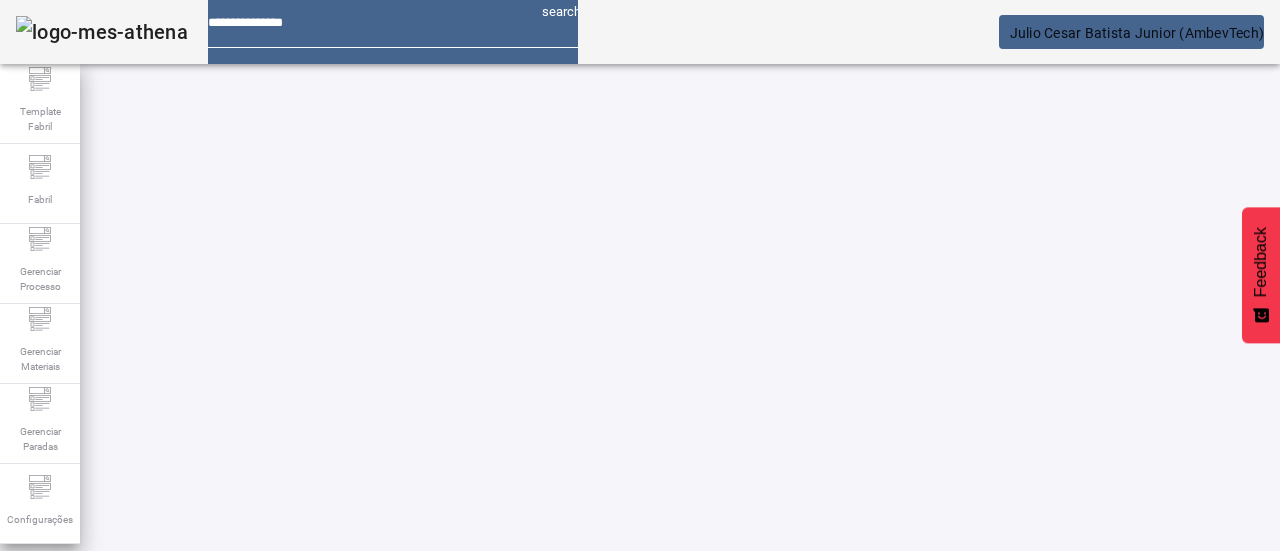 scroll, scrollTop: 148, scrollLeft: 0, axis: vertical 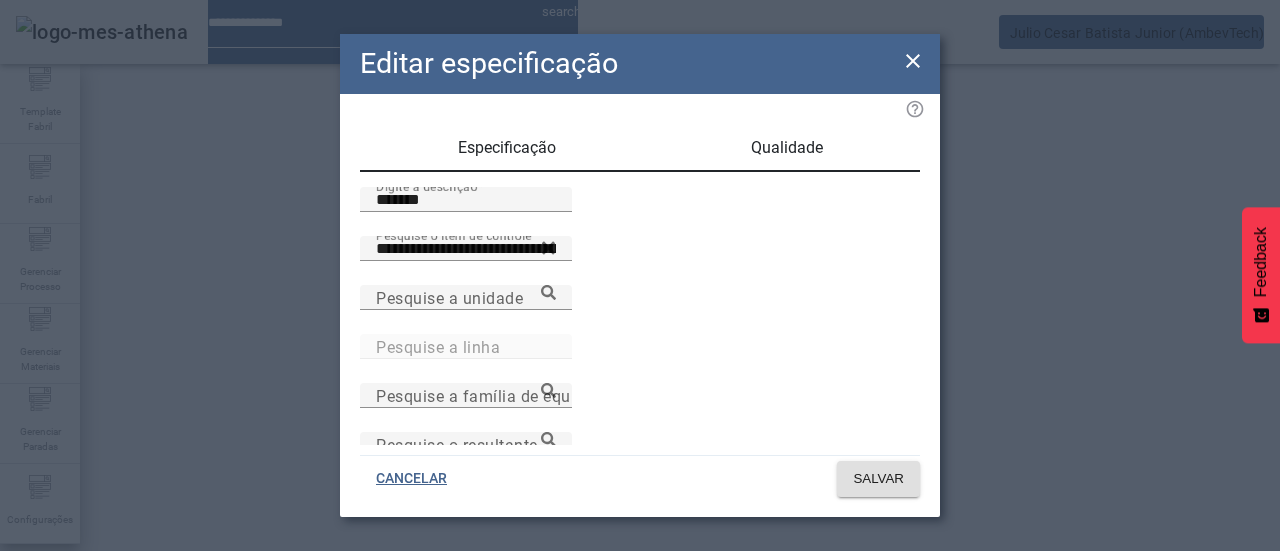 click on "Qualidade" at bounding box center (787, 148) 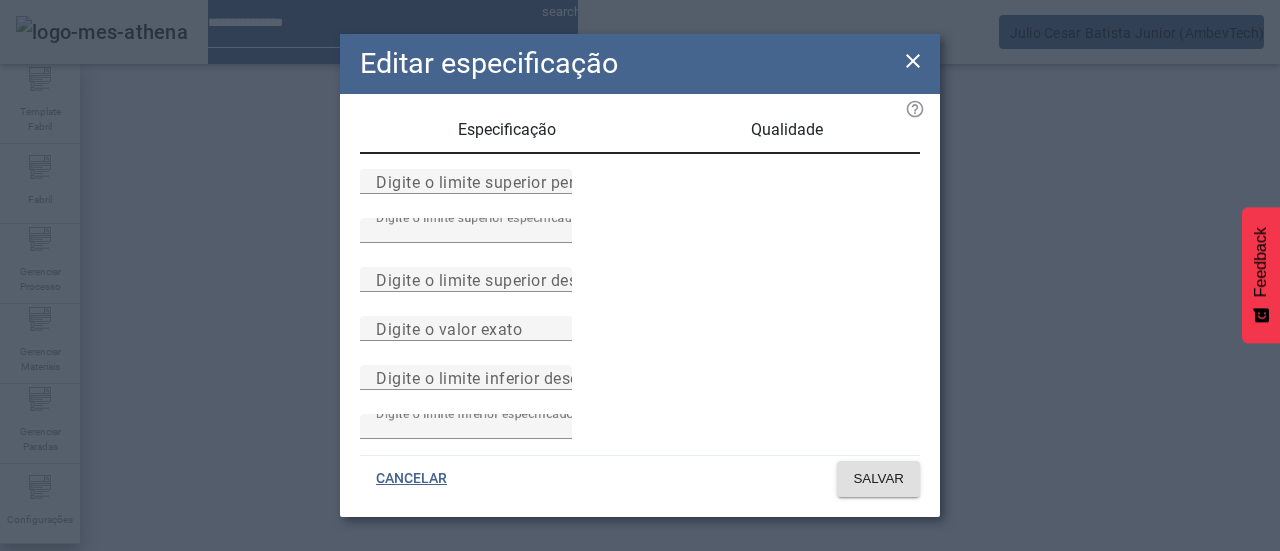 scroll, scrollTop: 0, scrollLeft: 0, axis: both 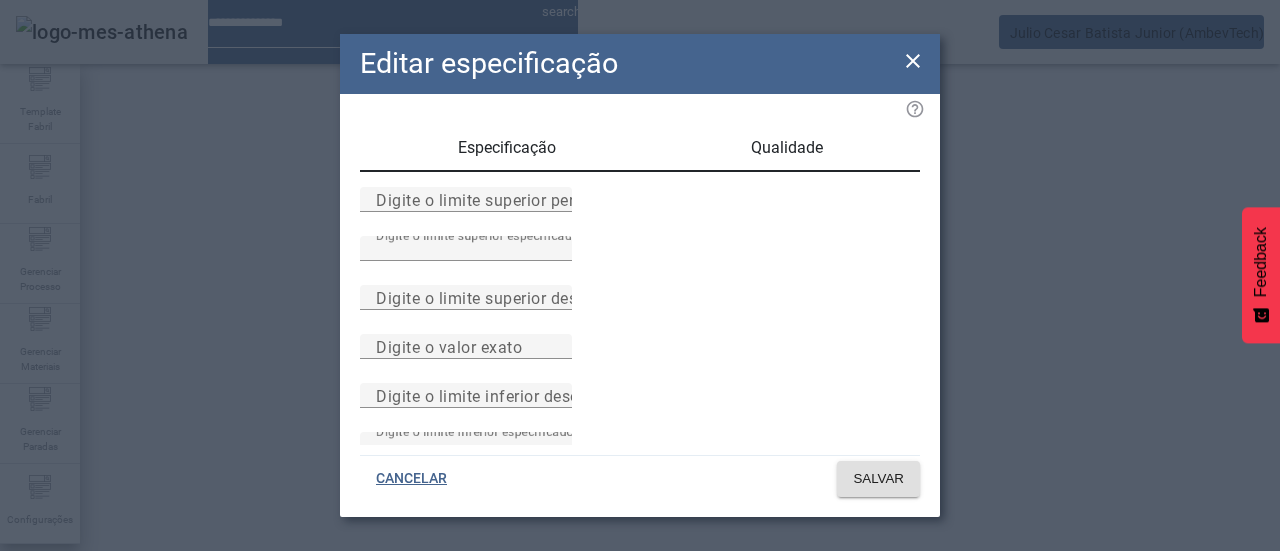 click at bounding box center (913, 61) 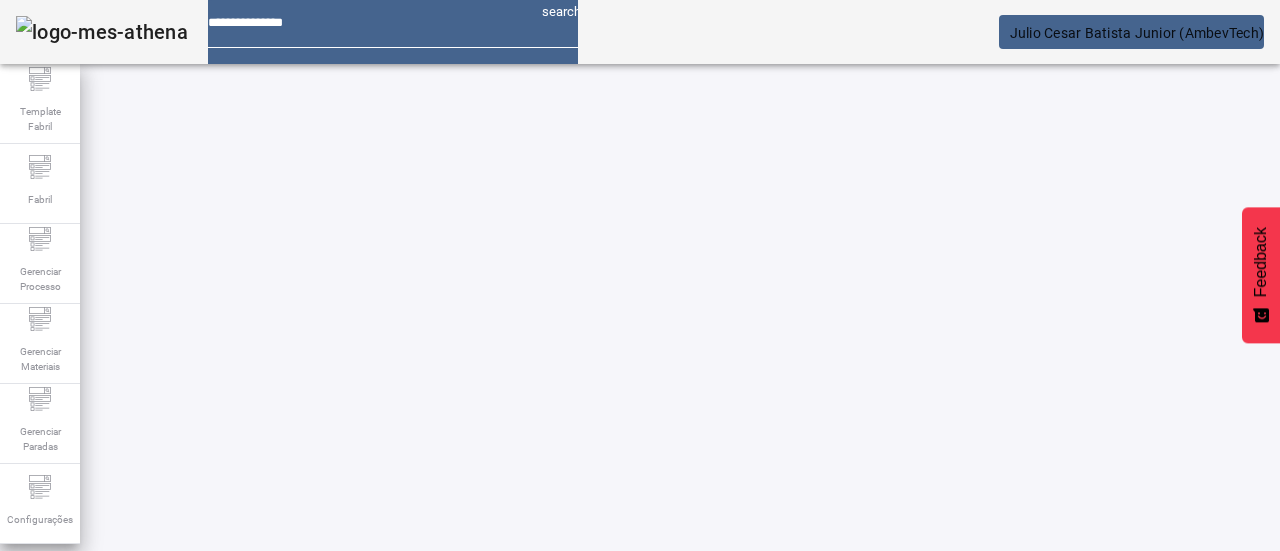scroll, scrollTop: 0, scrollLeft: 0, axis: both 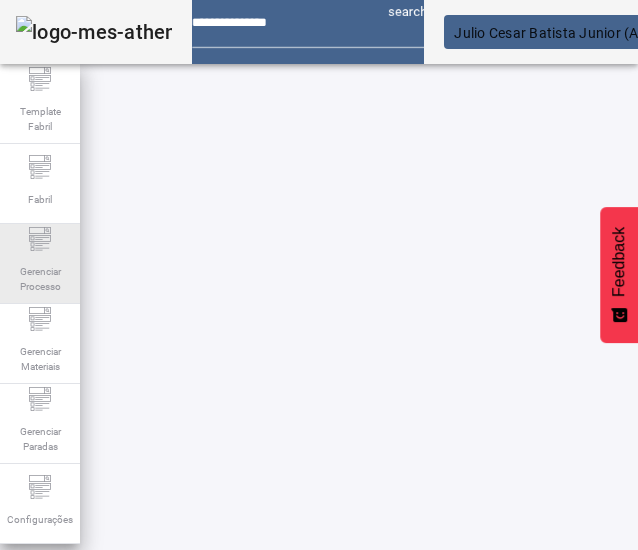 click on "Gerenciar Processo" at bounding box center [40, 119] 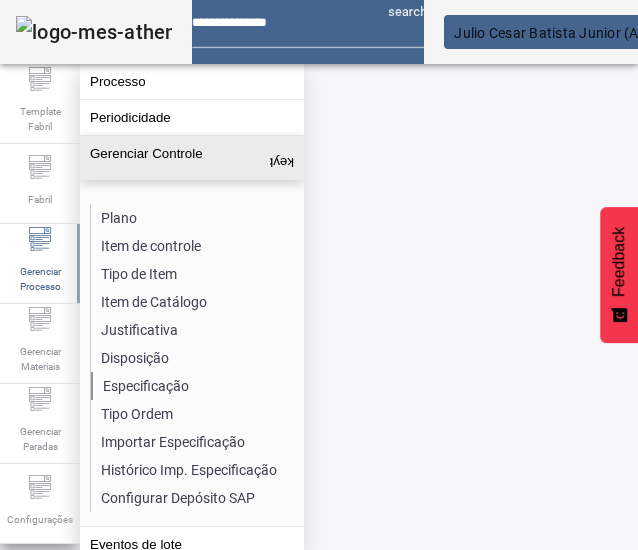 click on "Especificação" at bounding box center [197, 386] 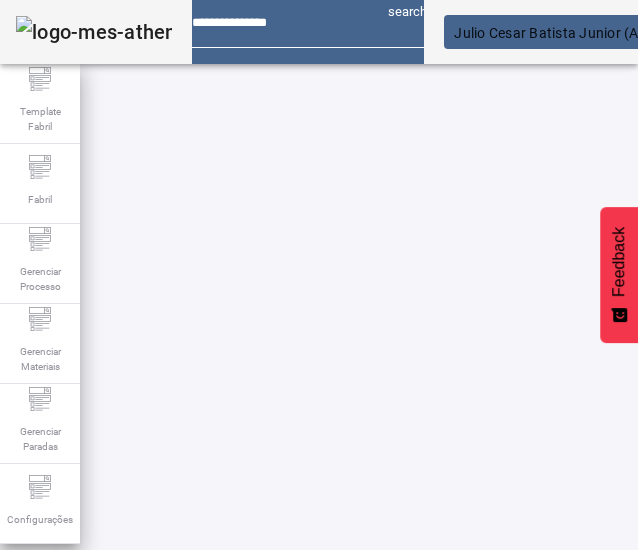 click on "ESPECIFICAÇÃO" at bounding box center (100, 655) 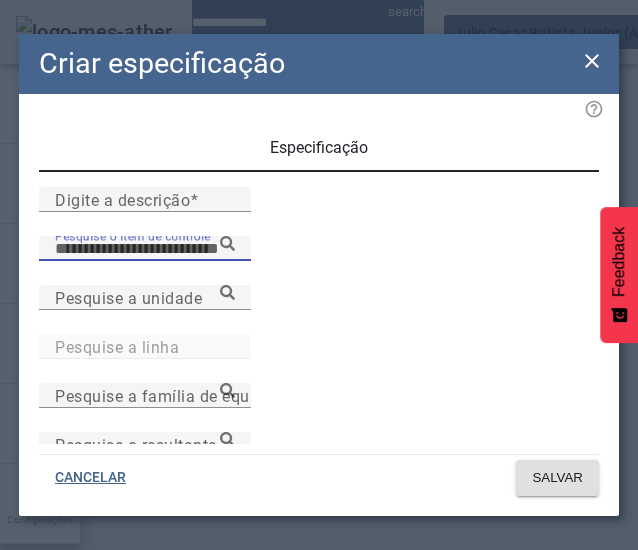 click on "Pesquise o item de controle" at bounding box center [145, 249] 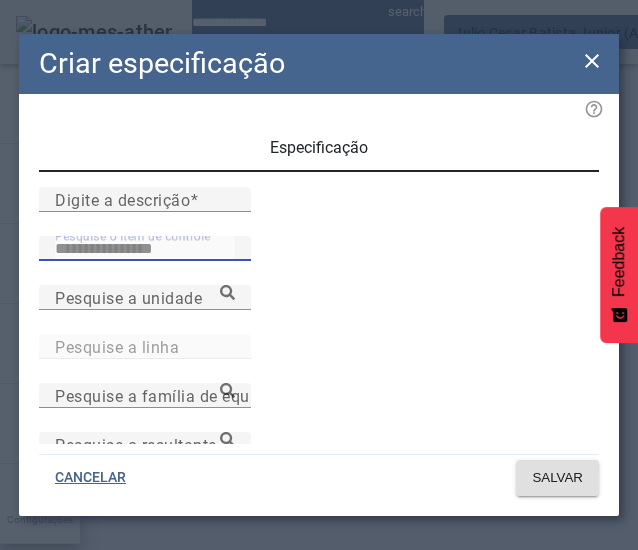 type on "**********" 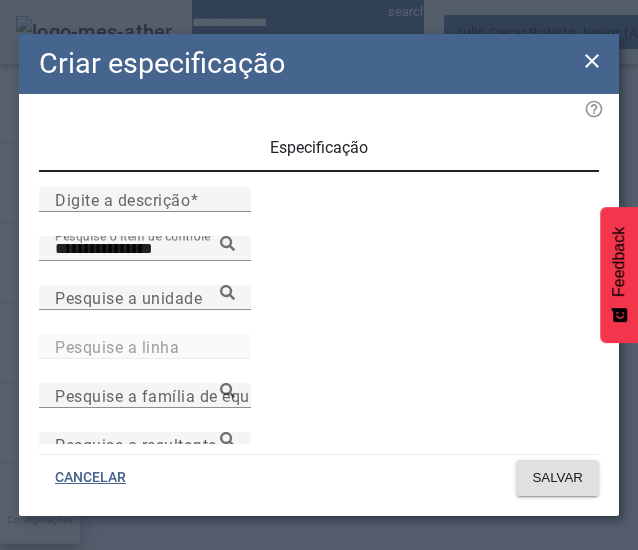 click on "pH do Mosto Frio" at bounding box center (272, 630) 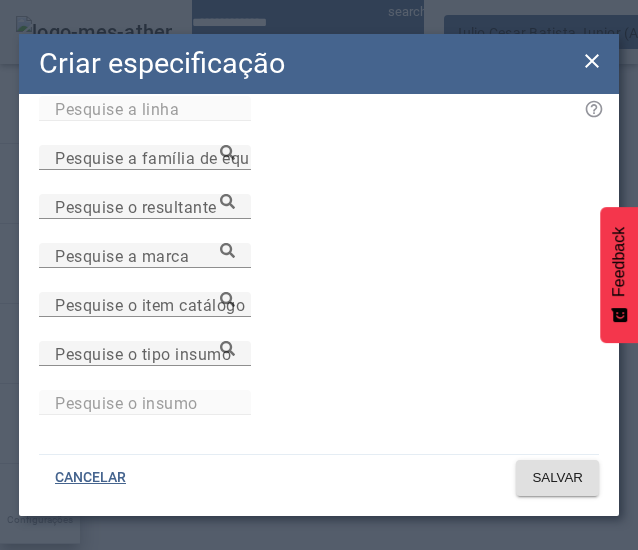 scroll, scrollTop: 361, scrollLeft: 0, axis: vertical 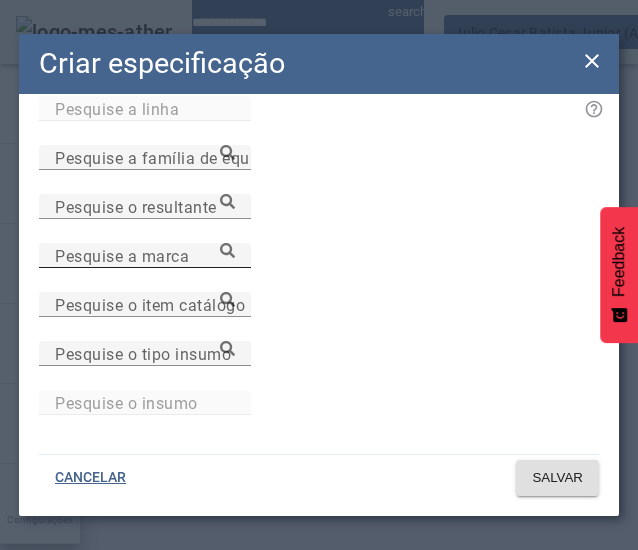 click on "Pesquise a marca" at bounding box center [145, 255] 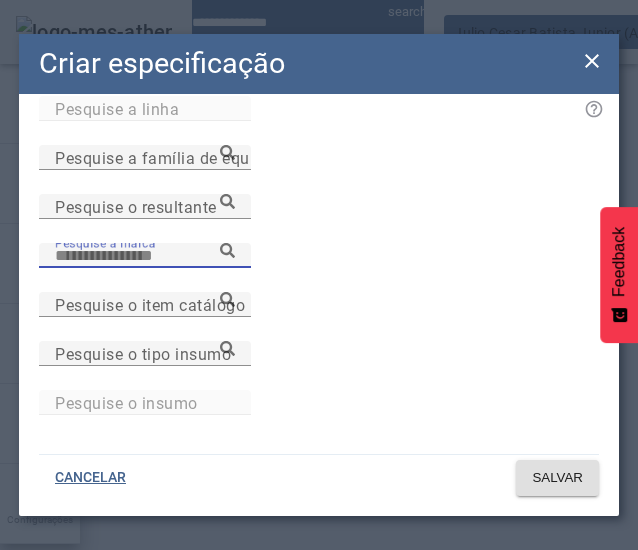 paste on "**********" 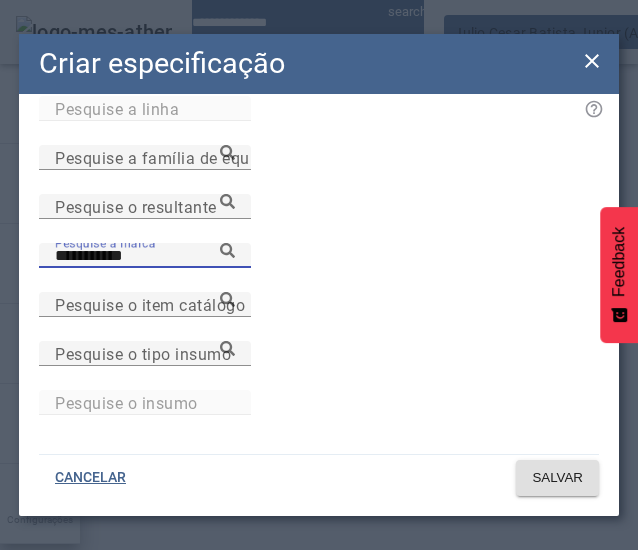 type on "**********" 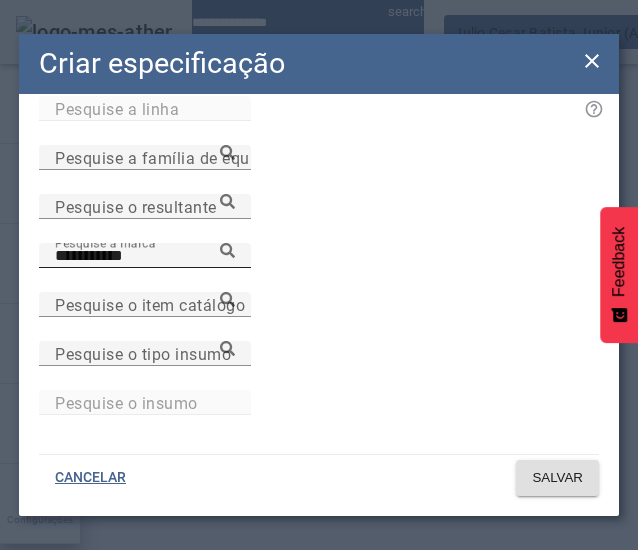 click at bounding box center (227, 250) 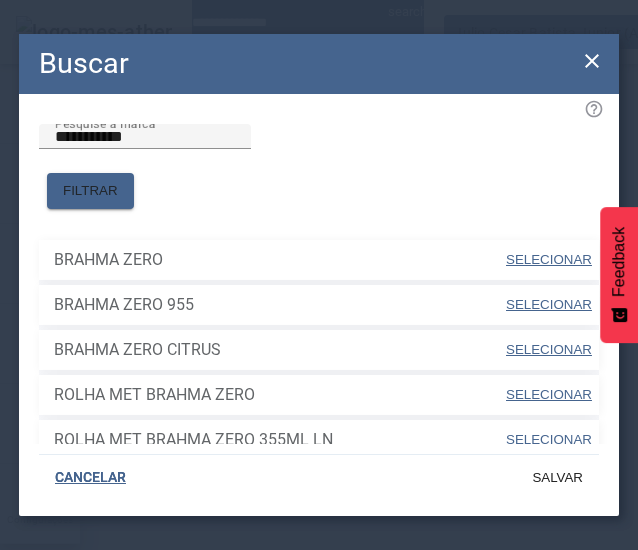 click on "SELECIONAR" at bounding box center [549, 259] 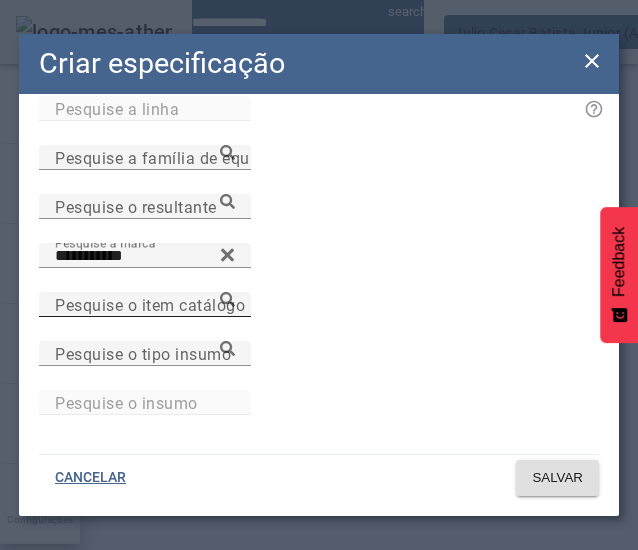 click on "Pesquise o item catálogo" at bounding box center [150, 304] 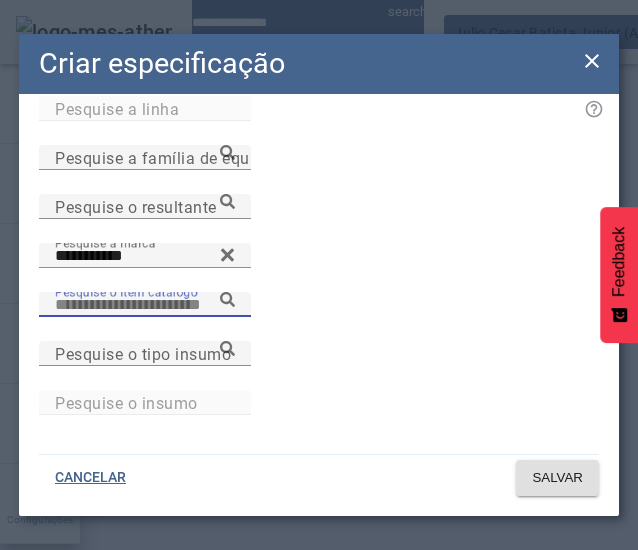 paste on "**********" 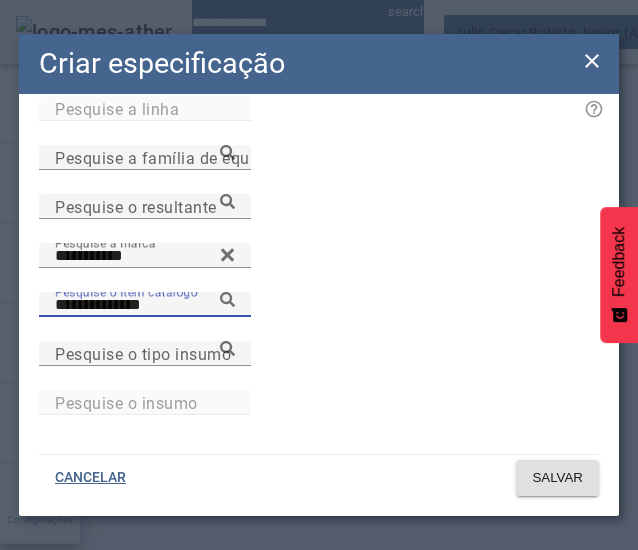 type on "**********" 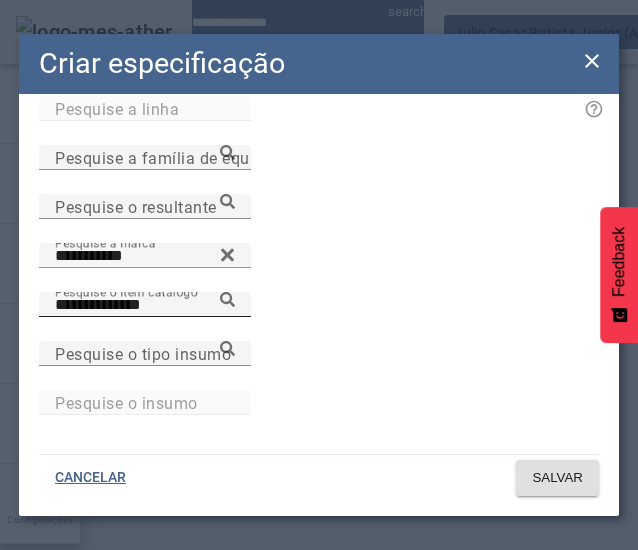 click at bounding box center (227, 299) 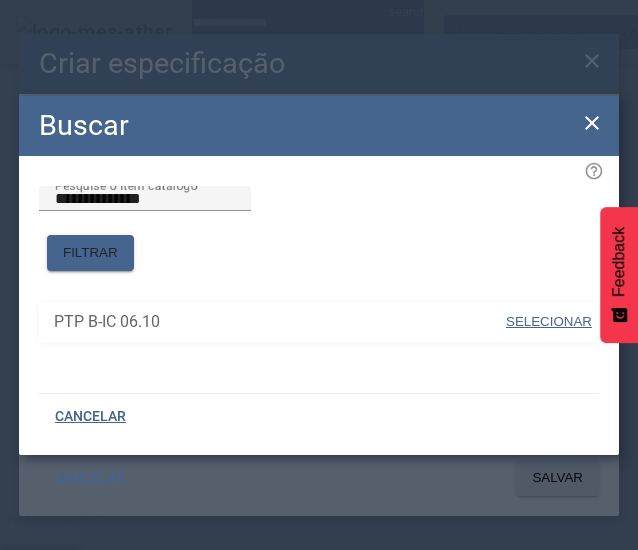 click on "SELECIONAR" at bounding box center (549, 322) 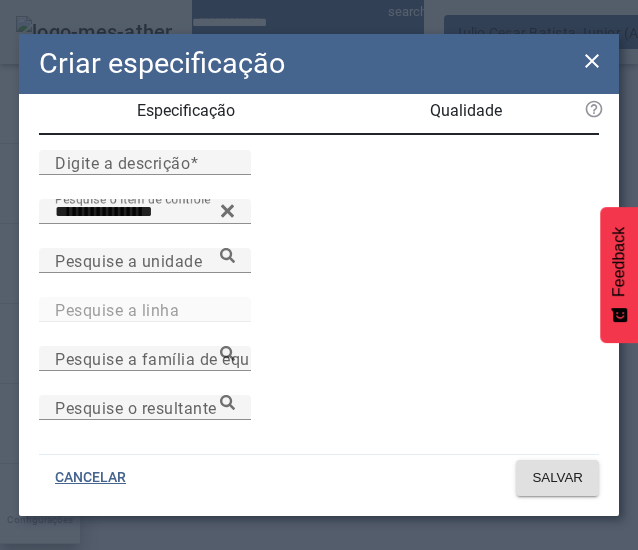 scroll, scrollTop: 0, scrollLeft: 0, axis: both 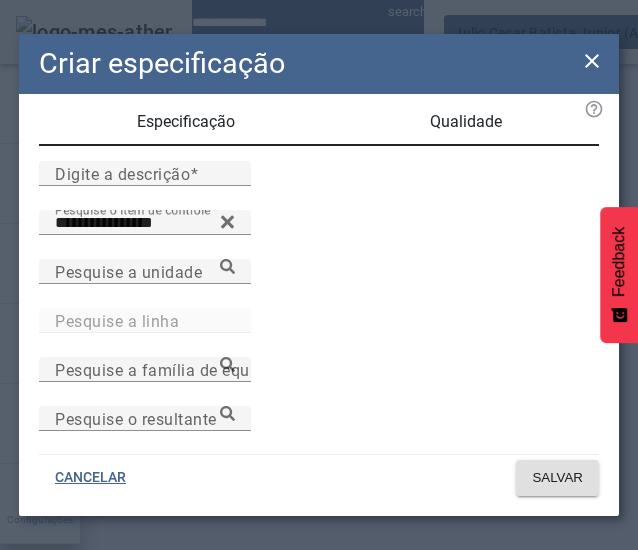 click on "Qualidade" at bounding box center [465, 122] 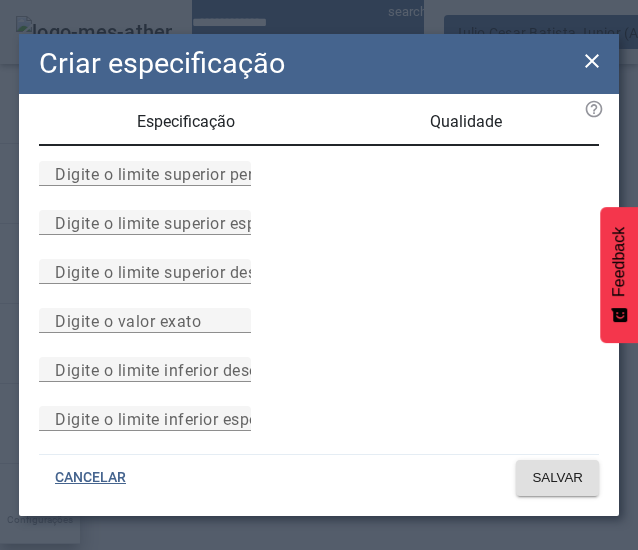 scroll, scrollTop: 294, scrollLeft: 0, axis: vertical 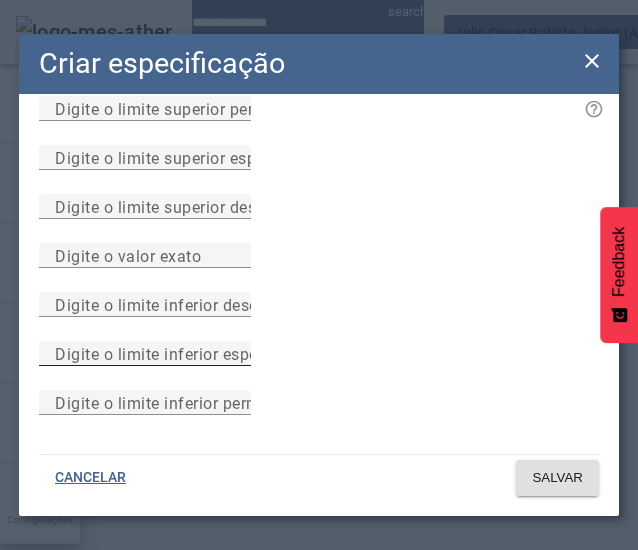 click on "Digite o limite inferior especificado" at bounding box center (187, 353) 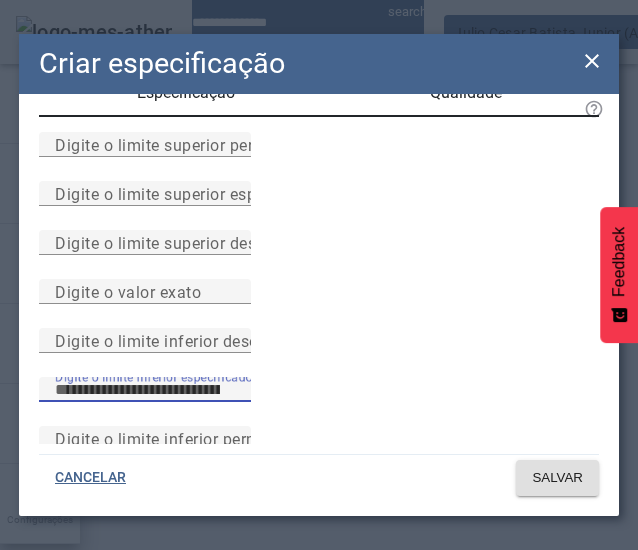scroll, scrollTop: 0, scrollLeft: 0, axis: both 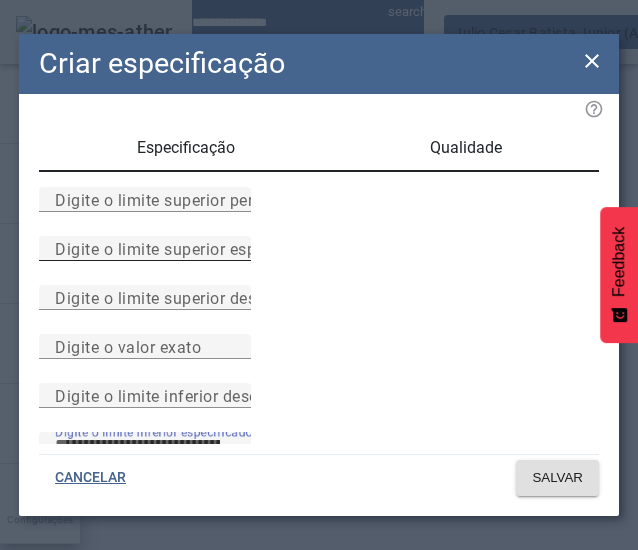 type on "****" 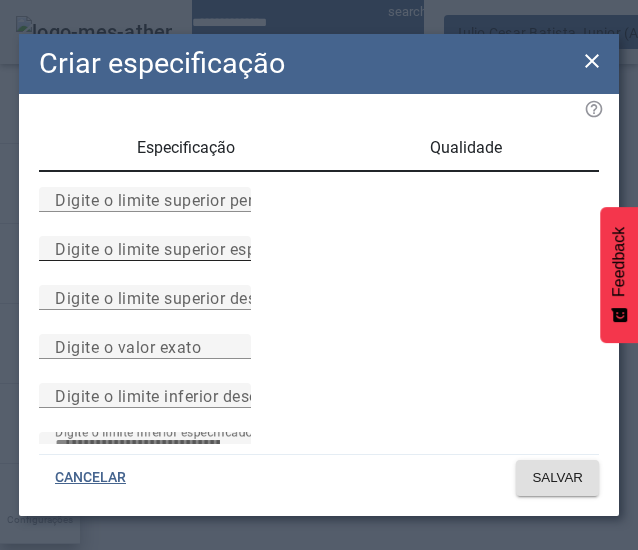 click on "Digite o limite superior especificado" at bounding box center [190, 248] 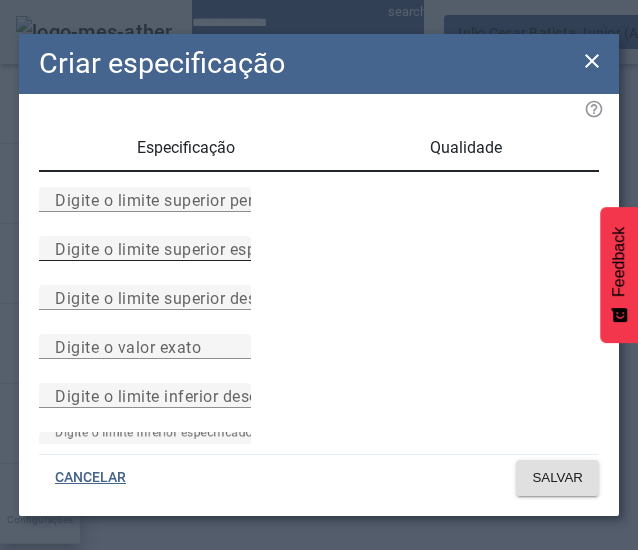 click on "Digite o limite superior especificado" at bounding box center [145, 249] 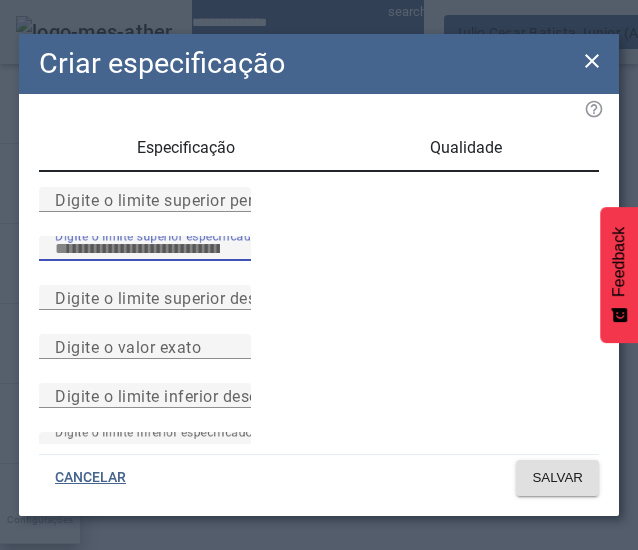 type on "****" 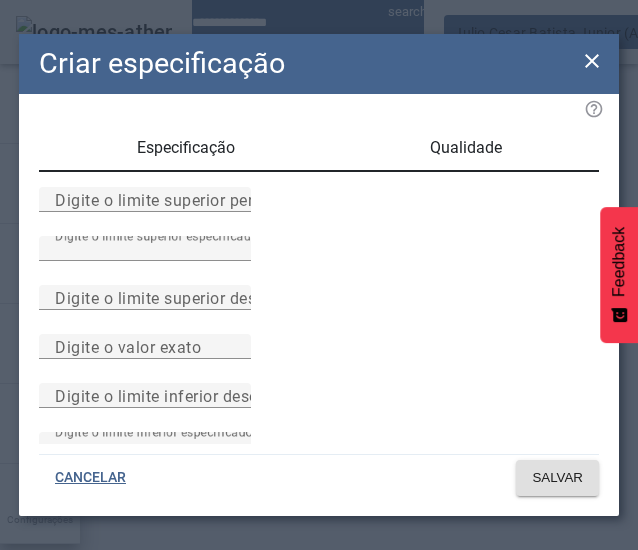 click on "Especificação" at bounding box center (186, 148) 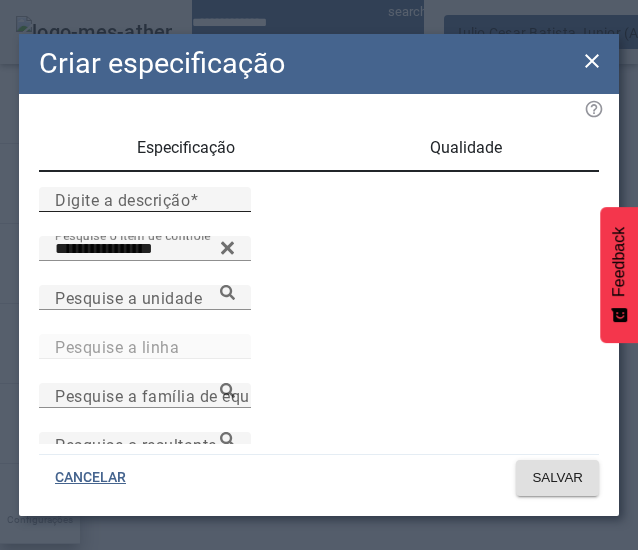 click on "Digite a descrição" at bounding box center (122, 199) 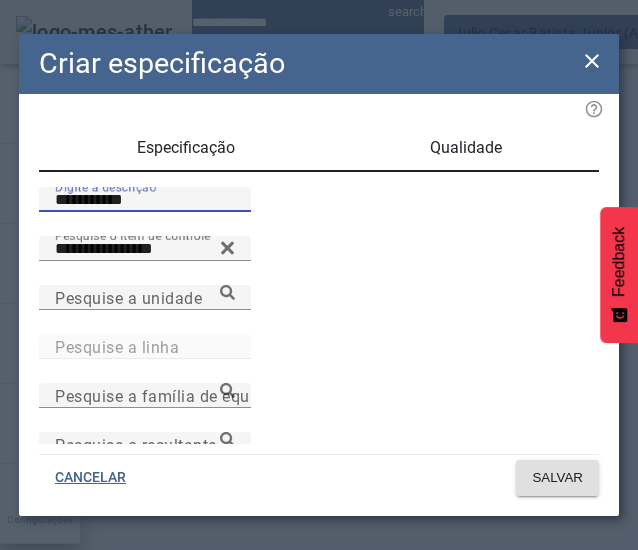type on "**********" 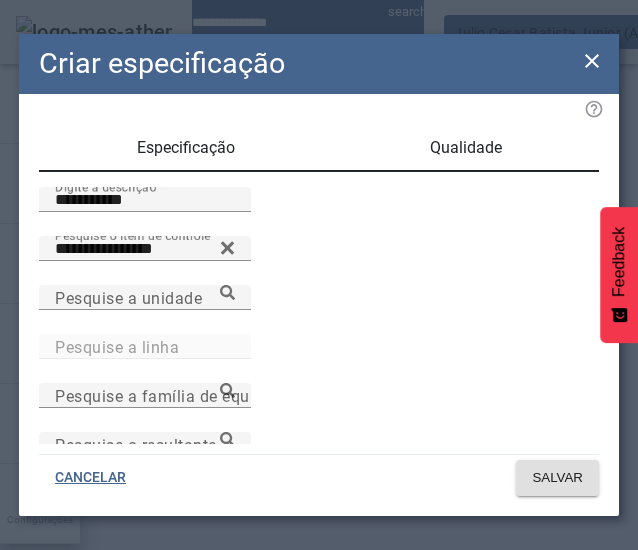 click on "Qualidade" at bounding box center (466, 148) 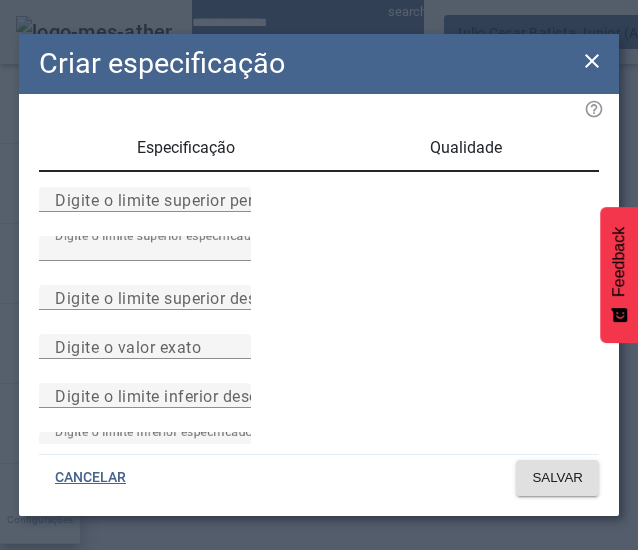 click on "Especificação" at bounding box center [186, 148] 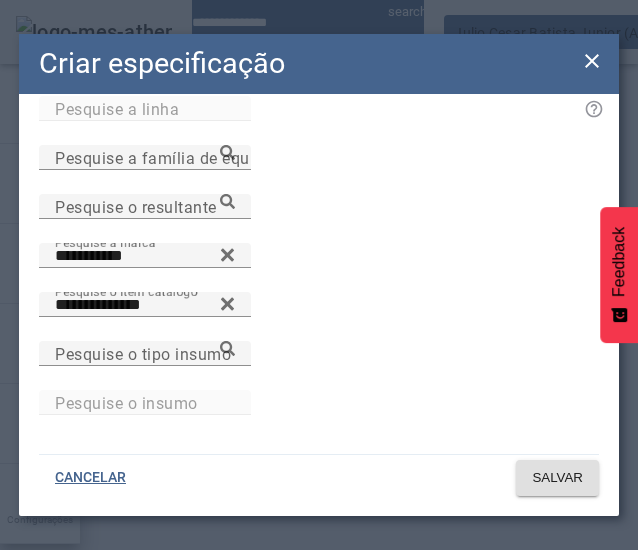 scroll, scrollTop: 528, scrollLeft: 0, axis: vertical 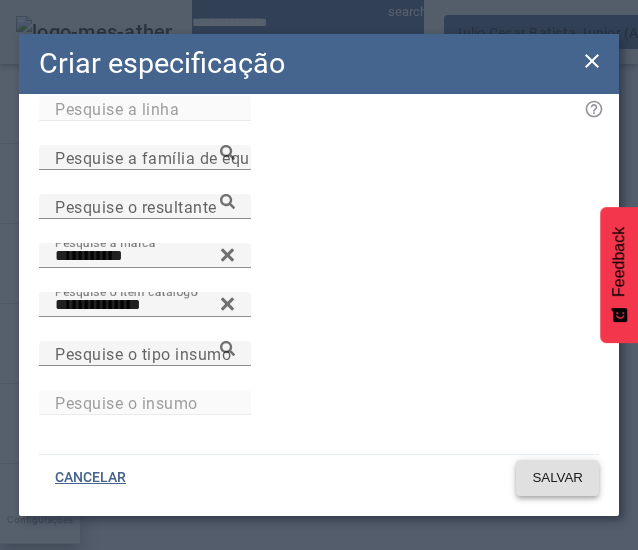 click on "SALVAR" at bounding box center [557, 478] 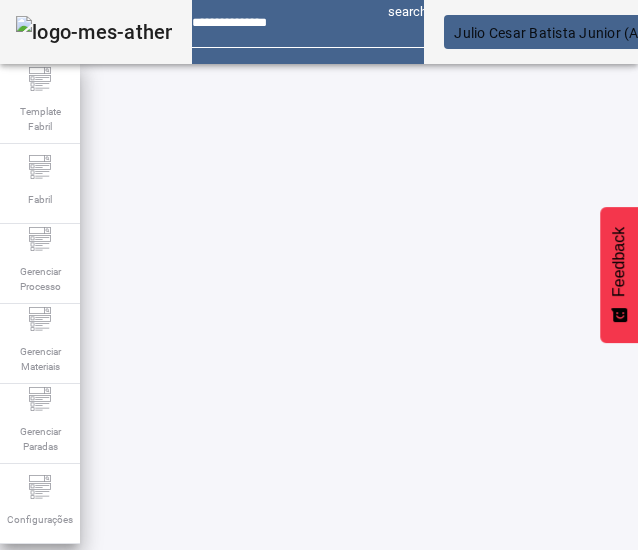 click on "Pesquise por item de controle" at bounding box center (137, 600) 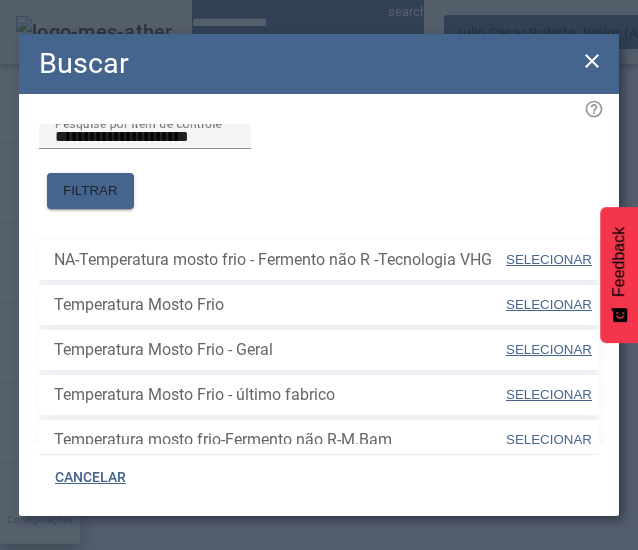 click on "SELECIONAR" at bounding box center [549, 304] 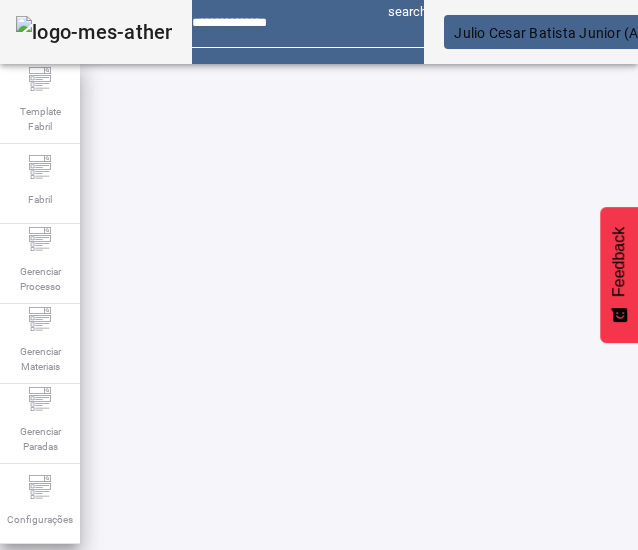 click on "Pesquise por marca" at bounding box center [1372, 600] 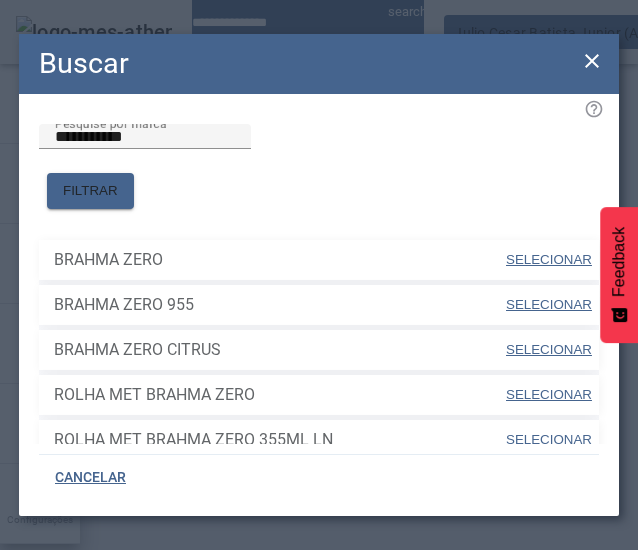 click on "SELECIONAR" at bounding box center [549, 259] 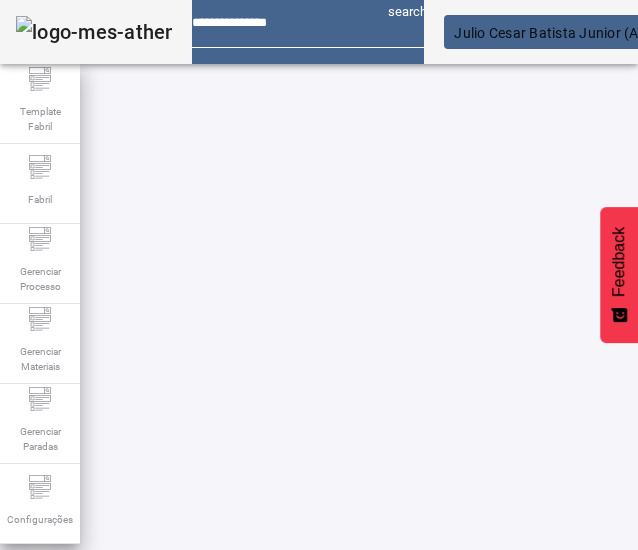 click on "ESPECIFICAÇÃO" at bounding box center (100, 655) 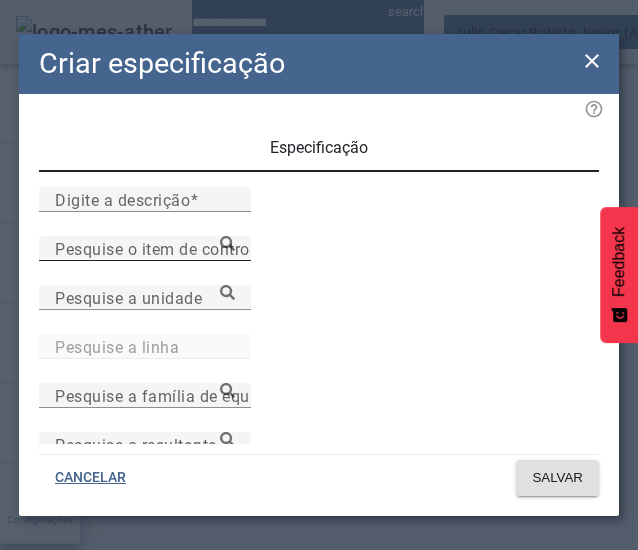click on "Pesquise o item de controle" at bounding box center [159, 248] 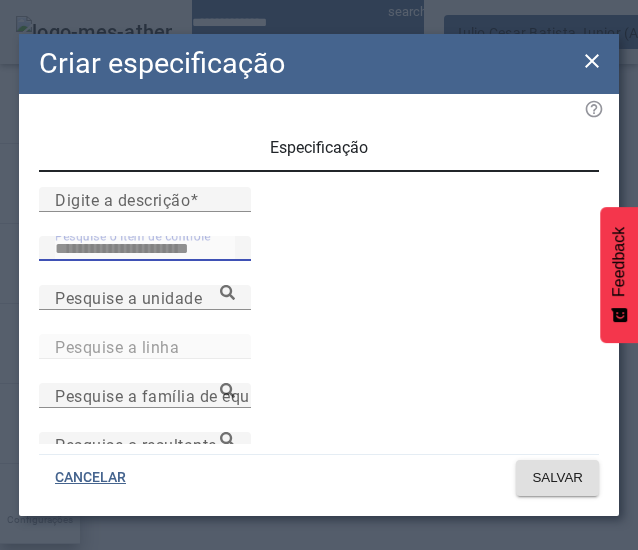 type on "**********" 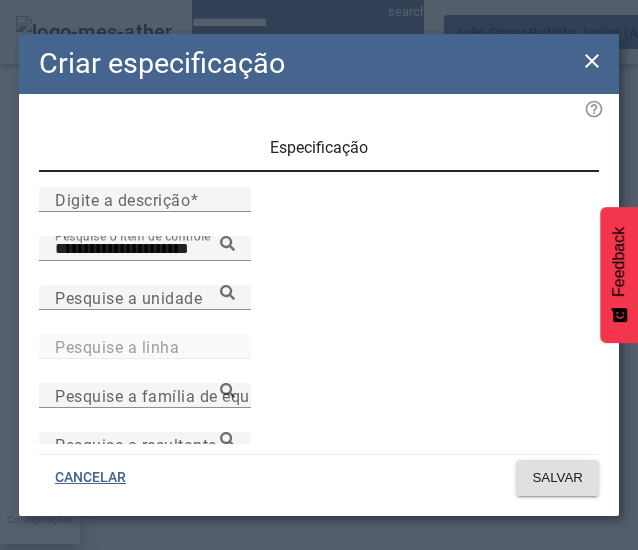 click on "Temperatura Mosto Frio" at bounding box center [272, 702] 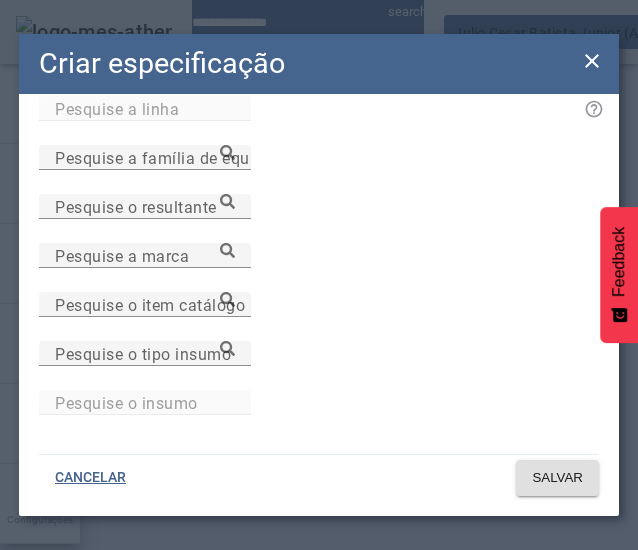 scroll, scrollTop: 352, scrollLeft: 0, axis: vertical 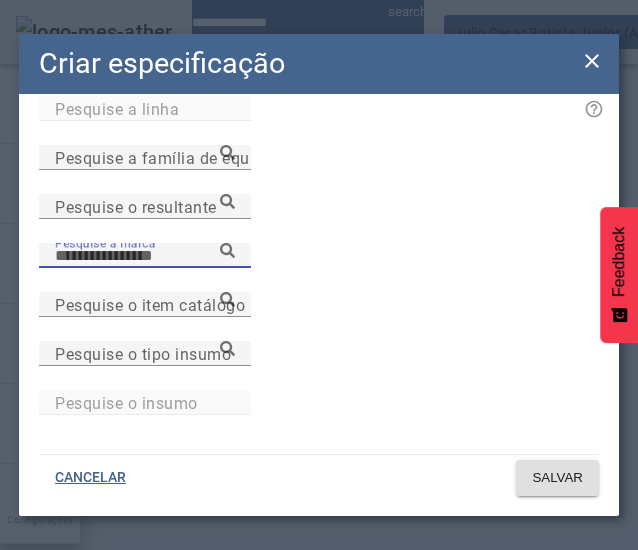 click on "Pesquise a marca" at bounding box center (145, 256) 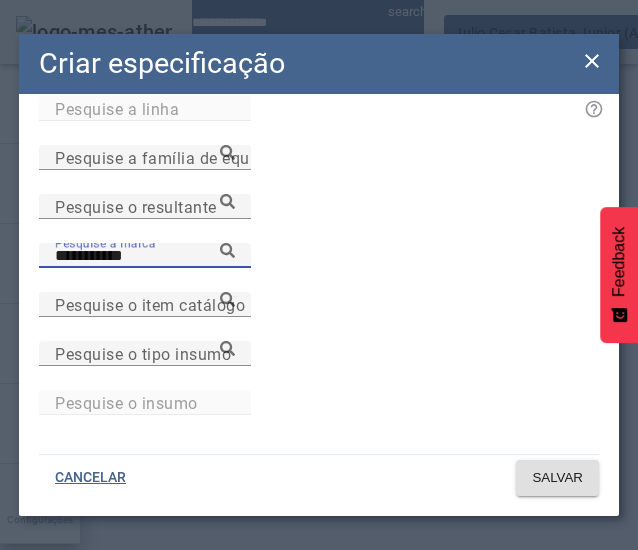 type on "**********" 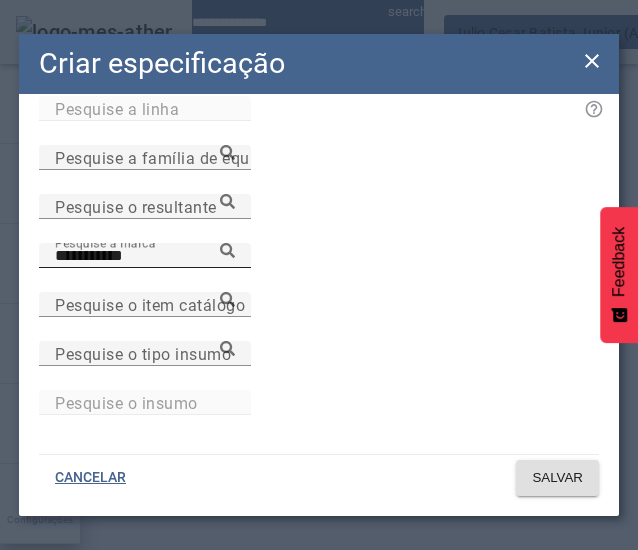 click at bounding box center [227, 250] 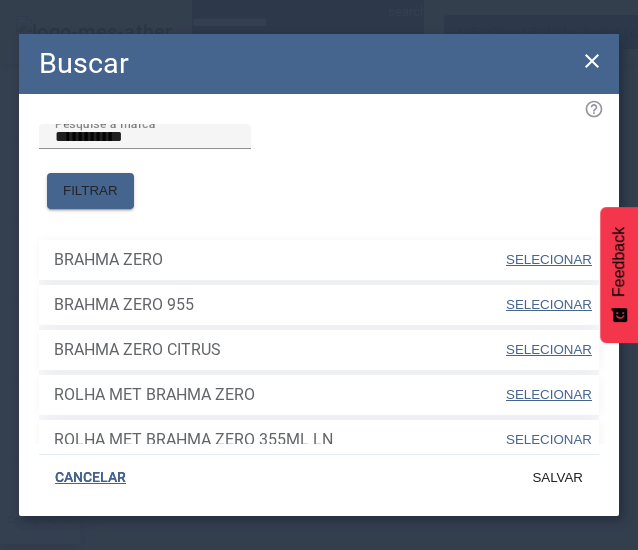 click on "SELECIONAR" at bounding box center (549, 259) 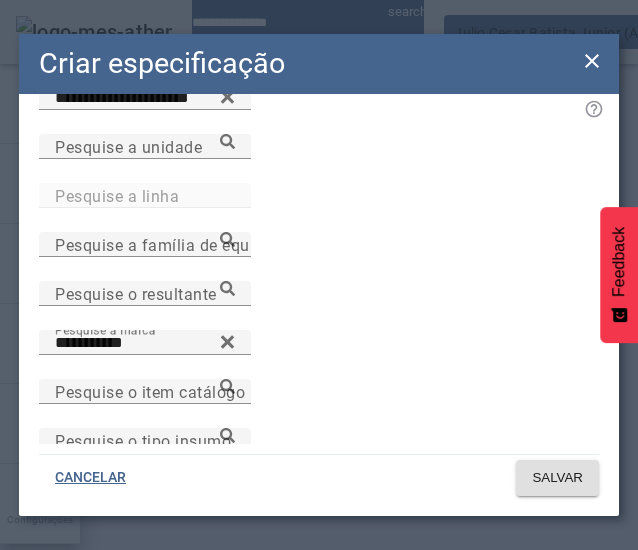 scroll, scrollTop: 149, scrollLeft: 0, axis: vertical 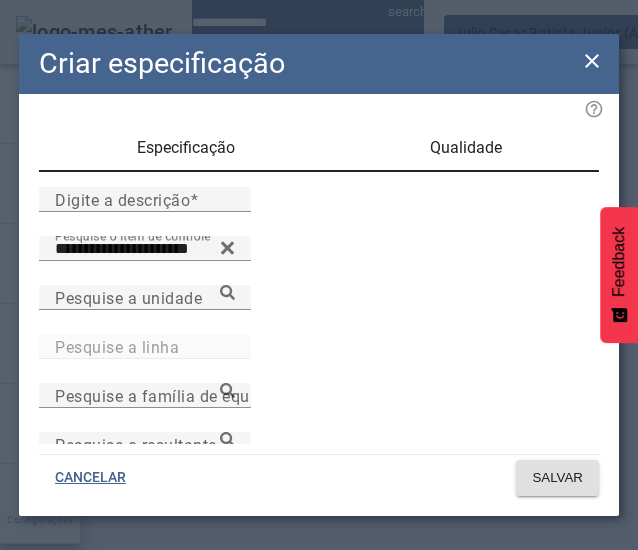 click on "Qualidade" at bounding box center (466, 148) 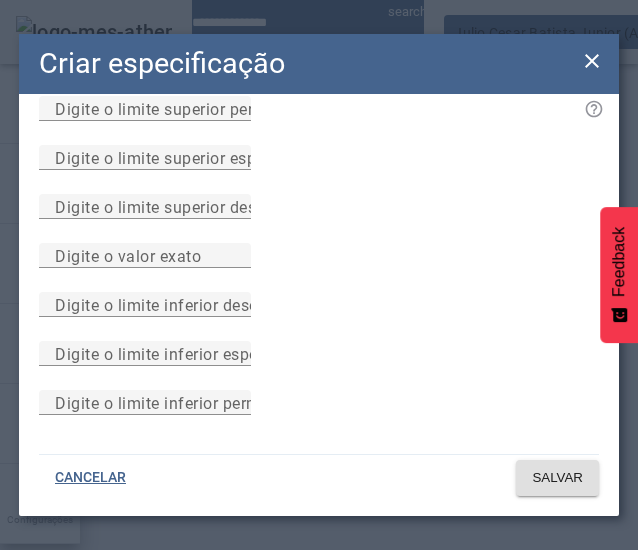 scroll, scrollTop: 294, scrollLeft: 0, axis: vertical 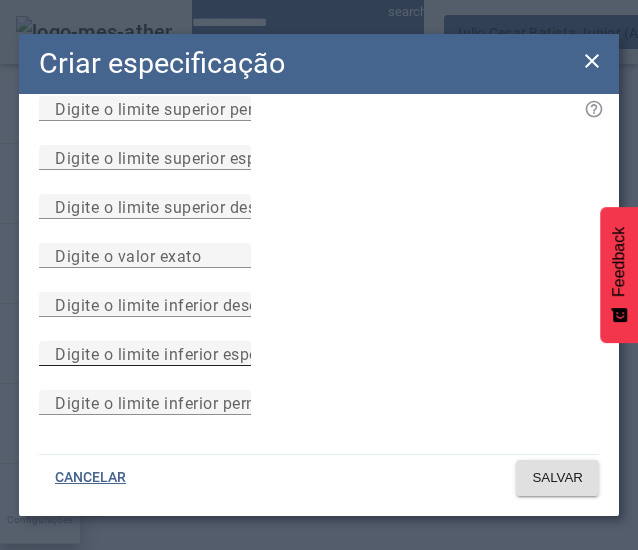 click on "Digite o limite inferior especificado" at bounding box center [187, 353] 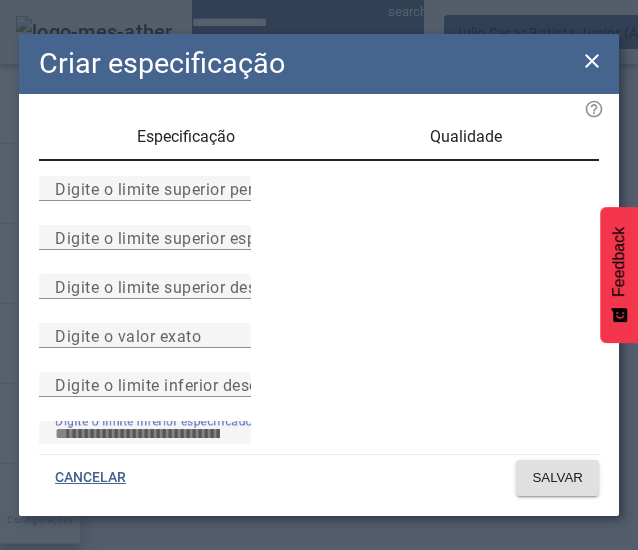 scroll, scrollTop: 0, scrollLeft: 0, axis: both 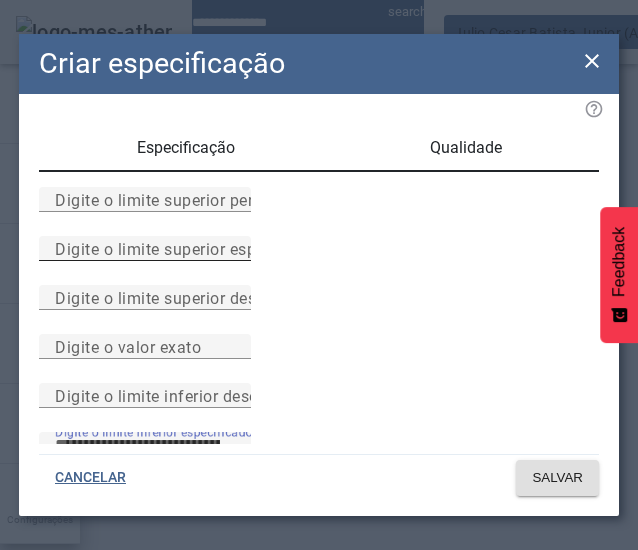 type on "****" 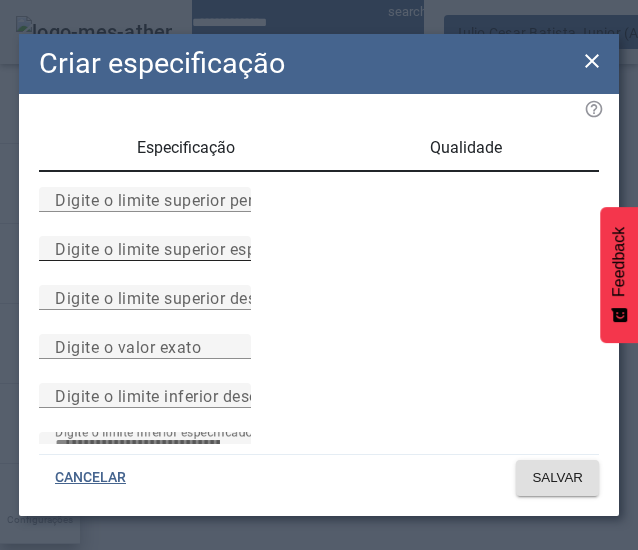 click on "Digite o limite superior especificado" at bounding box center (145, 248) 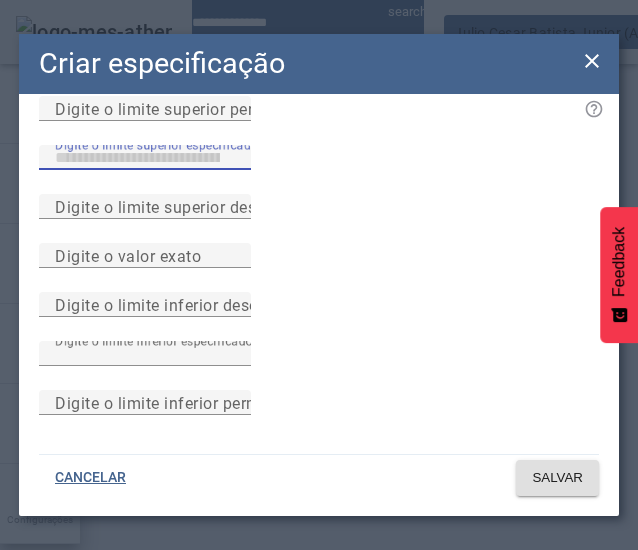 scroll, scrollTop: 0, scrollLeft: 0, axis: both 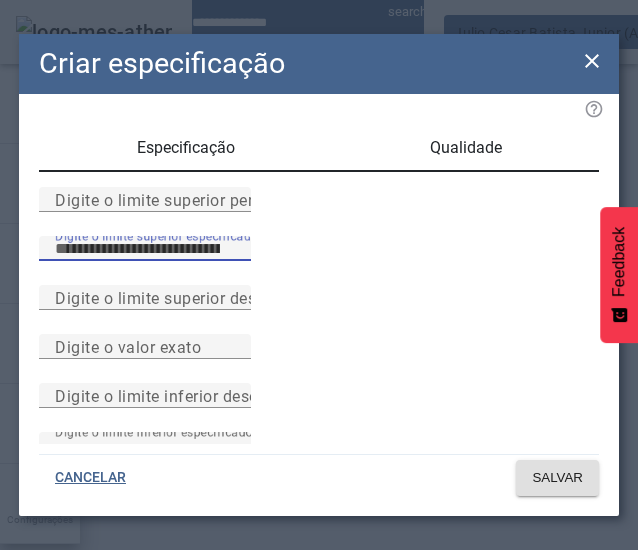type on "****" 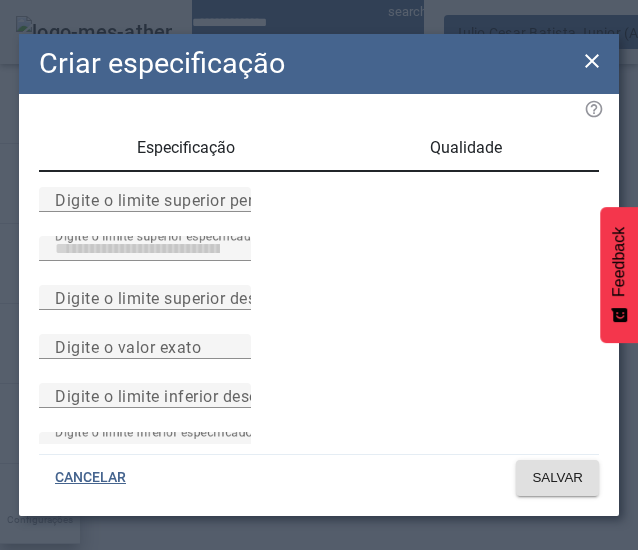 click on "Especificação" at bounding box center (186, 148) 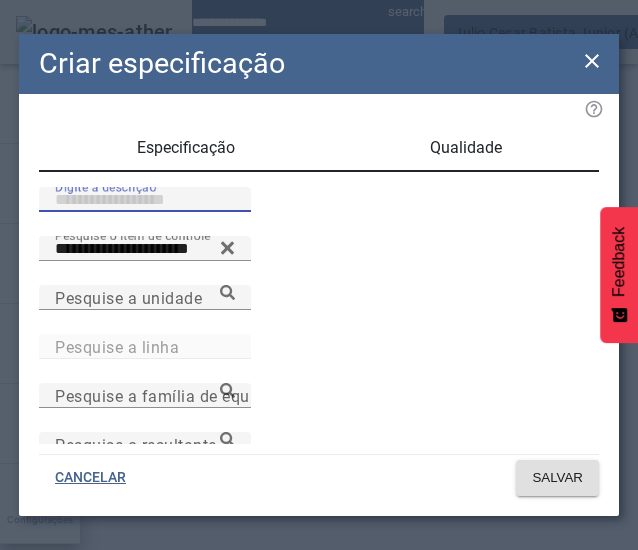 click on "Digite a descrição" at bounding box center [145, 200] 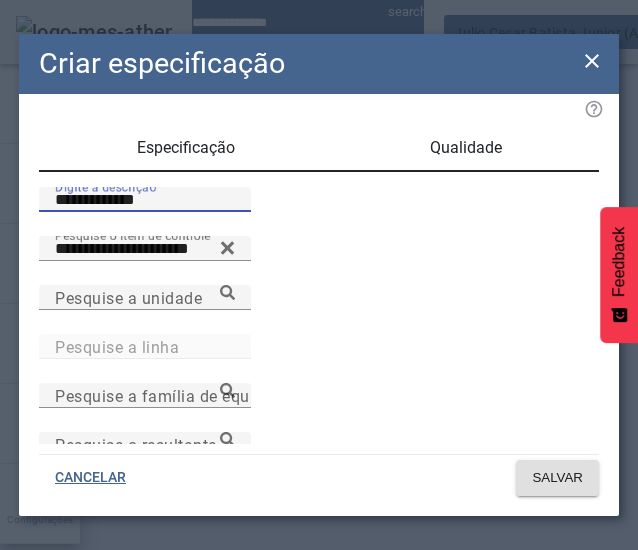 type on "**********" 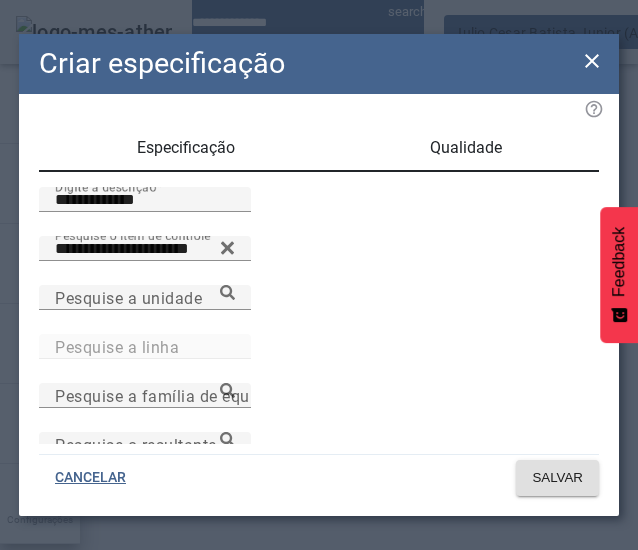 click on "Qualidade" at bounding box center (466, 148) 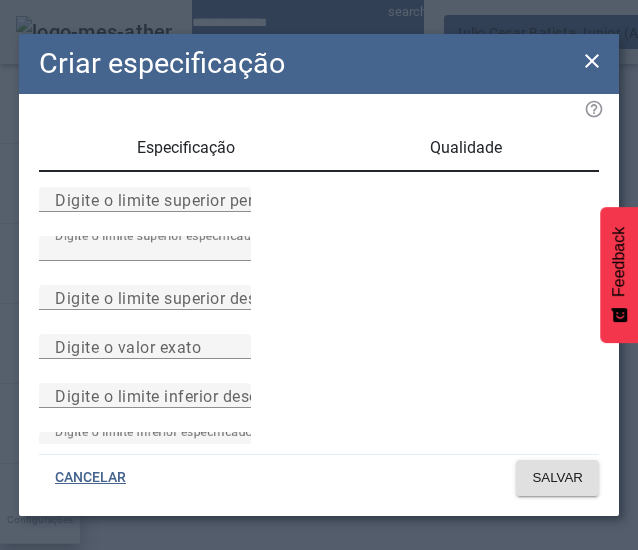 click on "Especificação" at bounding box center (186, 148) 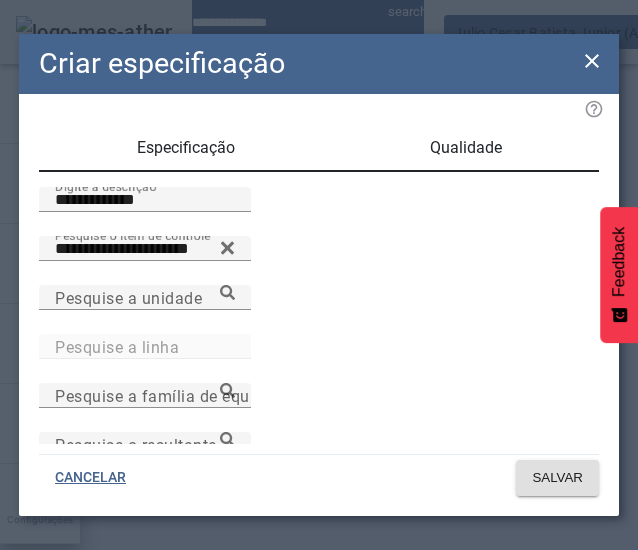click on "Qualidade" at bounding box center (466, 148) 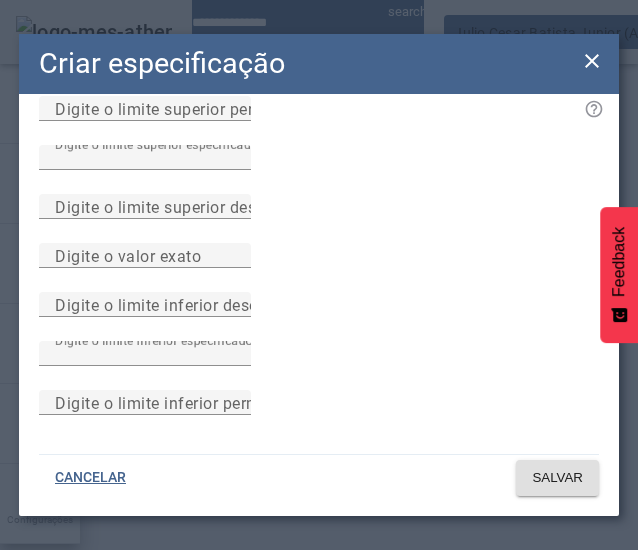 scroll, scrollTop: 0, scrollLeft: 0, axis: both 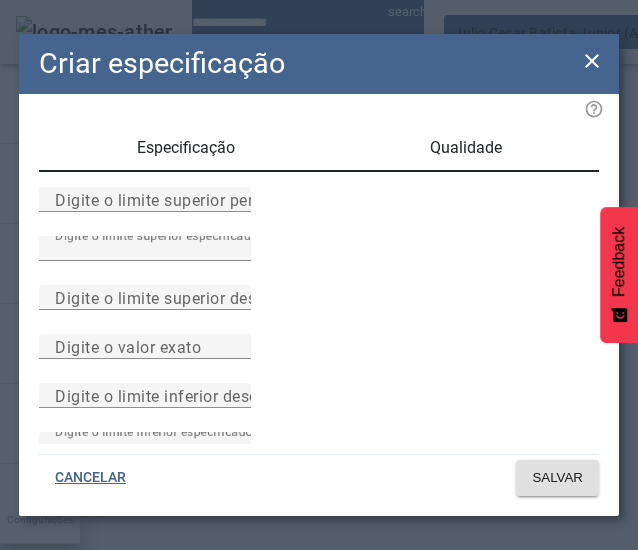 click on "Especificação" at bounding box center [186, 148] 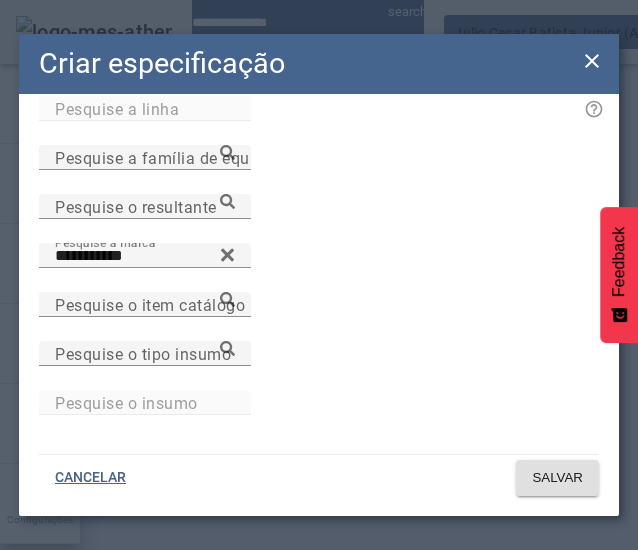 scroll, scrollTop: 449, scrollLeft: 0, axis: vertical 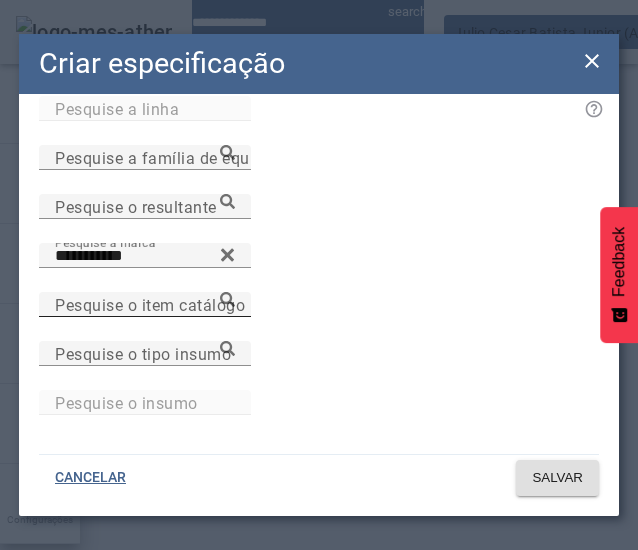 click on "Pesquise o item catálogo" at bounding box center [145, 304] 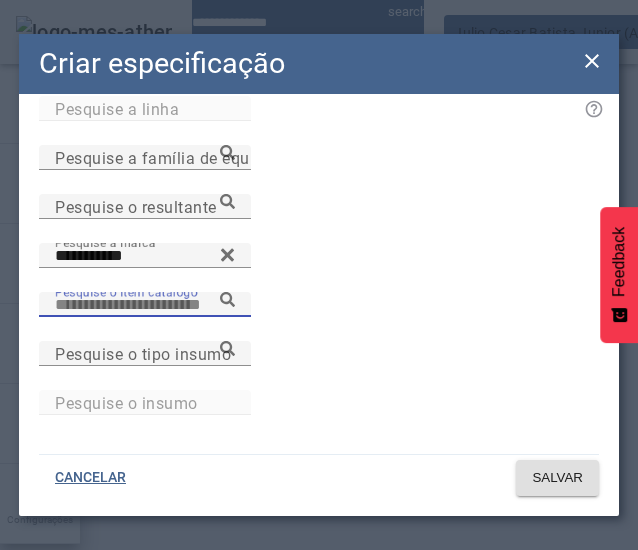 paste on "**********" 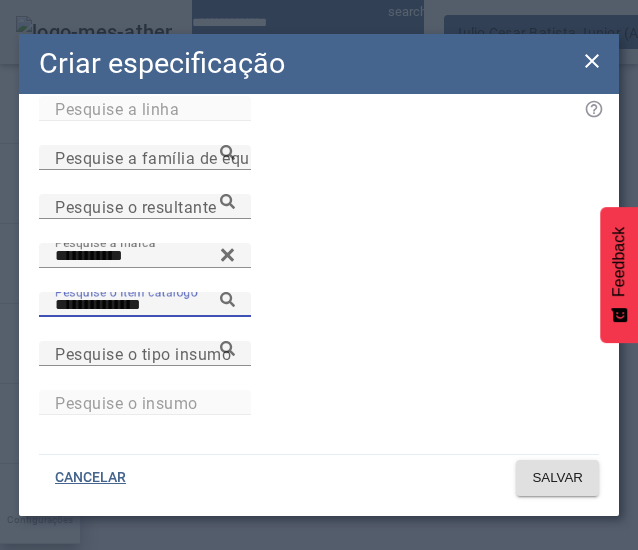 type on "**********" 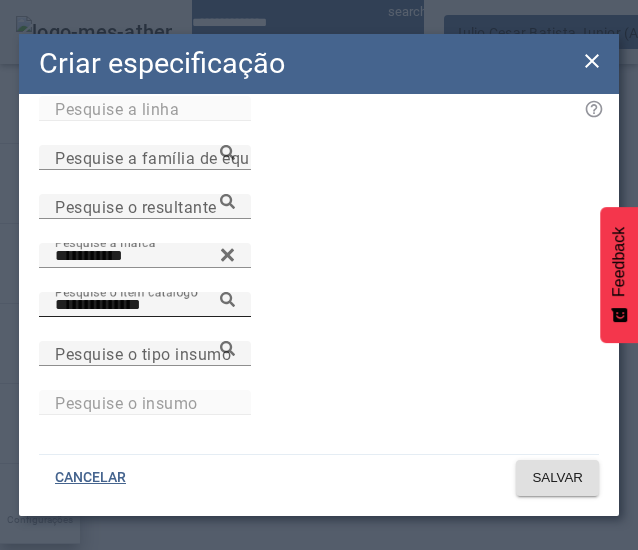 click at bounding box center (227, 299) 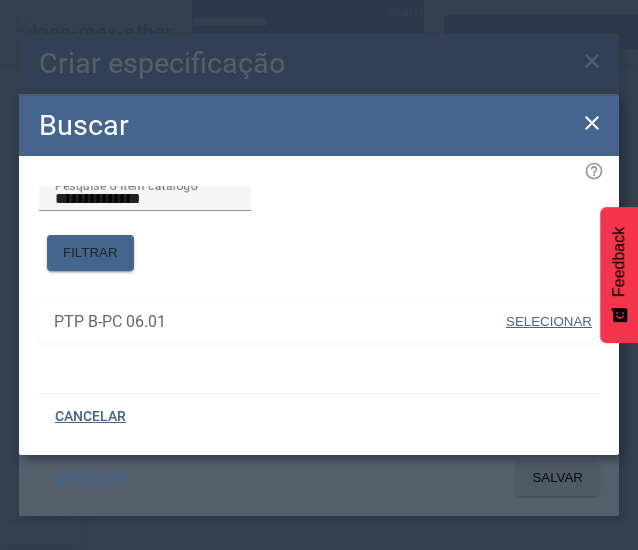 click at bounding box center [549, 322] 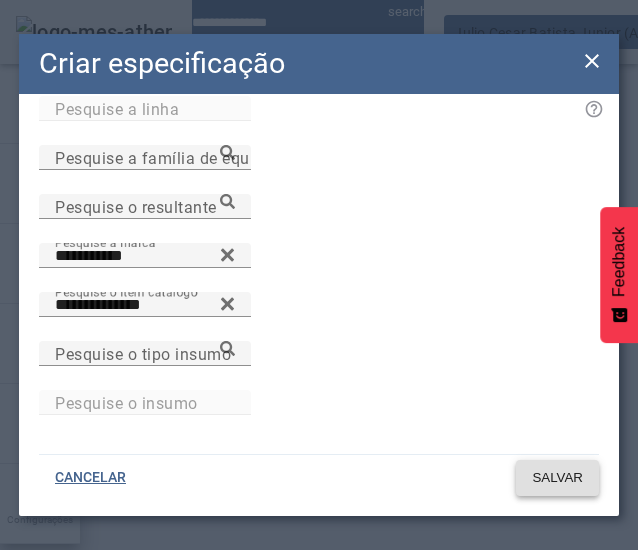 click on "SALVAR" at bounding box center [557, 478] 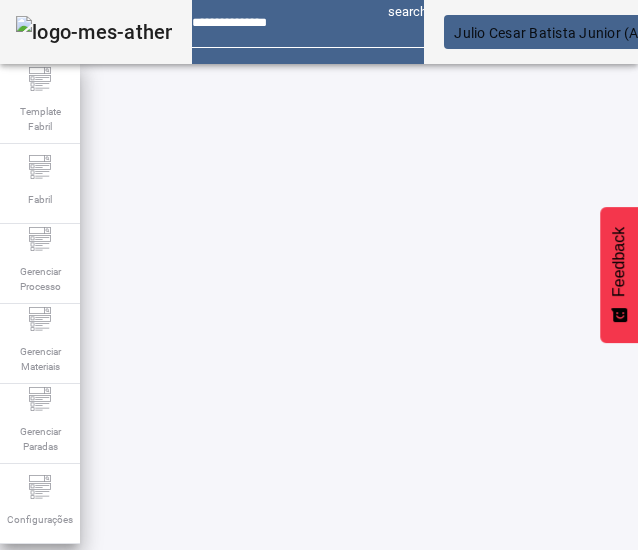 scroll, scrollTop: 215, scrollLeft: 0, axis: vertical 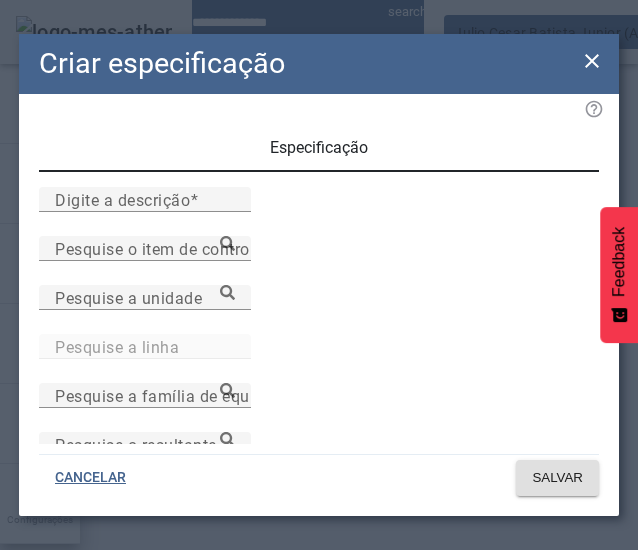 click at bounding box center [145, 273] 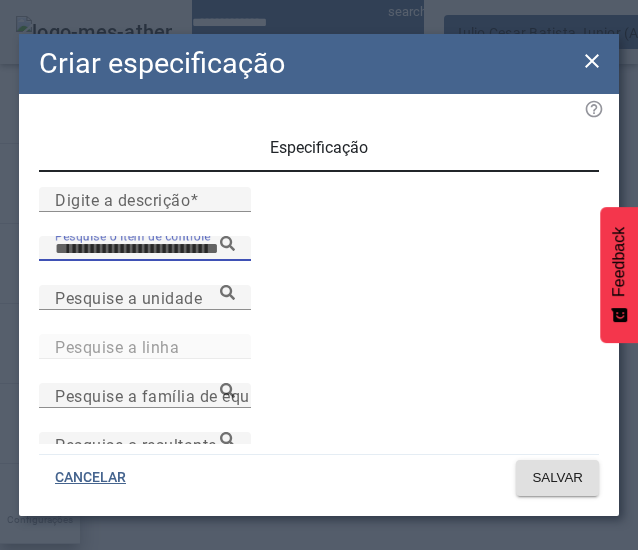 click on "Pesquise o item de controle" at bounding box center (145, 249) 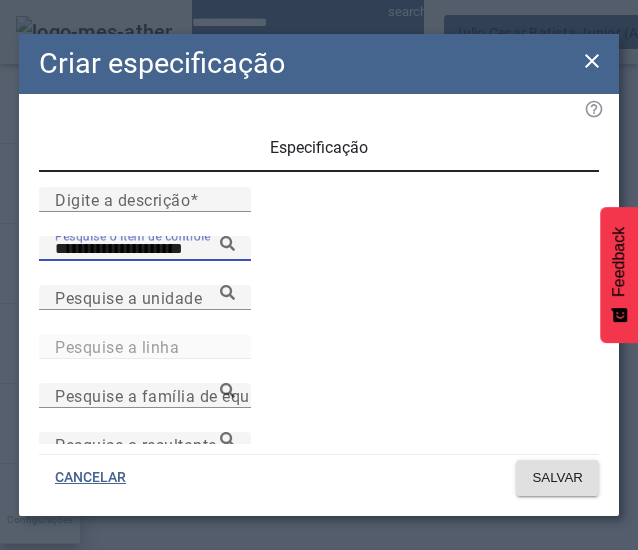 type on "**********" 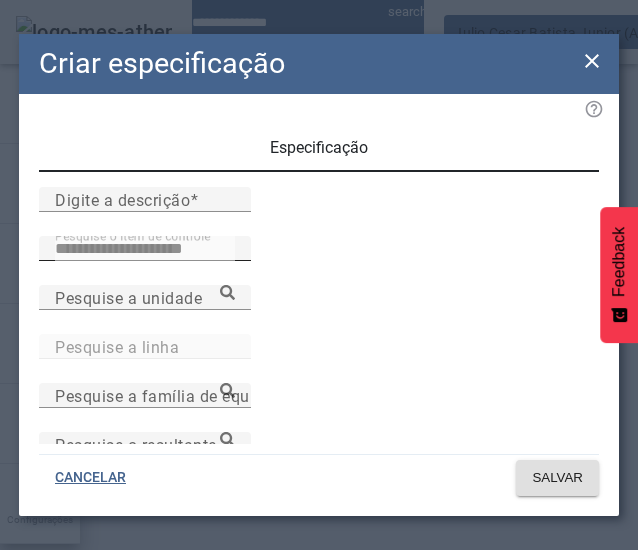 click at bounding box center [227, 248] 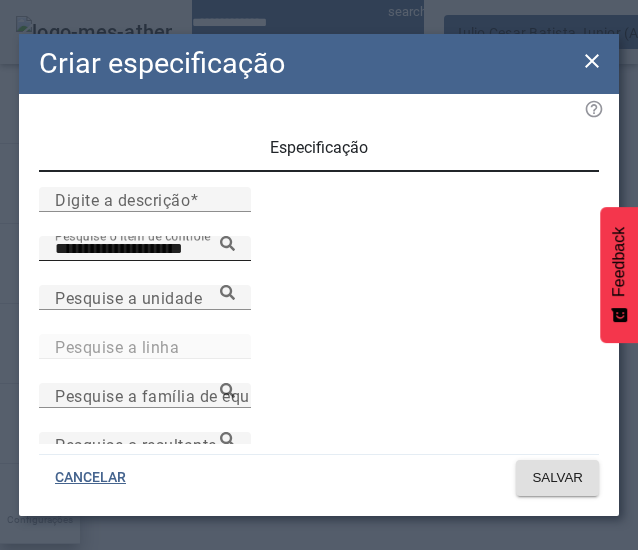 click on "pH - Fervura do Mosto" at bounding box center (272, 846) 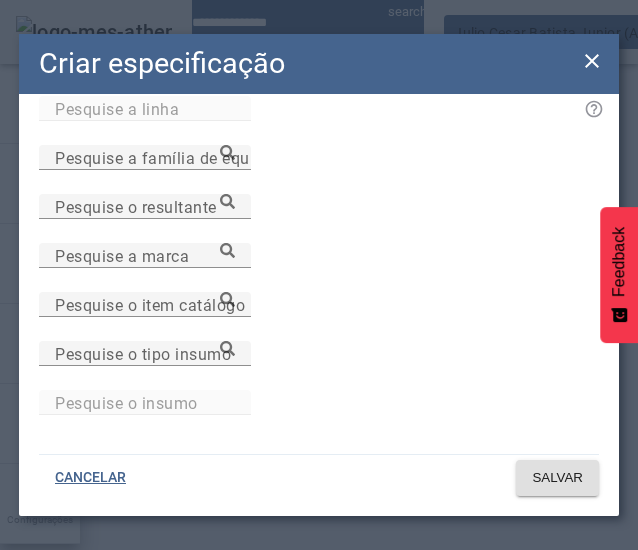 scroll, scrollTop: 484, scrollLeft: 0, axis: vertical 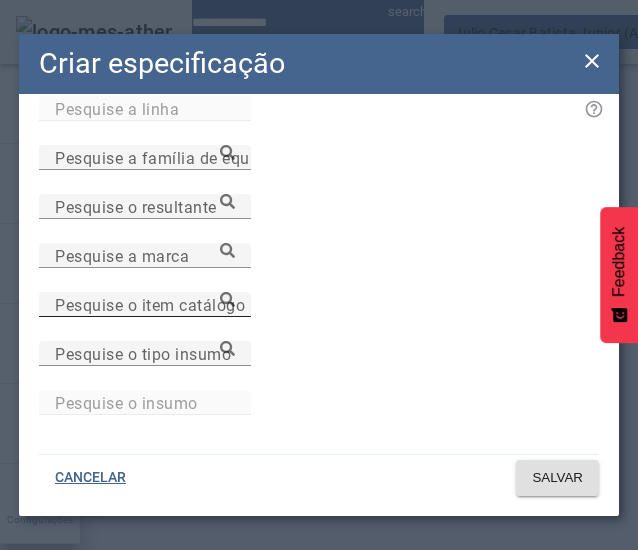 click on "Pesquise o item catálogo" at bounding box center (150, 304) 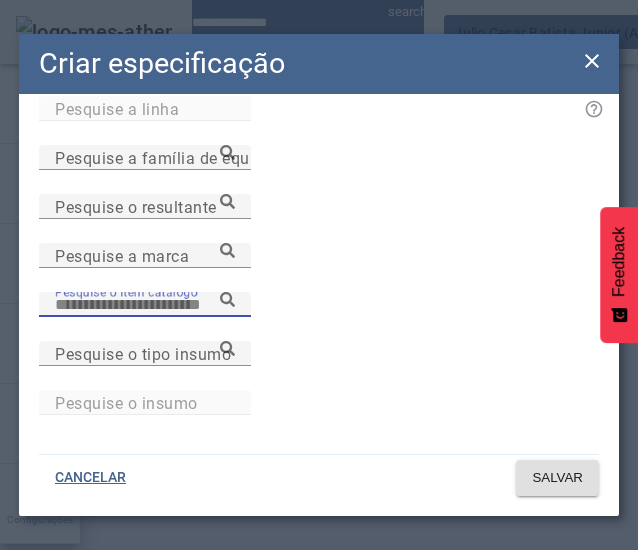 paste on "**********" 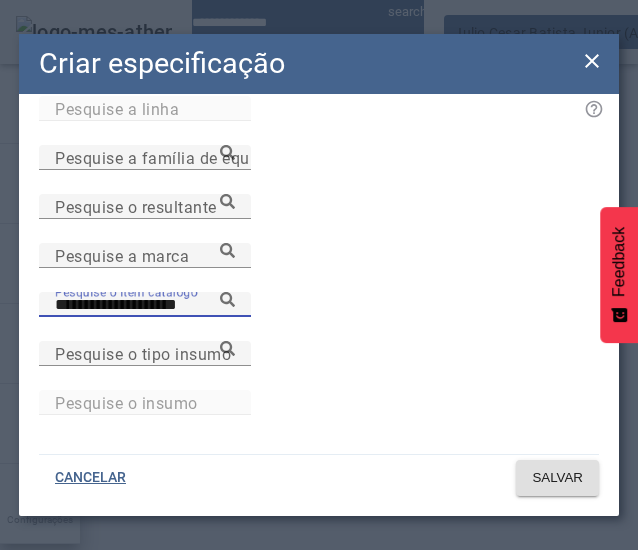 type on "**********" 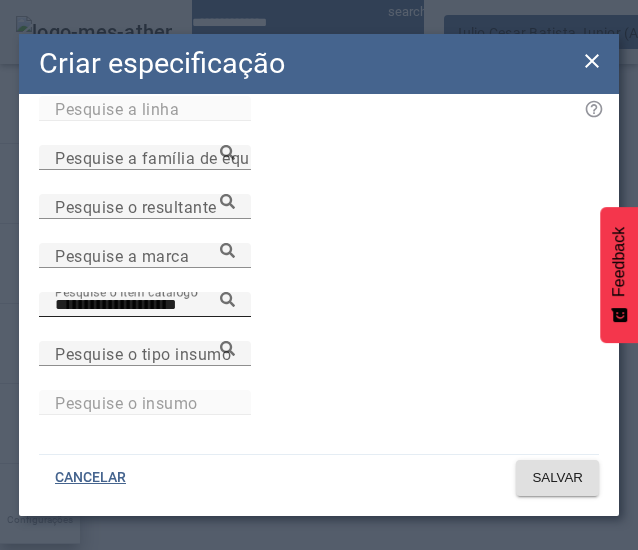 click at bounding box center [227, 299] 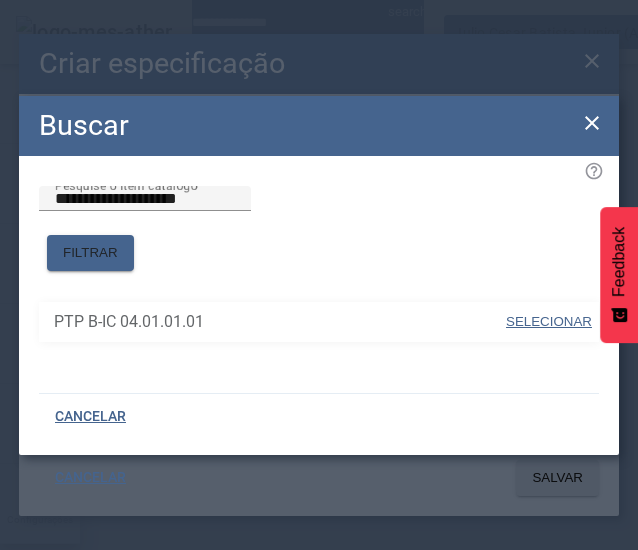 click on "PTP B-IC 04.01.01.01" at bounding box center (279, 322) 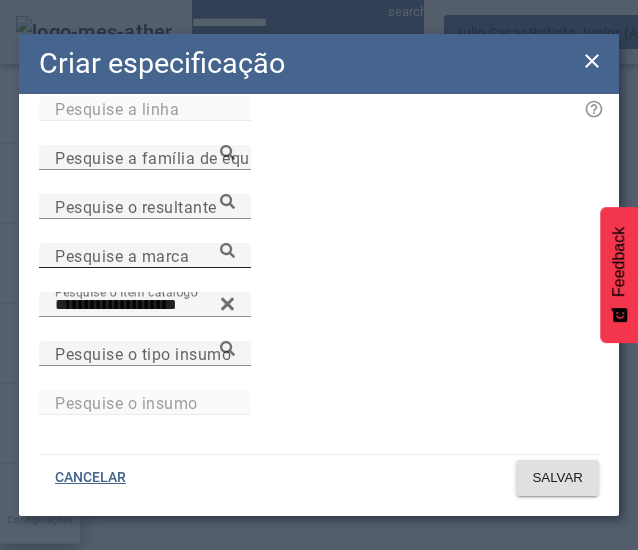 click on "Pesquise a marca" at bounding box center (145, 255) 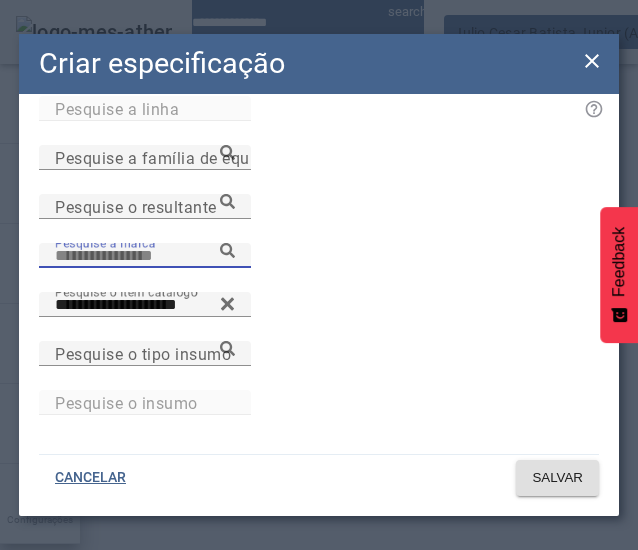 paste on "**********" 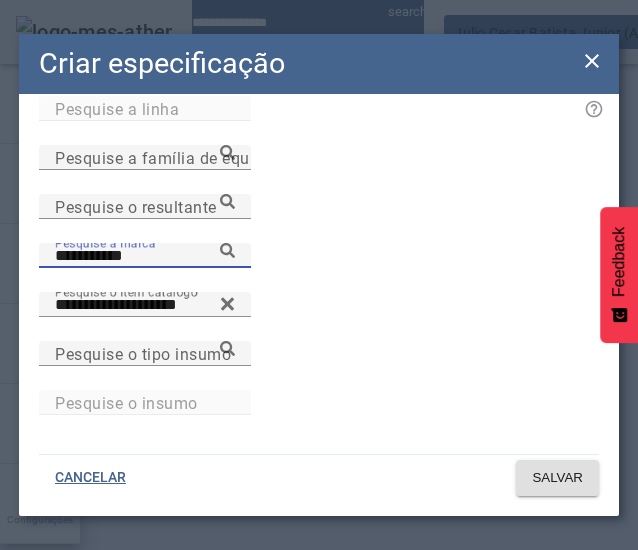drag, startPoint x: 574, startPoint y: 211, endPoint x: 580, endPoint y: 197, distance: 15.231546 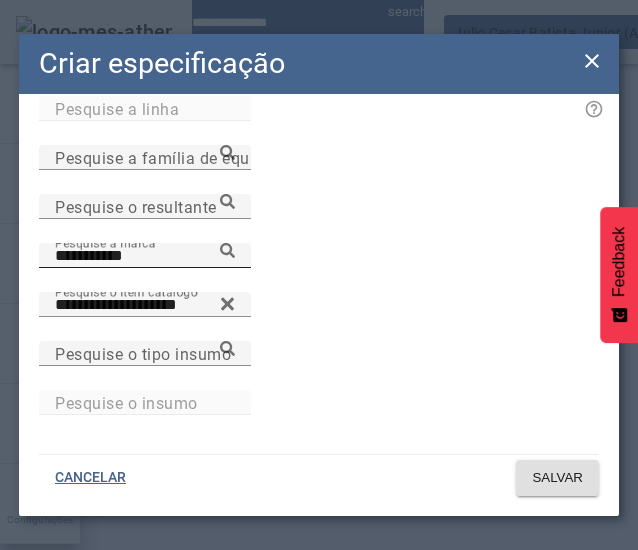 click at bounding box center (227, 250) 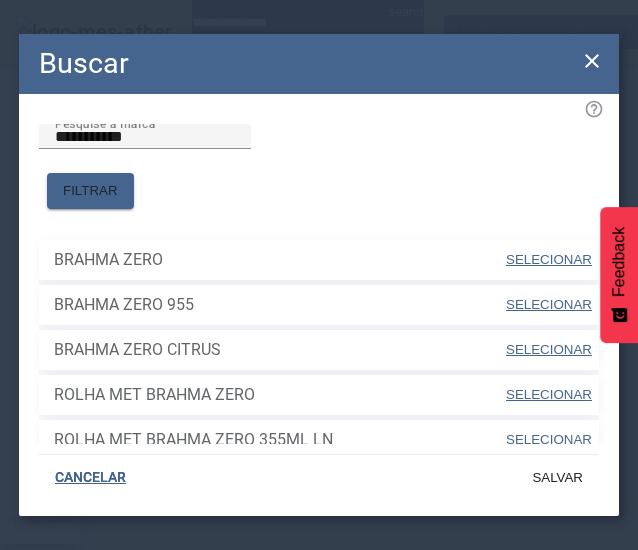 click on "SELECIONAR" at bounding box center [549, 259] 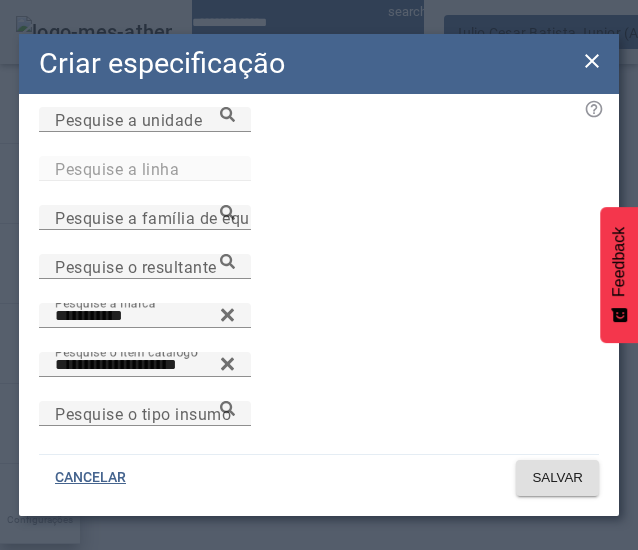 scroll, scrollTop: 0, scrollLeft: 0, axis: both 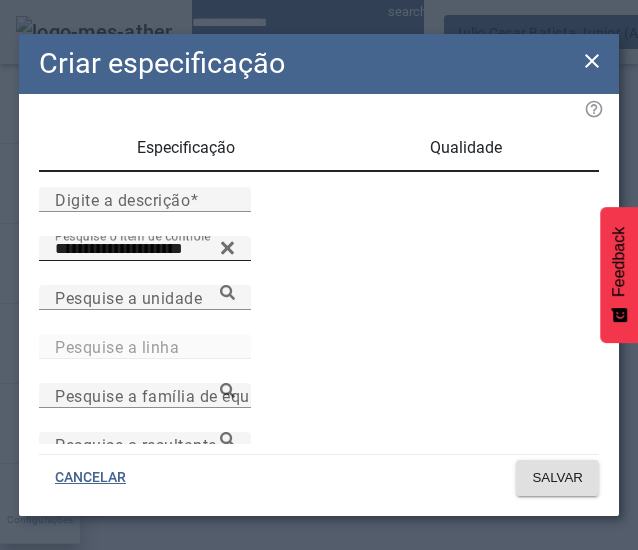 click on "Qualidade" at bounding box center [466, 148] 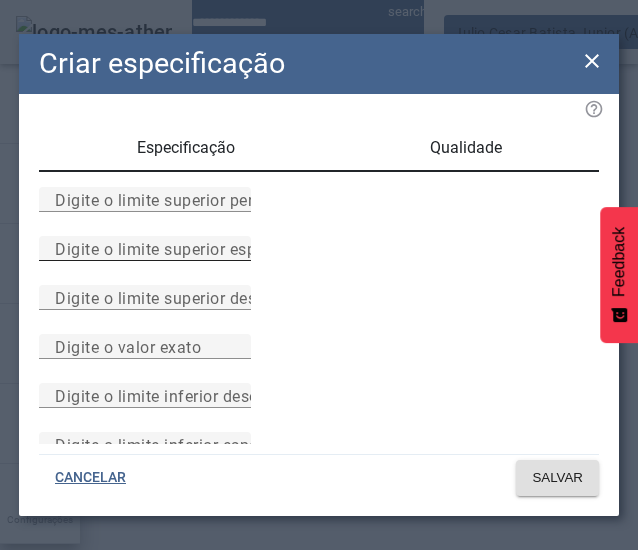 click on "Digite o limite superior especificado" at bounding box center [190, 248] 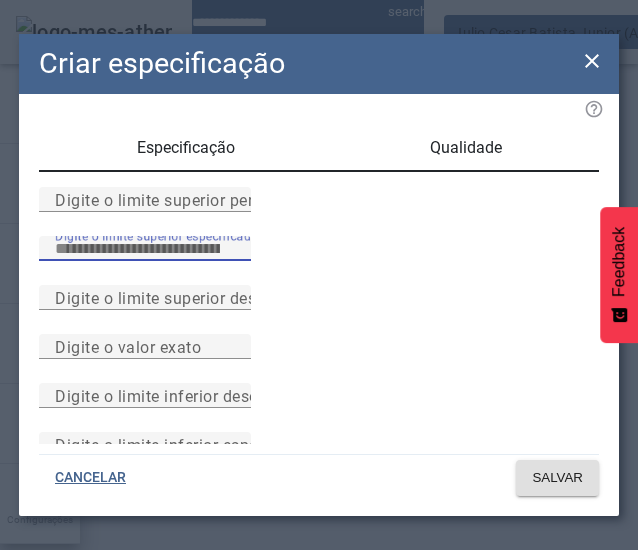 scroll, scrollTop: 294, scrollLeft: 0, axis: vertical 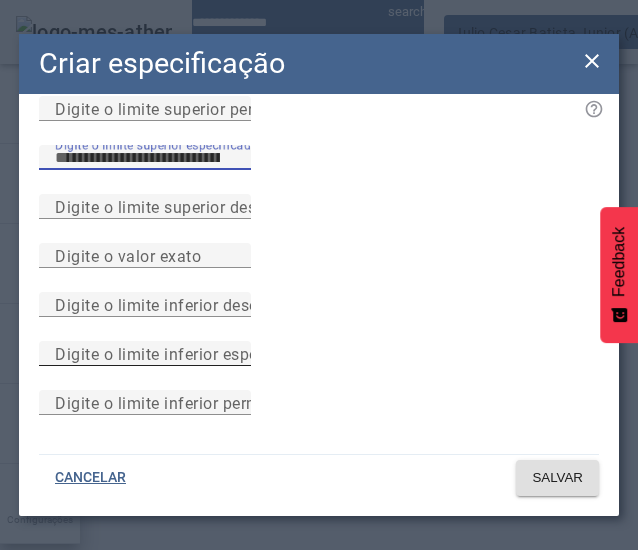 type on "****" 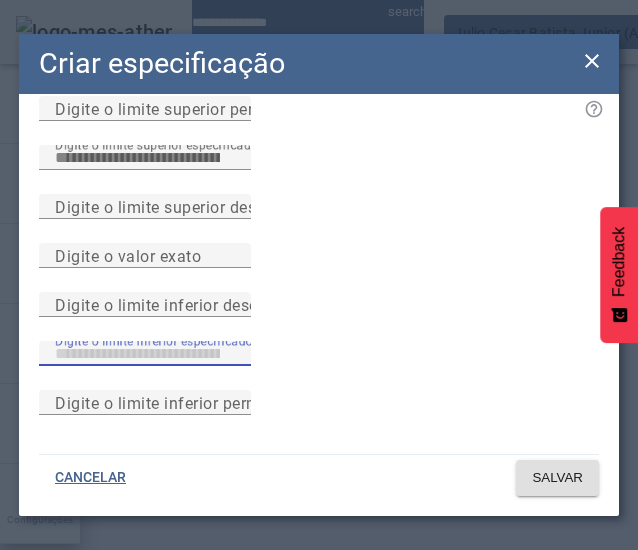 scroll, scrollTop: 0, scrollLeft: 0, axis: both 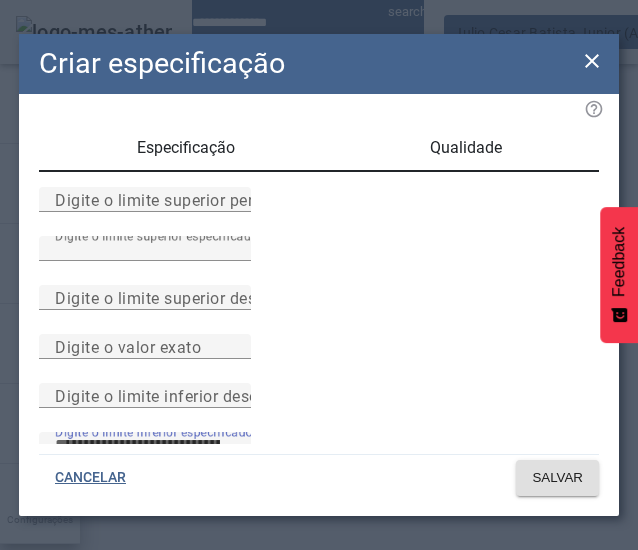 type on "*" 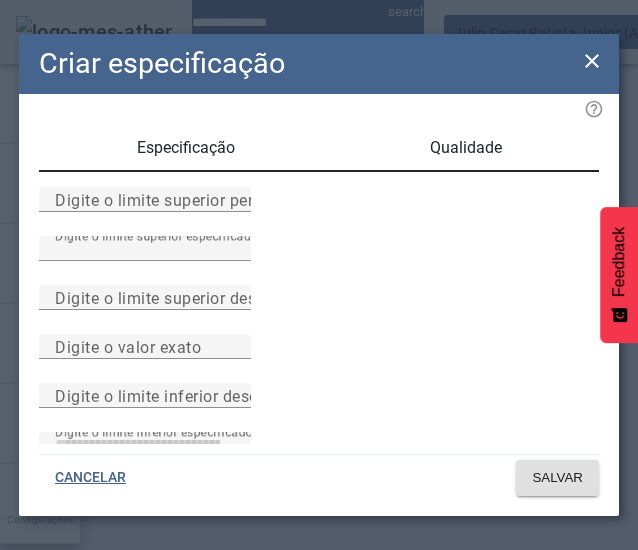 click on "Especificação" at bounding box center (186, 148) 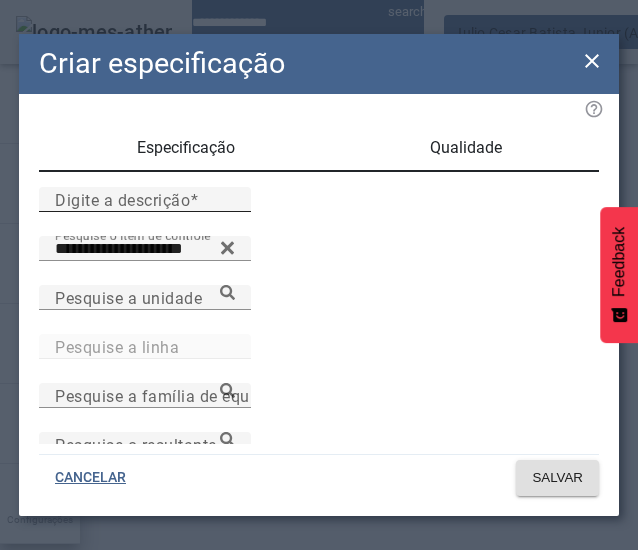 click on "Digite a descrição" at bounding box center [122, 199] 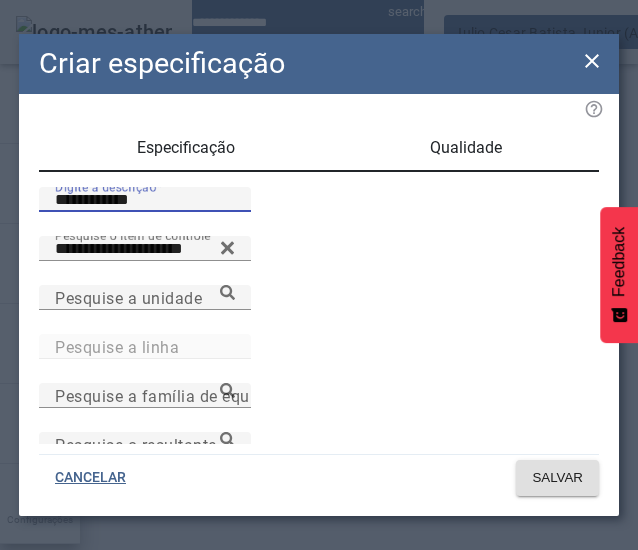 paste on "**********" 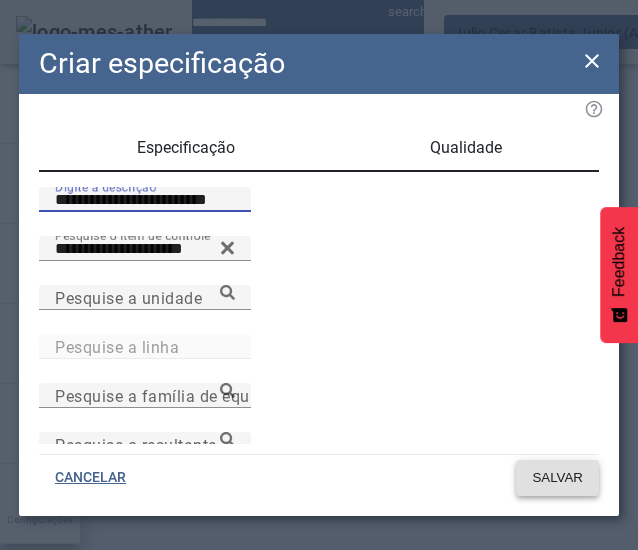 type on "**********" 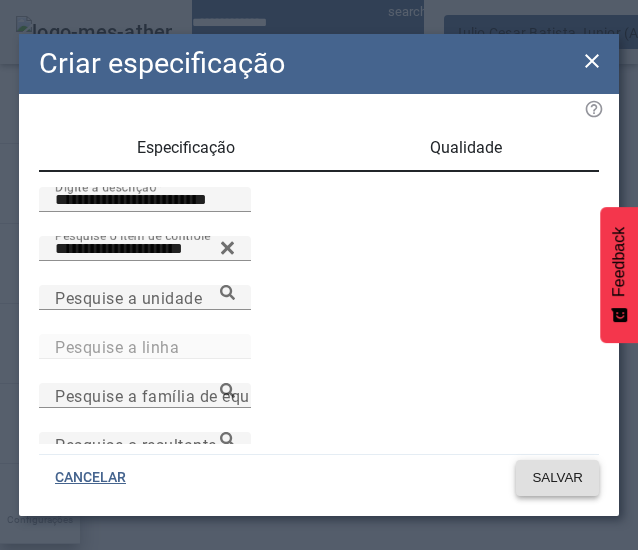 click at bounding box center (557, 478) 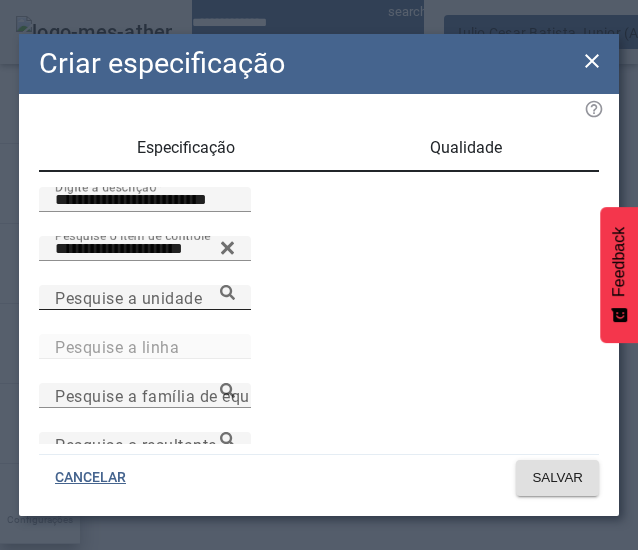 click on "Pesquise a unidade" at bounding box center [145, 297] 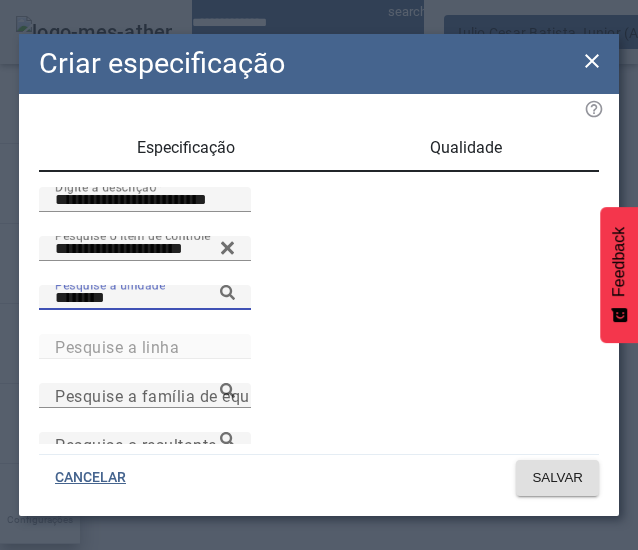 type on "********" 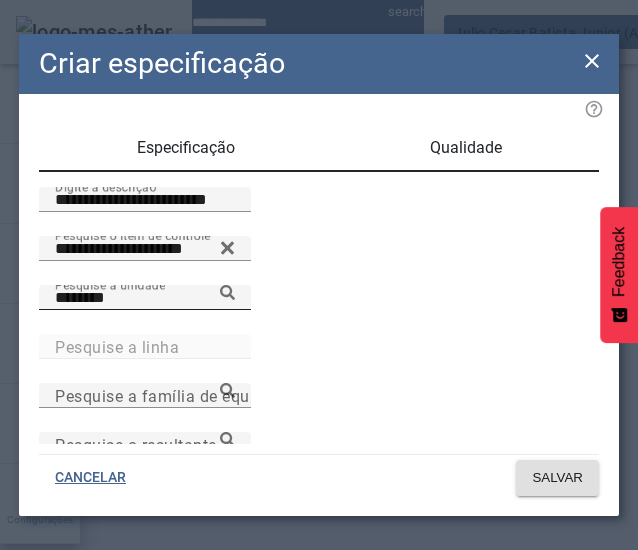 click at bounding box center (227, 292) 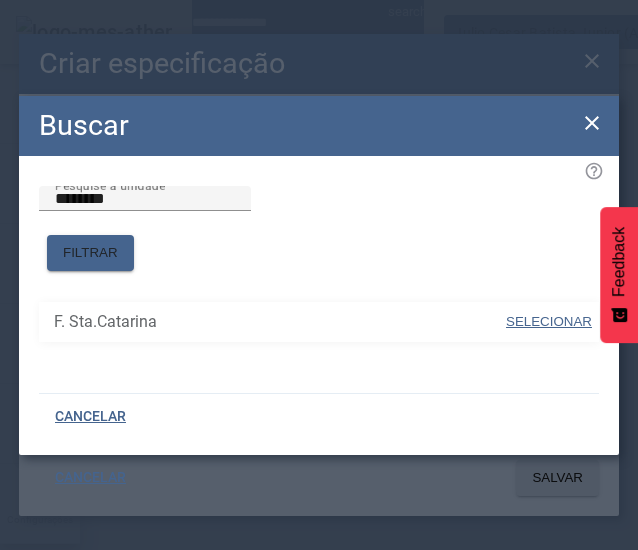click on "SELECIONAR" at bounding box center (549, 321) 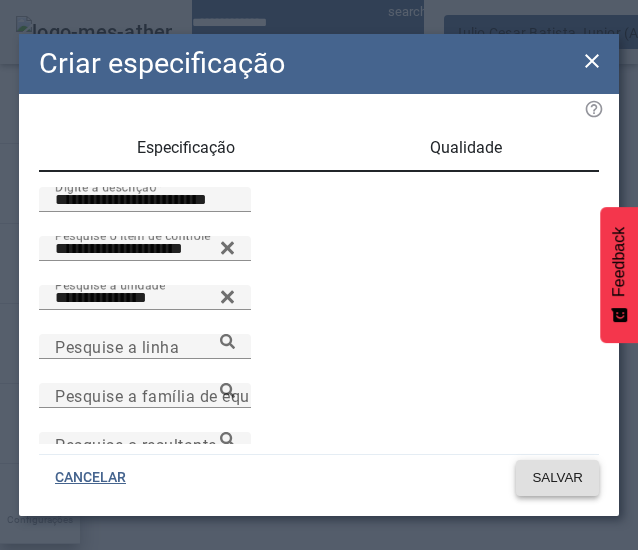 click on "SALVAR" at bounding box center [557, 478] 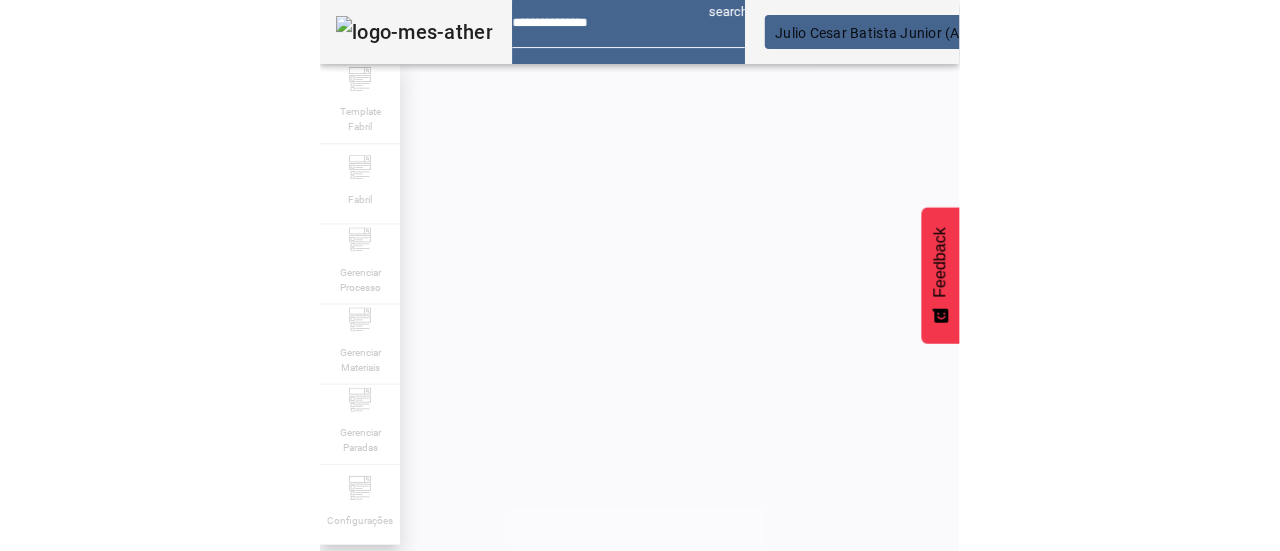 scroll, scrollTop: 165, scrollLeft: 0, axis: vertical 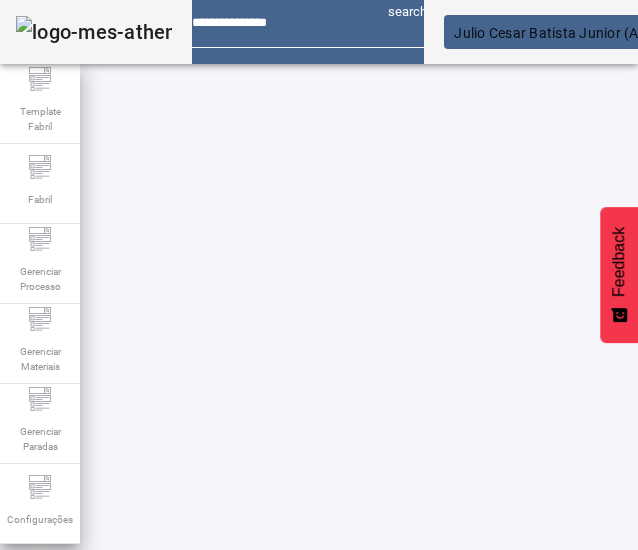click on "'Especificação' repetida para 'unidade, resultante, linha, marca, equipamento, item controle, tipo insumo e insumo' selecionada" at bounding box center (319, 790) 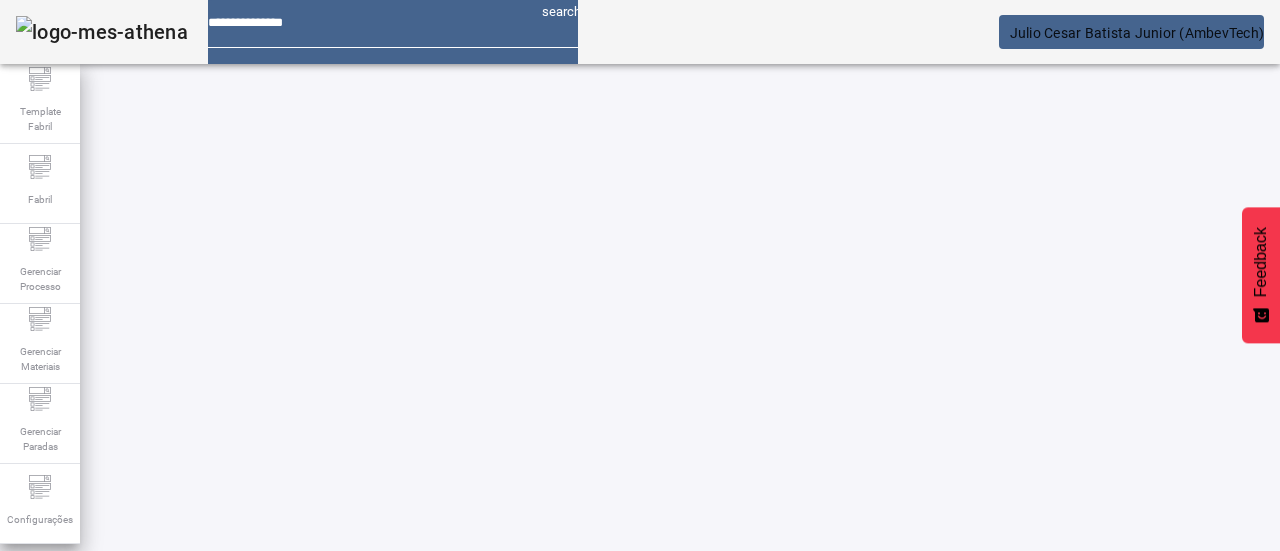 scroll, scrollTop: 148, scrollLeft: 0, axis: vertical 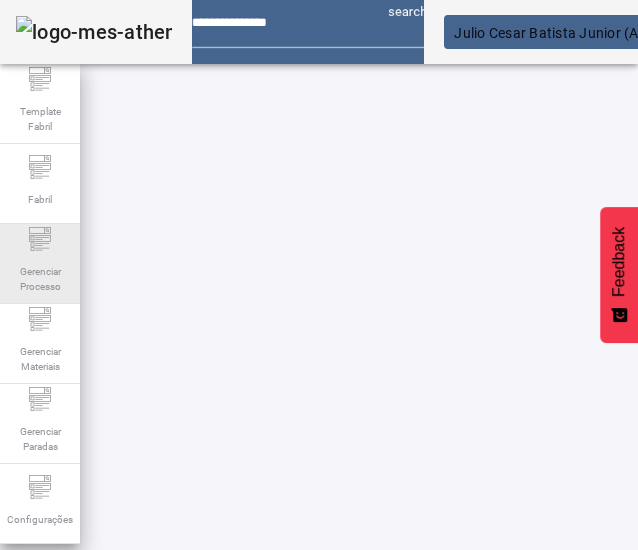 click on "Gerenciar Processo" at bounding box center (40, 264) 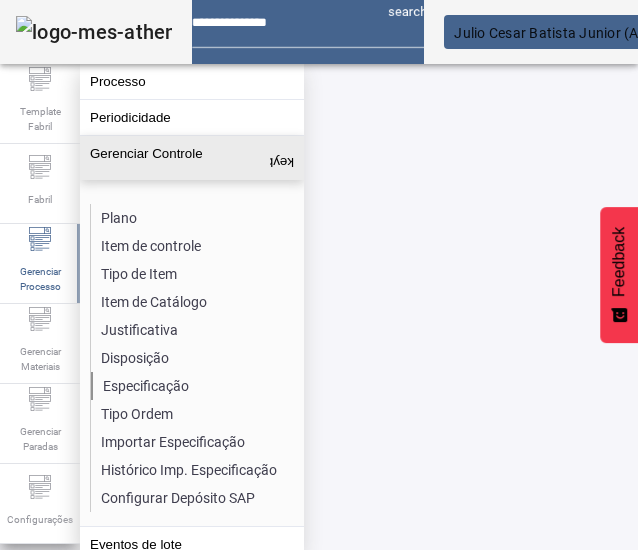 click on "Especificação" at bounding box center (197, 386) 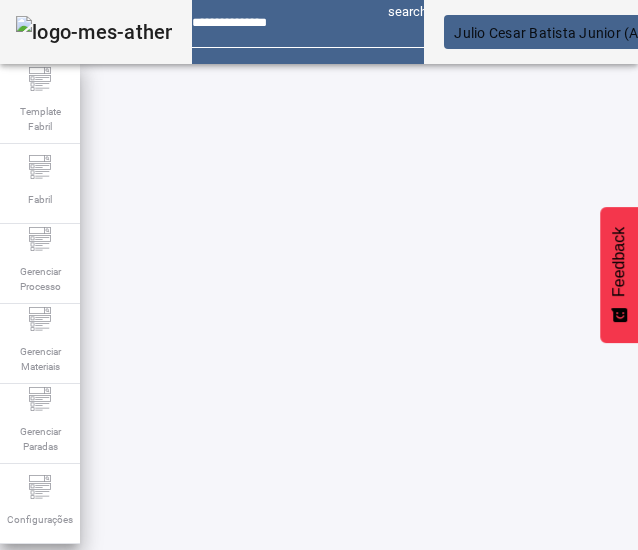 click on "ESPECIFICAÇÃO" at bounding box center [100, 655] 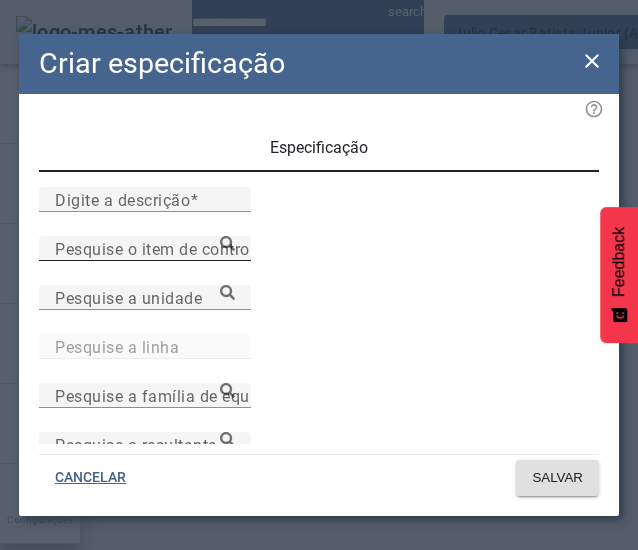 click on "Pesquise o item de controle" at bounding box center [159, 248] 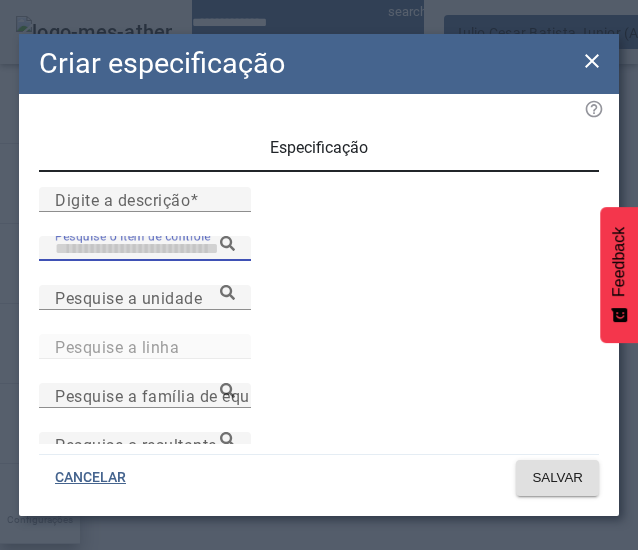 paste on "**********" 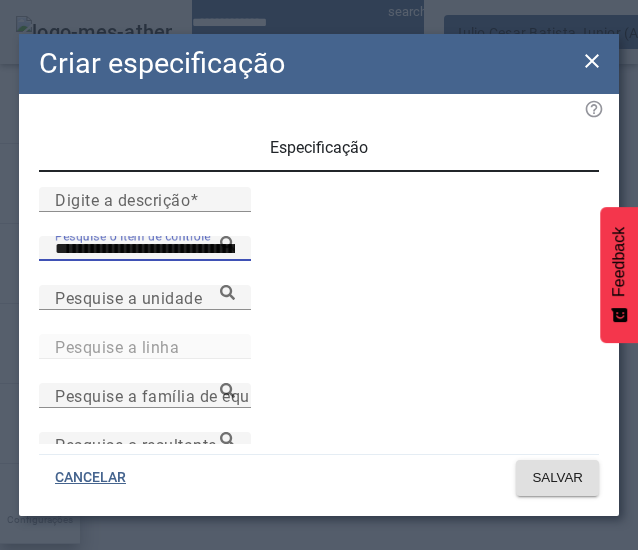 type on "**********" 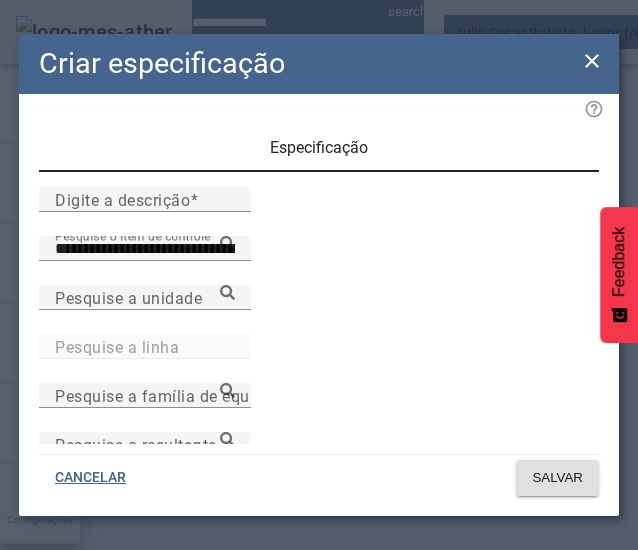 click on "Grau de Fermentação Aparente Final (Laboratório)" at bounding box center (272, 630) 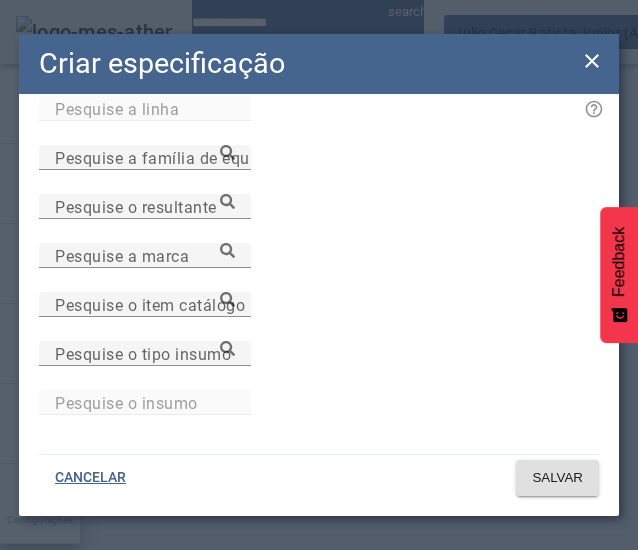 scroll, scrollTop: 292, scrollLeft: 0, axis: vertical 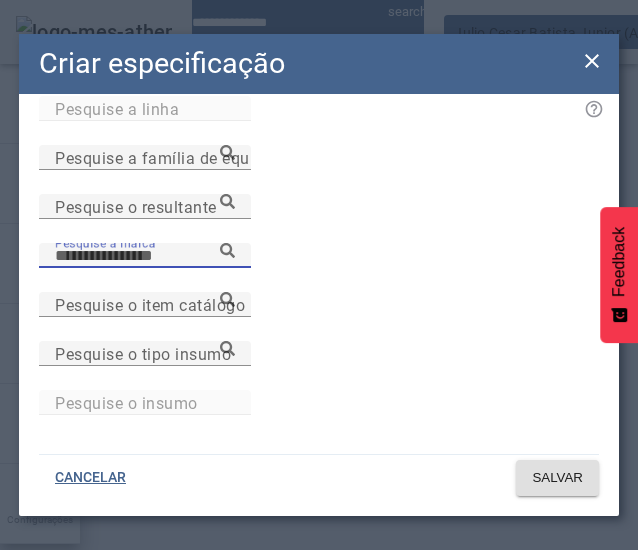 click on "Pesquise a marca" at bounding box center (145, 256) 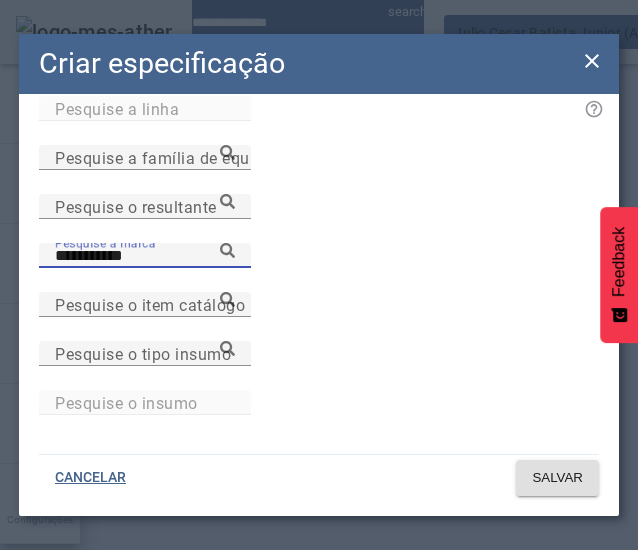 type on "**********" 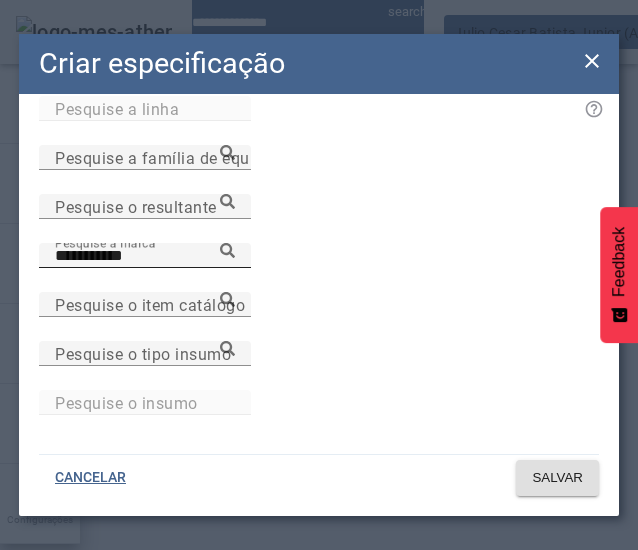 click at bounding box center (227, 250) 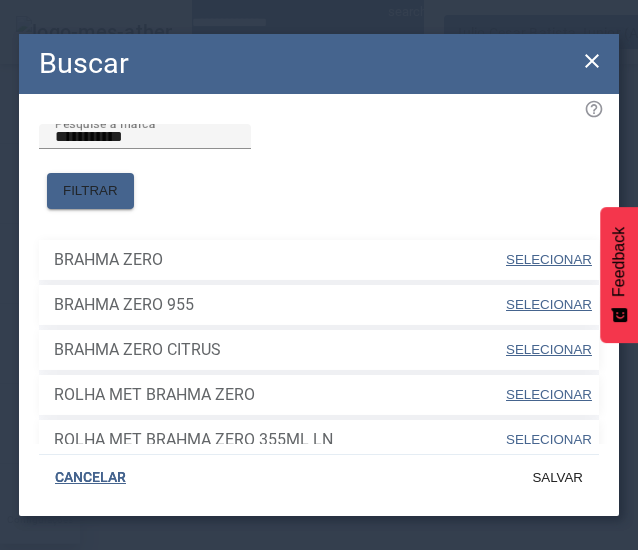 click at bounding box center [549, 260] 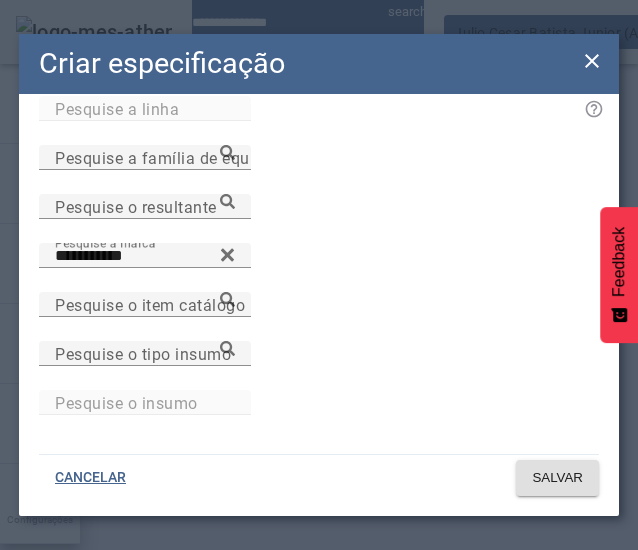 scroll, scrollTop: 528, scrollLeft: 0, axis: vertical 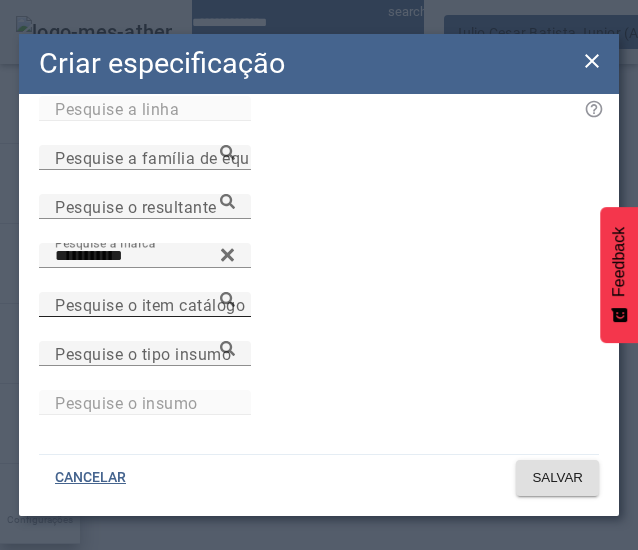 click on "Pesquise o item catálogo" at bounding box center (145, 305) 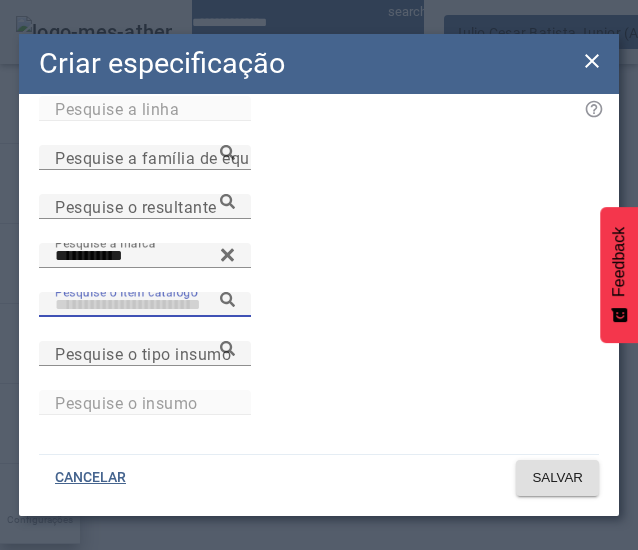 paste on "**********" 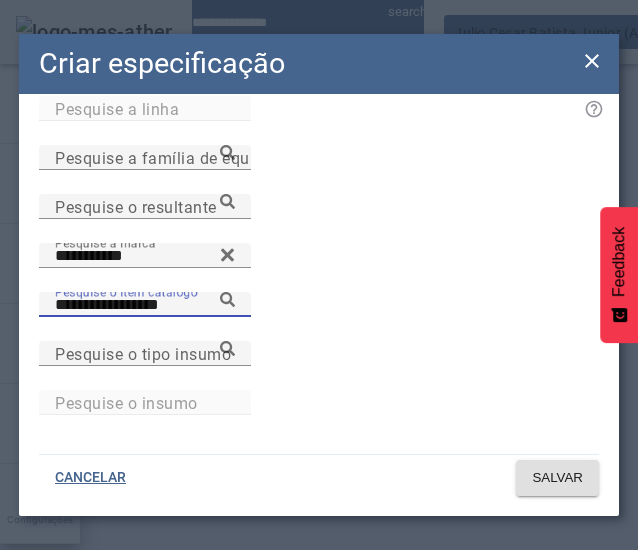 type on "**********" 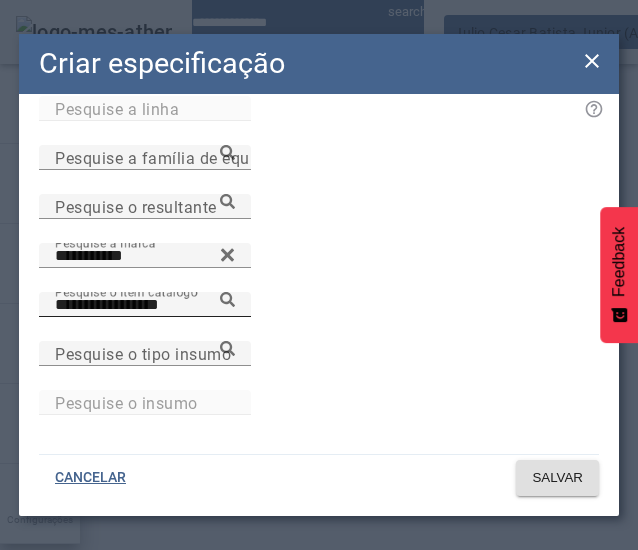 click at bounding box center [227, 299] 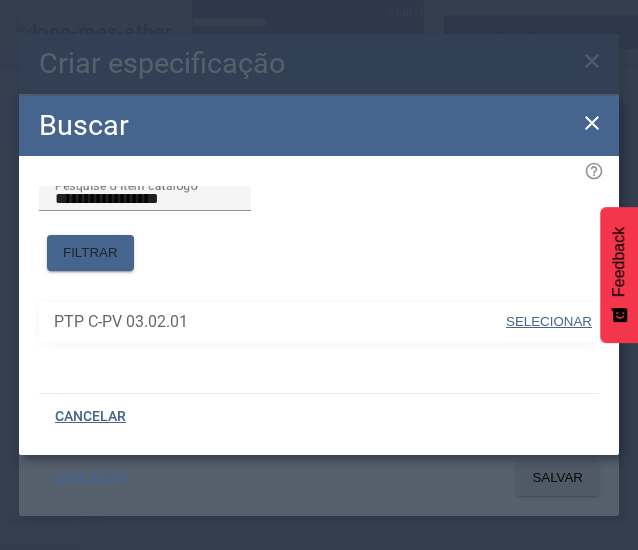click at bounding box center [549, 322] 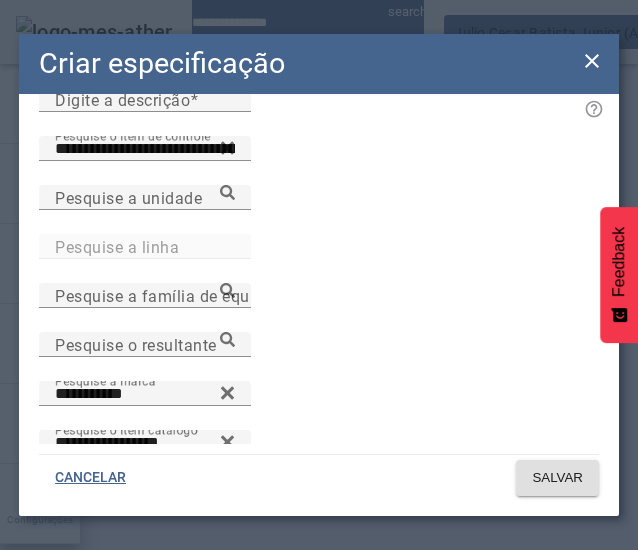 scroll, scrollTop: 77, scrollLeft: 0, axis: vertical 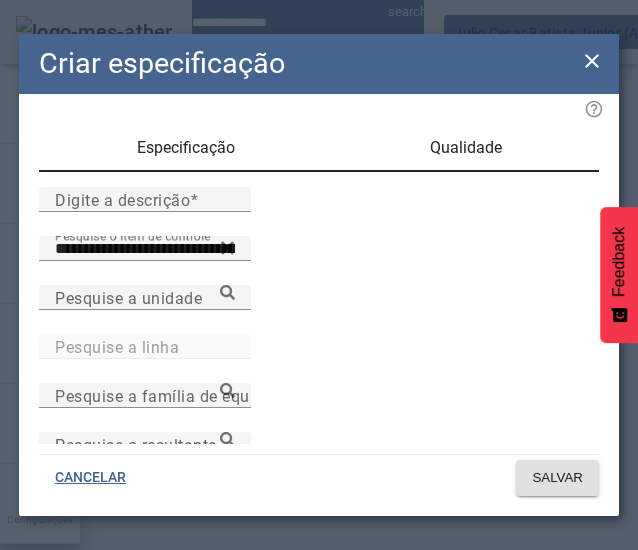 click on "Qualidade" at bounding box center [466, 148] 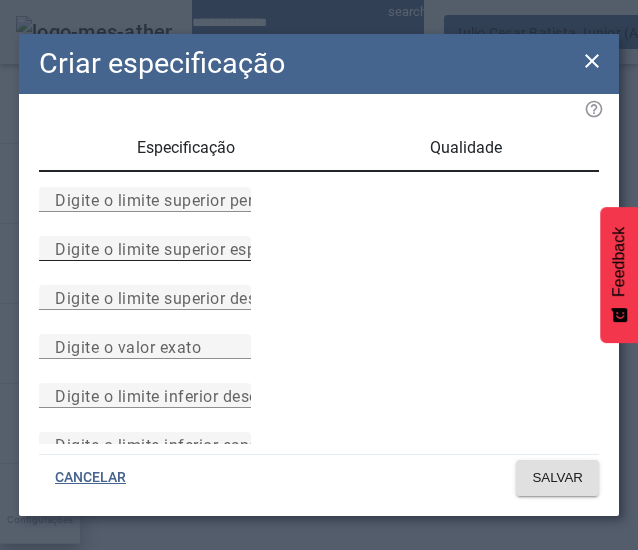 click on "Digite o limite superior especificado" at bounding box center [190, 248] 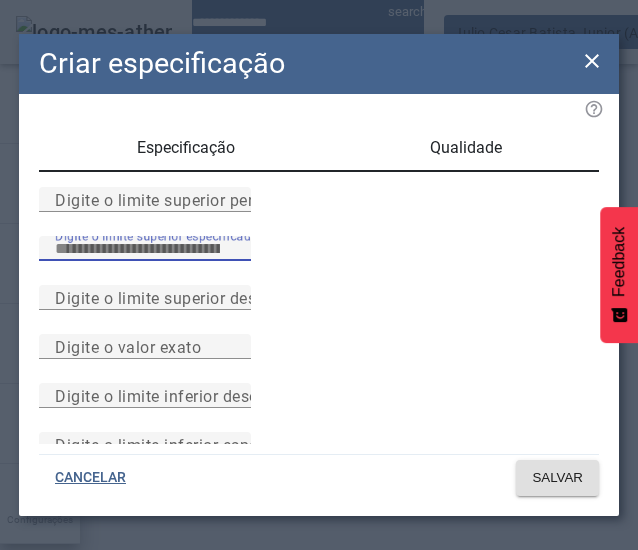 type on "*" 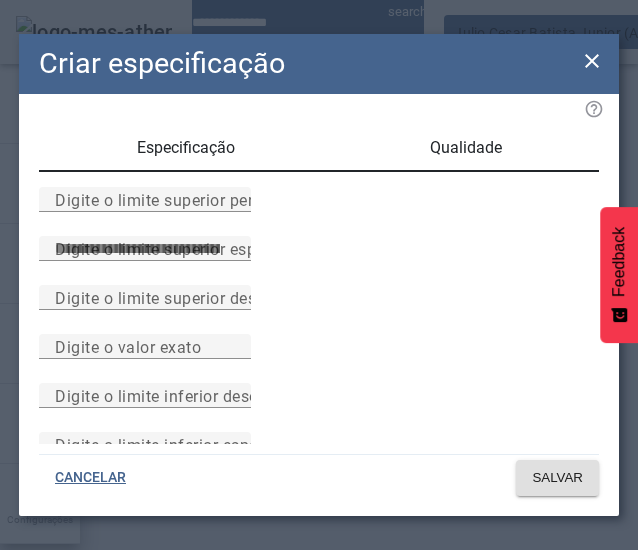 drag, startPoint x: 624, startPoint y: 167, endPoint x: 613, endPoint y: 167, distance: 11 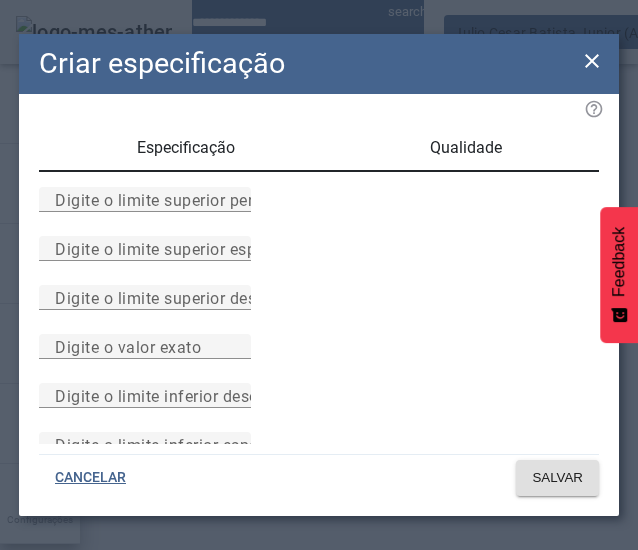 click on "Criar especificação Especificação Qualidade Digite o limite superior permitido Digite o limite superior especificado Digite o limite superior desejado Digite o valor exato Digite o limite inferior desejado Digite o limite inferior especificado Digite o limite inferior permitido CANCELAR SALVAR" at bounding box center (319, 275) 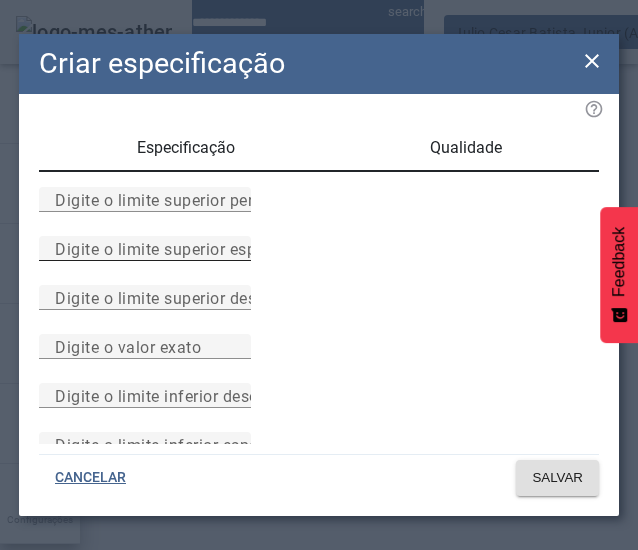 click on "Digite o limite superior especificado" at bounding box center (145, 249) 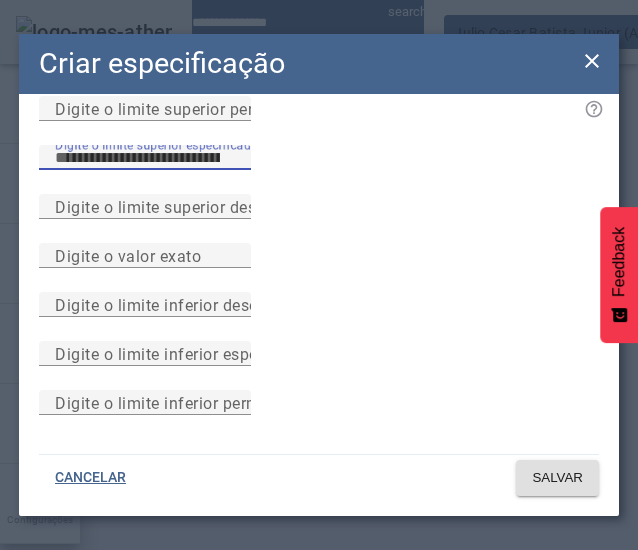 scroll, scrollTop: 294, scrollLeft: 0, axis: vertical 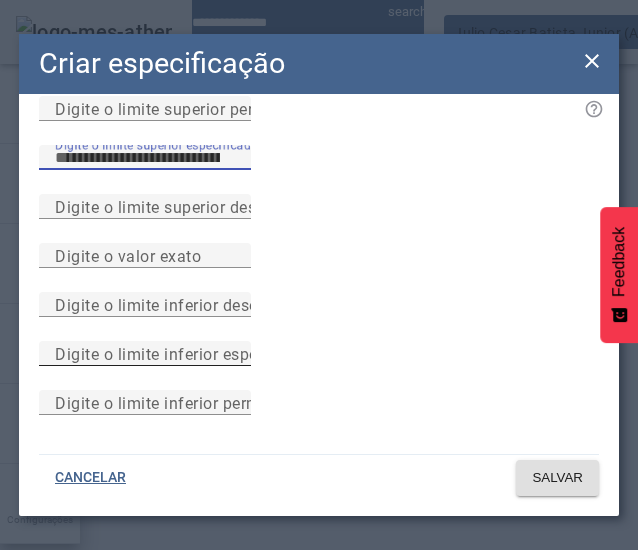 type on "**" 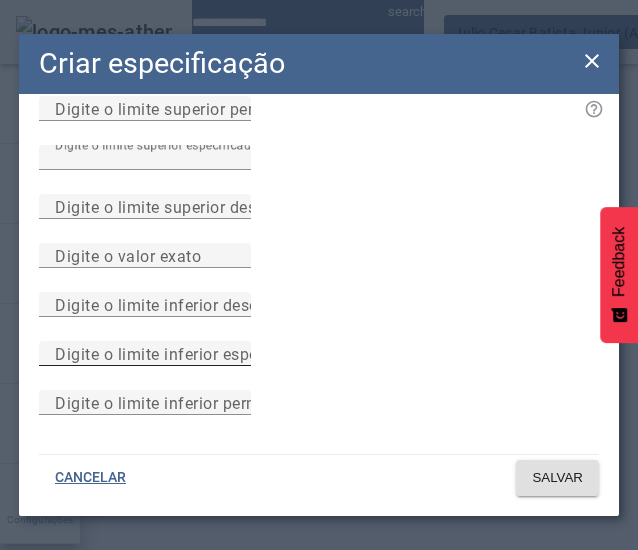 click on "Digite o limite inferior especificado" at bounding box center (145, 353) 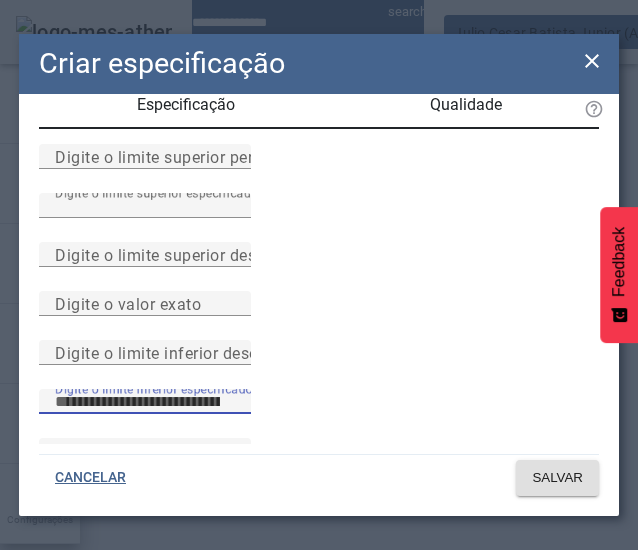 scroll, scrollTop: 0, scrollLeft: 0, axis: both 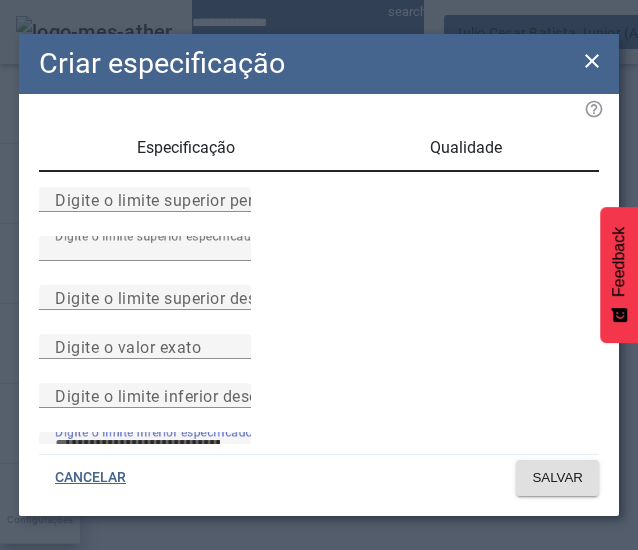 type on "**" 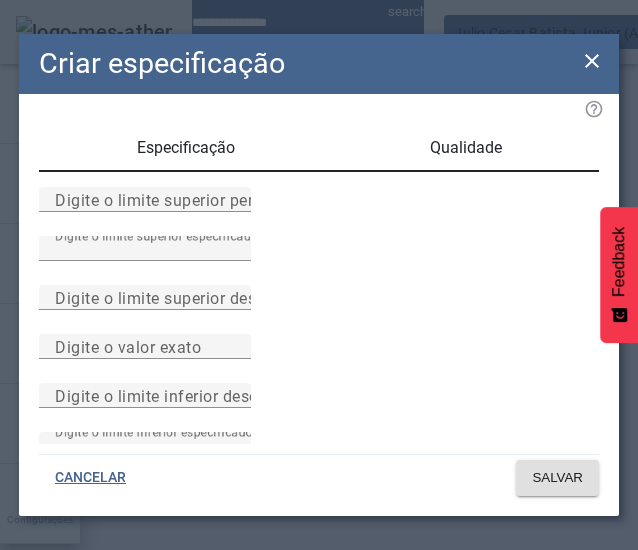 click on "Especificação" at bounding box center (186, 148) 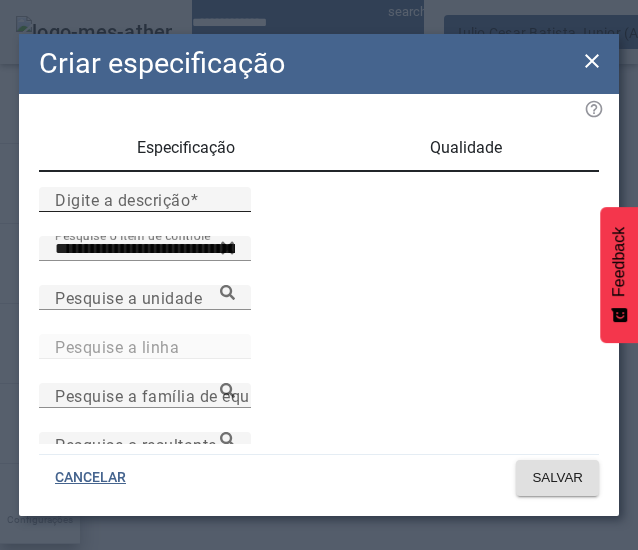 click on "Digite a descrição" at bounding box center [122, 199] 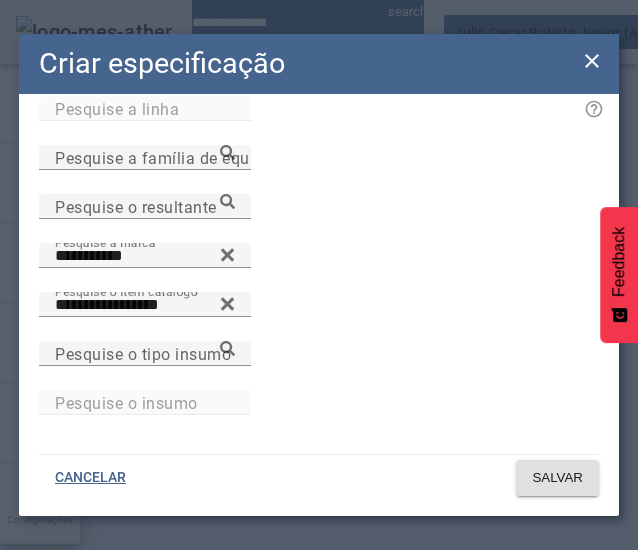 scroll, scrollTop: 528, scrollLeft: 0, axis: vertical 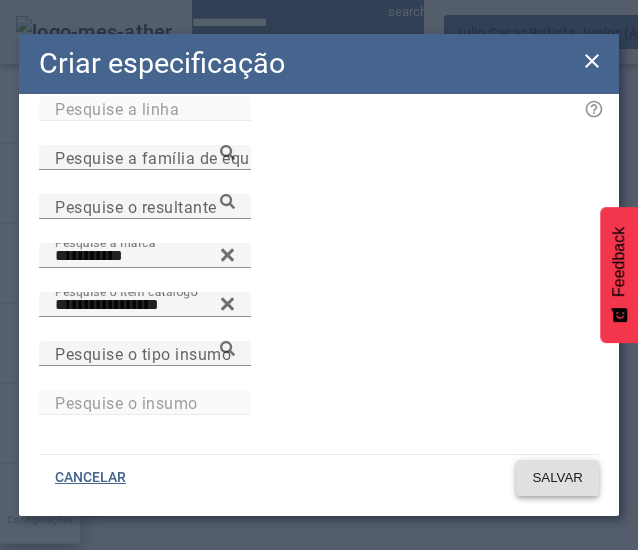 type on "*******" 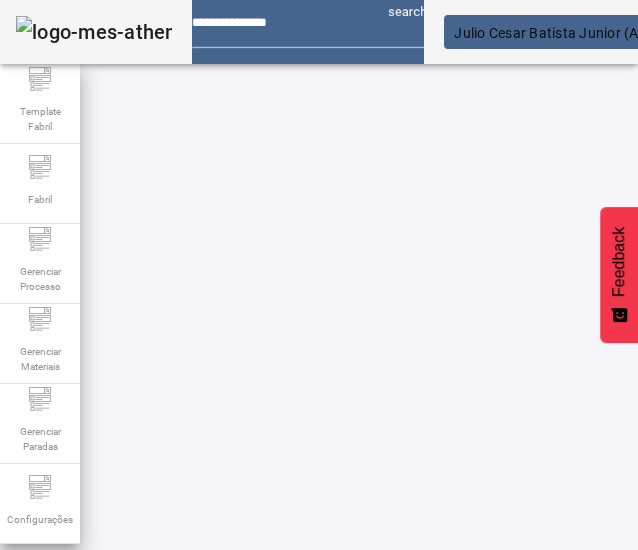scroll, scrollTop: 0, scrollLeft: 0, axis: both 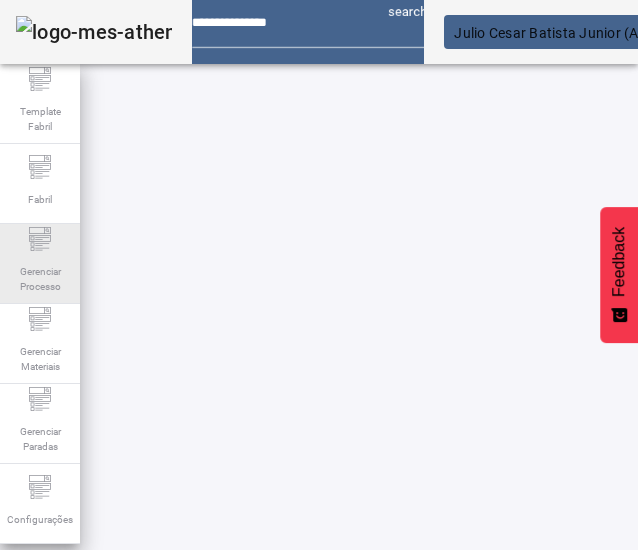 click at bounding box center (40, 70) 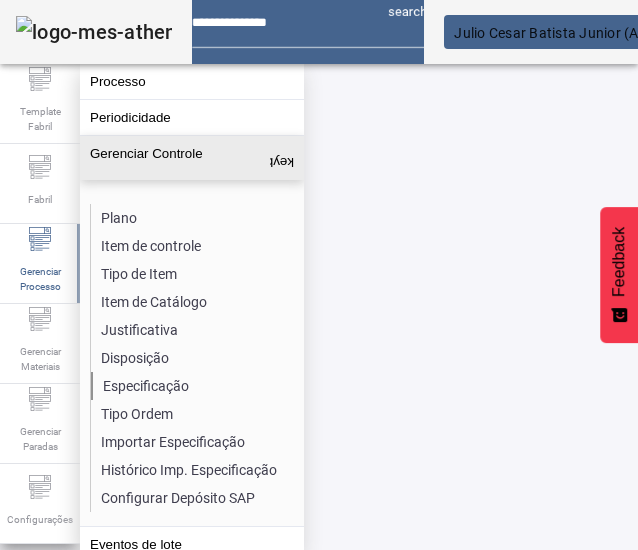 click on "Especificação" at bounding box center [197, 386] 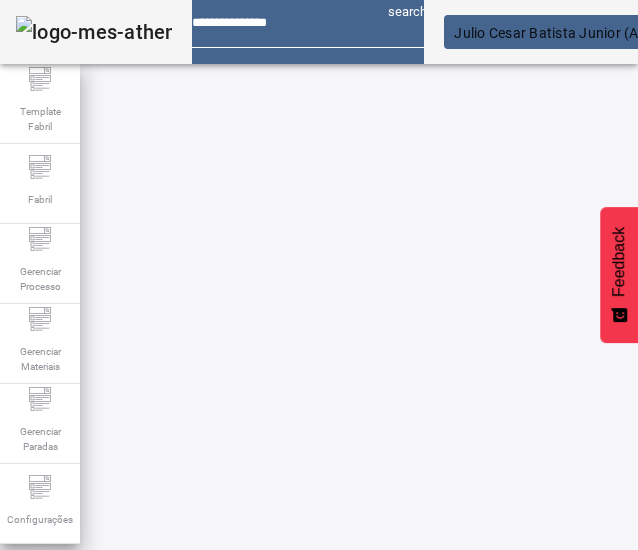 click on "ESPECIFICAÇÃO" at bounding box center (100, 655) 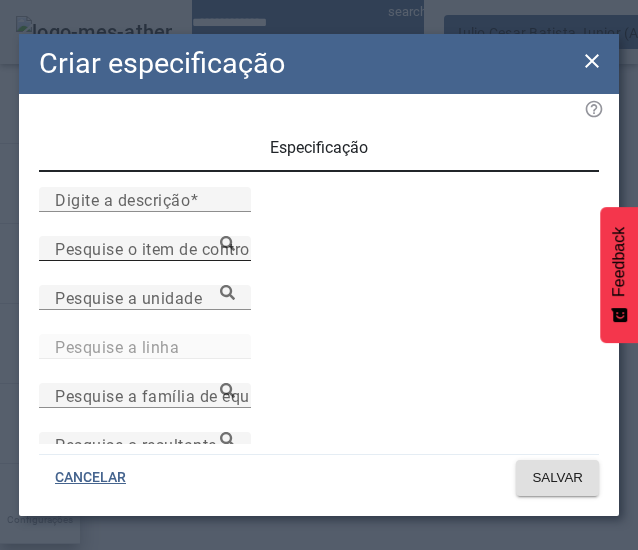 click on "Pesquise o item de controle" at bounding box center [145, 248] 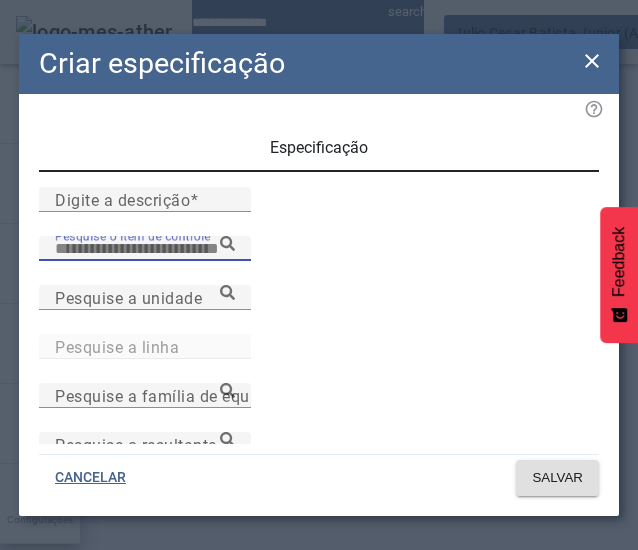 paste on "**********" 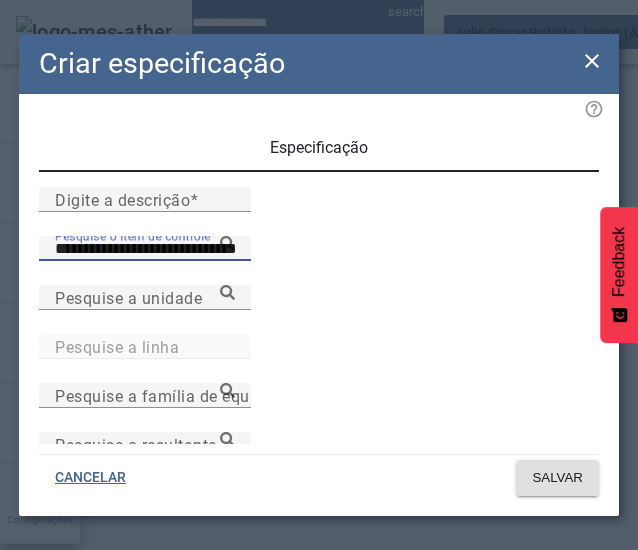 type on "**********" 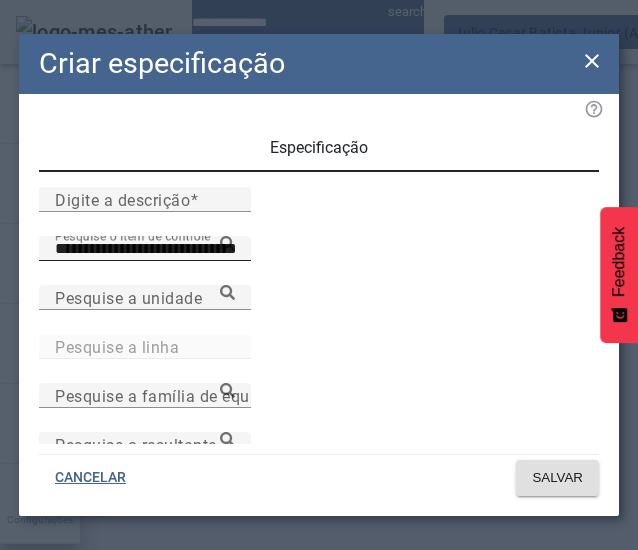 click on "Dosagem específica de levedura" at bounding box center [272, 630] 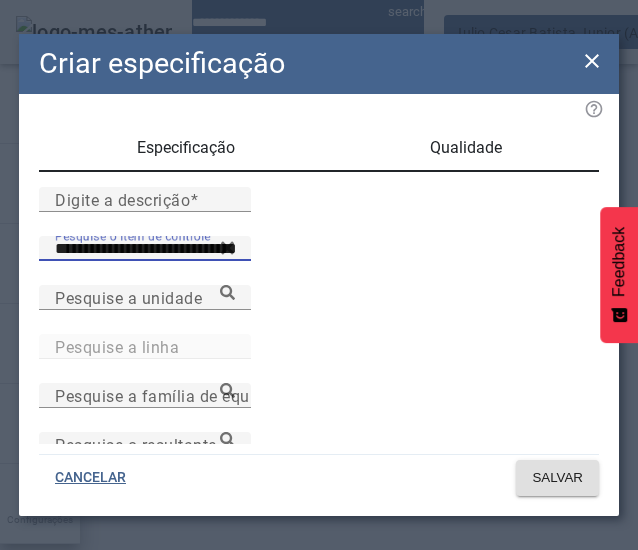 scroll, scrollTop: 508, scrollLeft: 0, axis: vertical 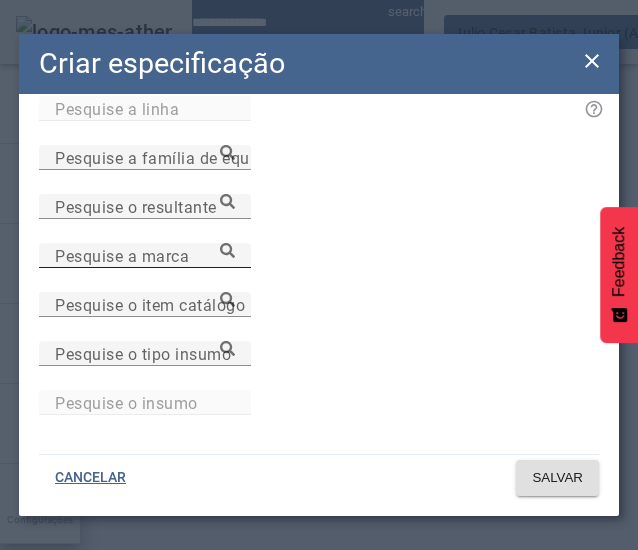click on "Pesquise a marca" at bounding box center (145, 256) 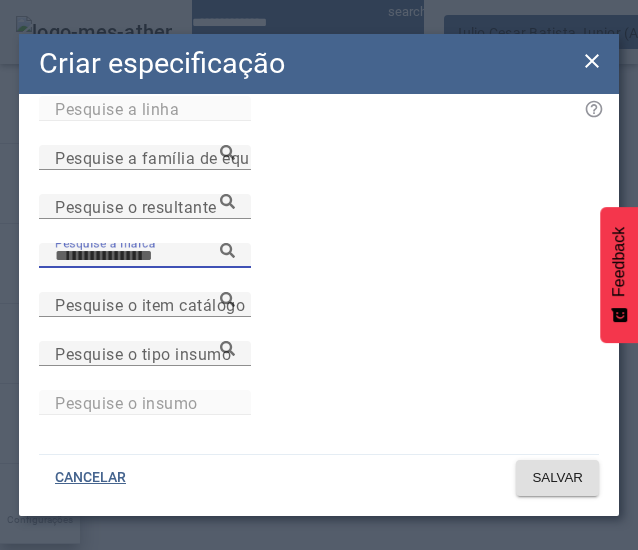 paste on "**********" 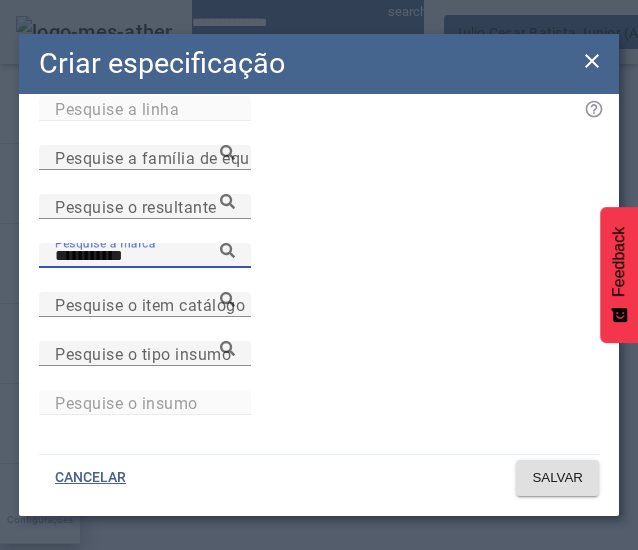 type on "**********" 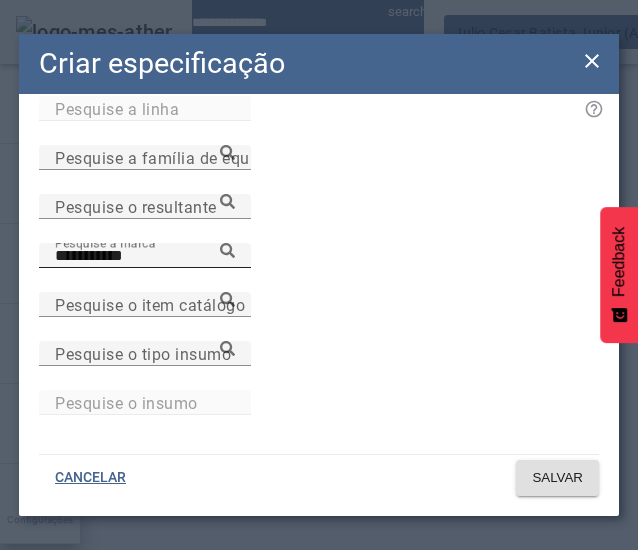 click at bounding box center (227, 250) 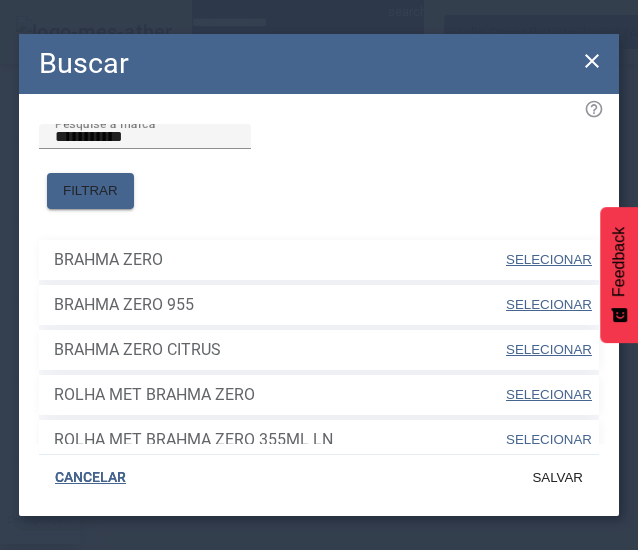 click on "SELECIONAR" at bounding box center [549, 260] 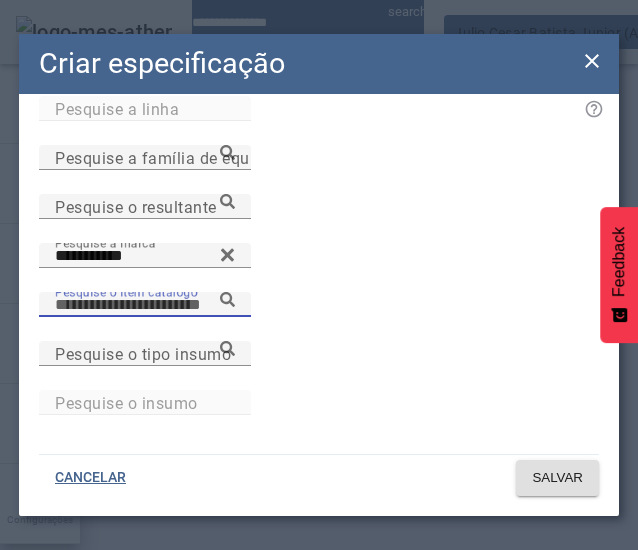 click on "Pesquise o item catálogo" at bounding box center (145, 305) 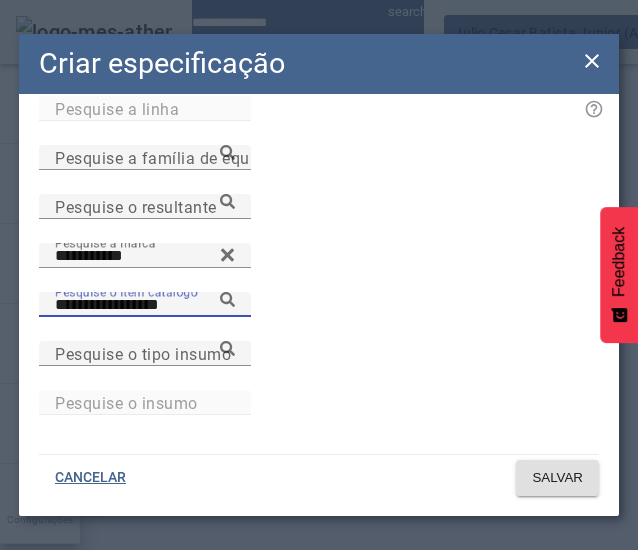 type on "**********" 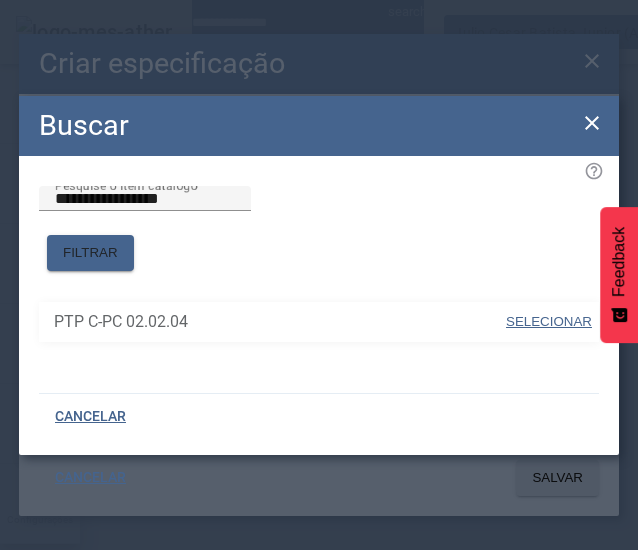 click on "SELECIONAR" at bounding box center (549, 321) 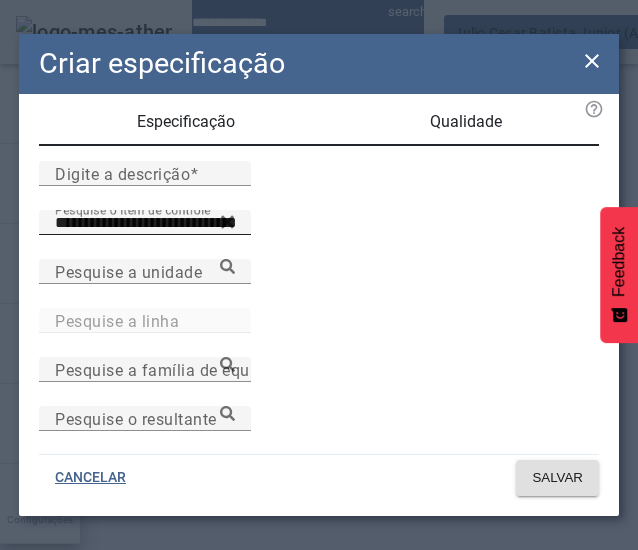 scroll, scrollTop: 0, scrollLeft: 0, axis: both 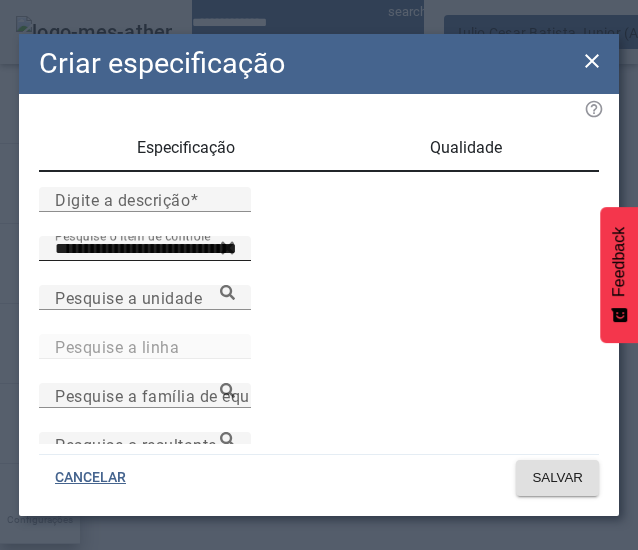 click on "Qualidade" at bounding box center (466, 148) 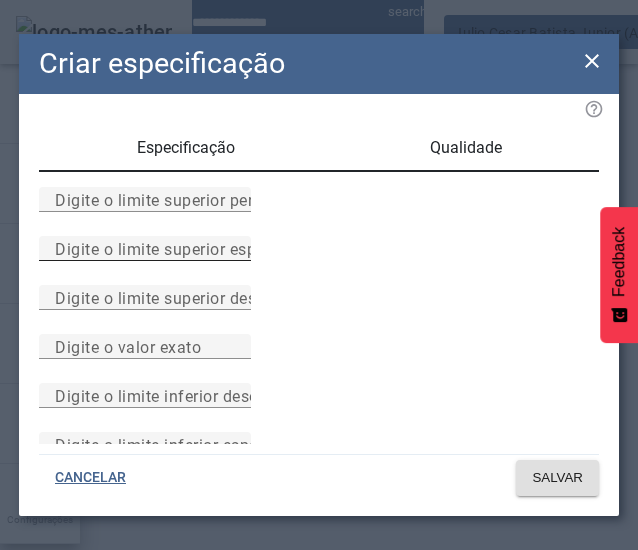 click on "Digite o limite superior especificado" at bounding box center (145, 248) 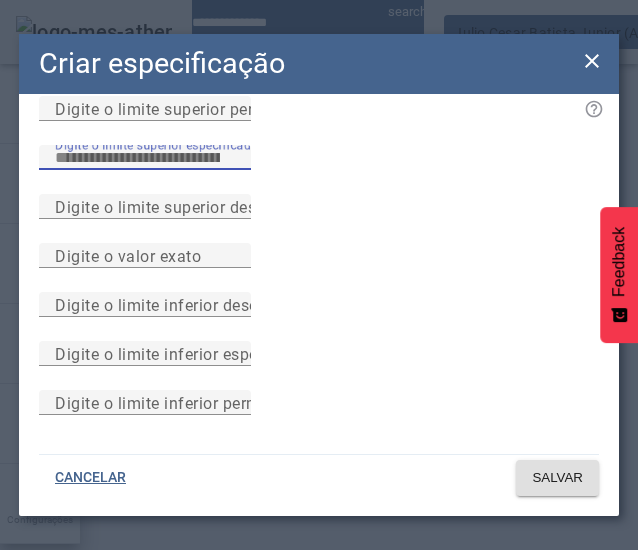 scroll, scrollTop: 294, scrollLeft: 0, axis: vertical 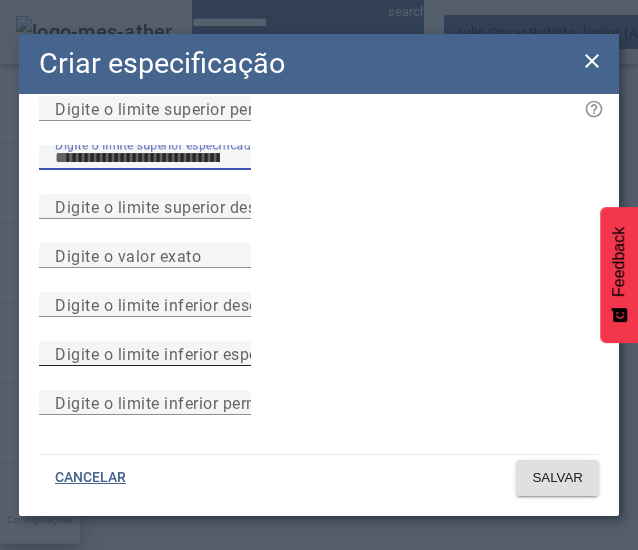 type on "**" 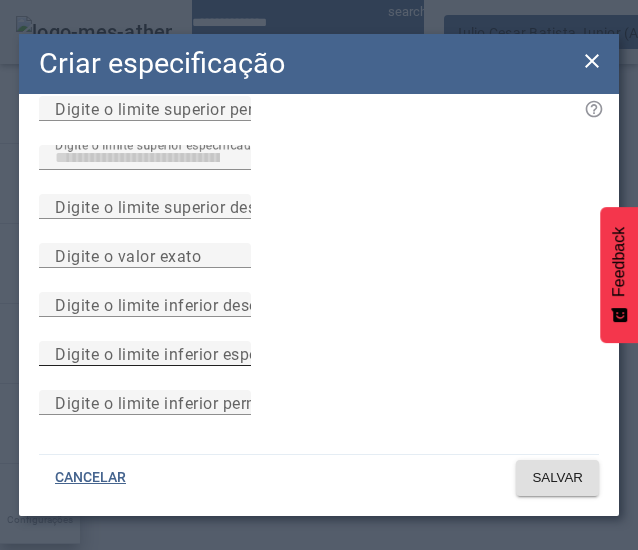 click on "Digite o limite inferior especificado" at bounding box center (145, 353) 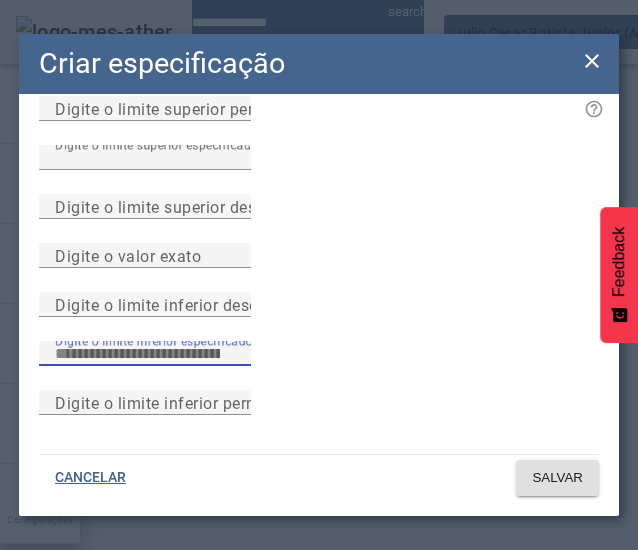 type on "**" 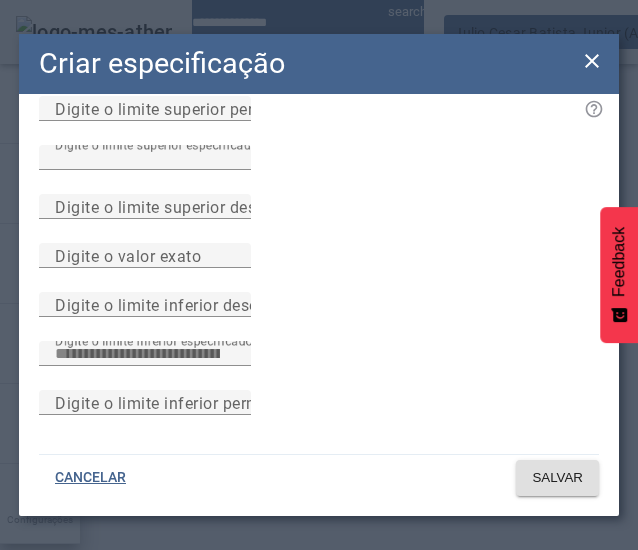 click on "Especificação Qualidade Digite o limite superior permitido Digite o limite superior especificado ** Digite o limite superior desejado Digite o valor exato Digite o limite inferior desejado Digite o limite inferior especificado ** Digite o limite inferior permitido" at bounding box center (319, 269) 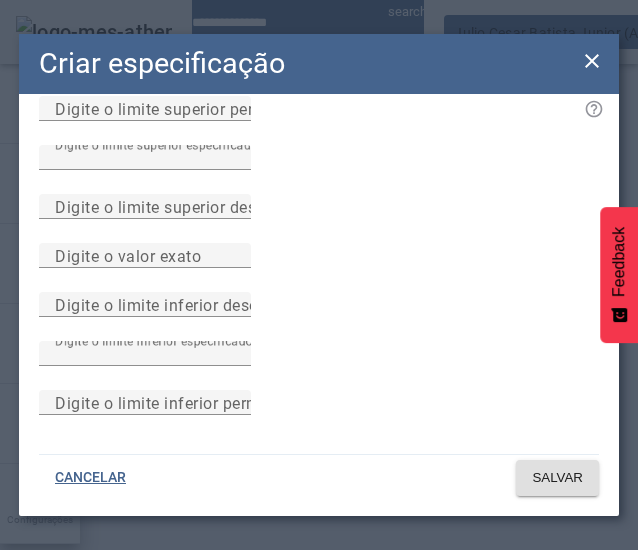 scroll, scrollTop: 0, scrollLeft: 0, axis: both 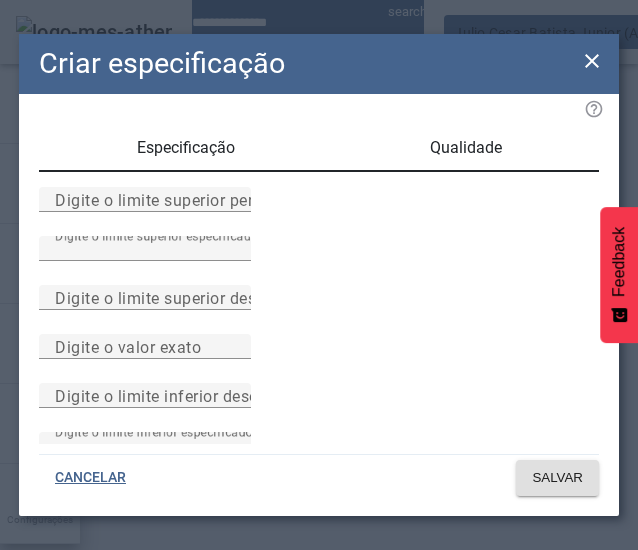 click on "Especificação" at bounding box center (186, 148) 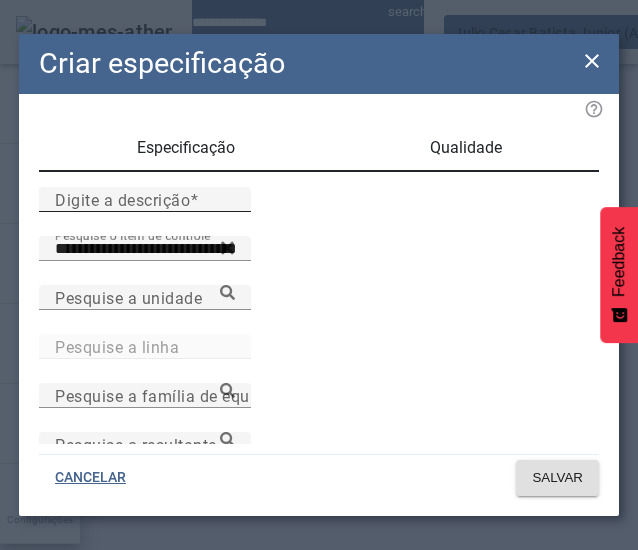 click on "Digite a descrição" at bounding box center [122, 199] 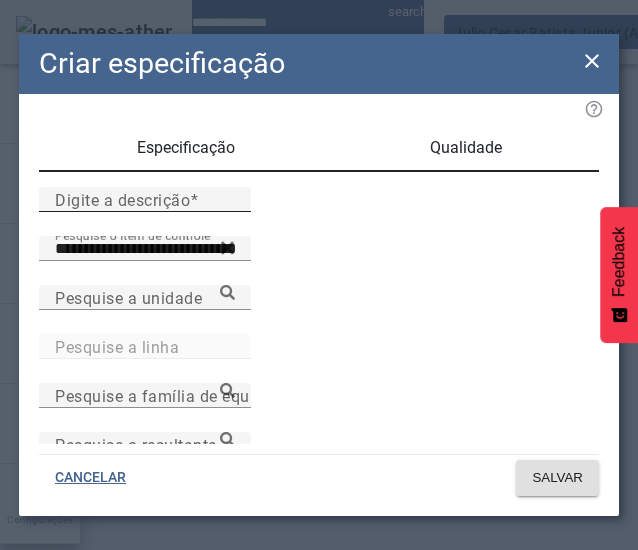 click on "Digite a descrição" at bounding box center [145, 200] 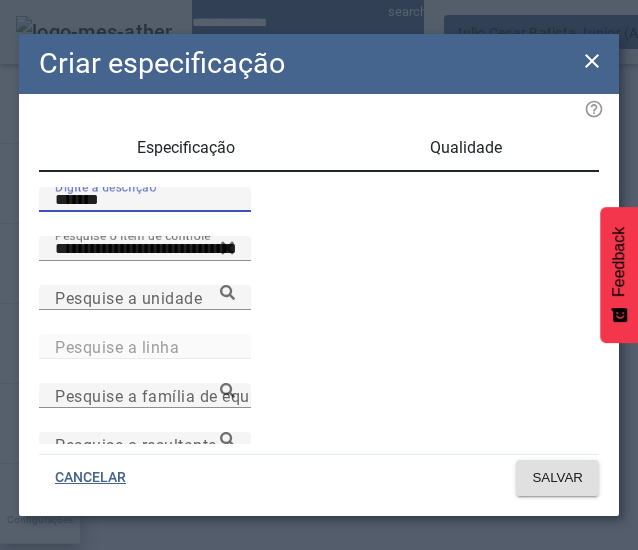 type on "*******" 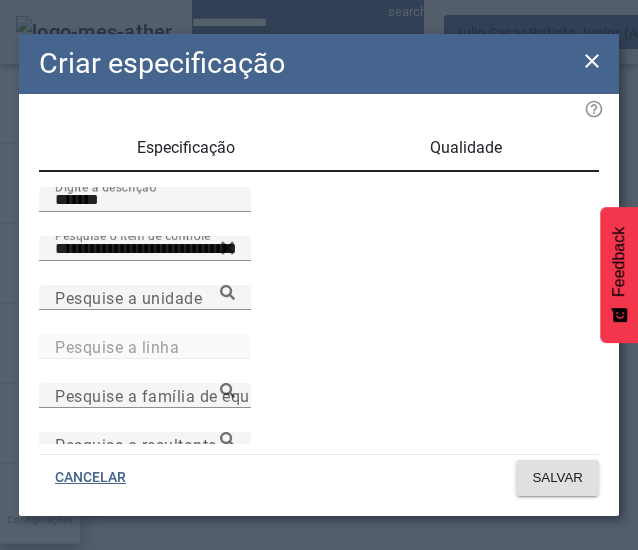 click on "Qualidade" at bounding box center [466, 148] 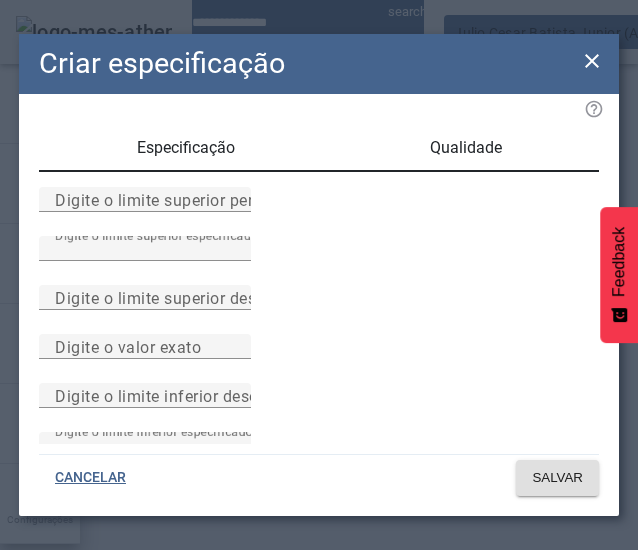 click on "Especificação" at bounding box center [186, 148] 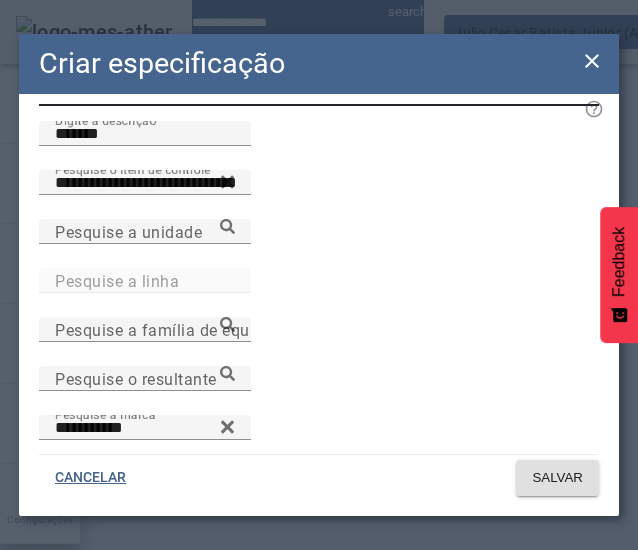 scroll, scrollTop: 0, scrollLeft: 0, axis: both 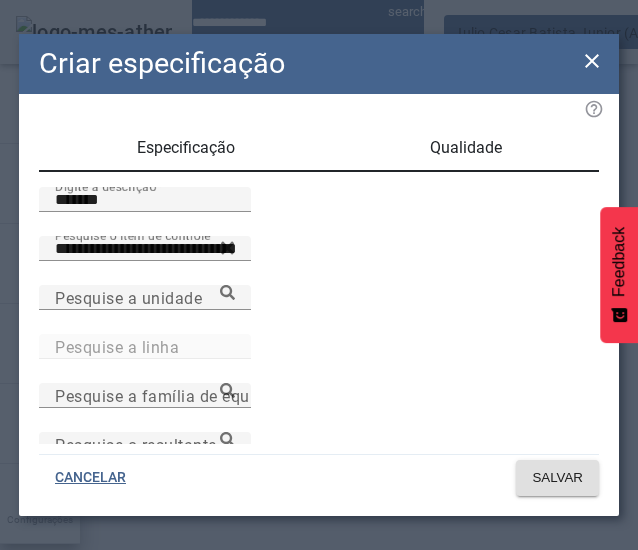 click on "Qualidade" at bounding box center [466, 148] 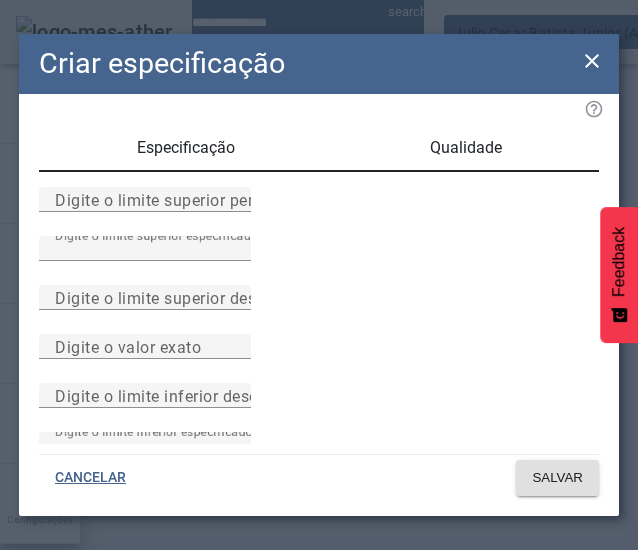 click on "Especificação" at bounding box center [186, 148] 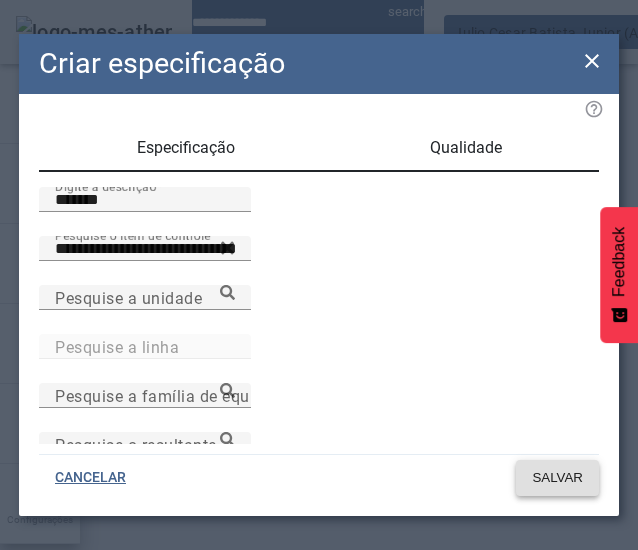 click on "SALVAR" at bounding box center [557, 478] 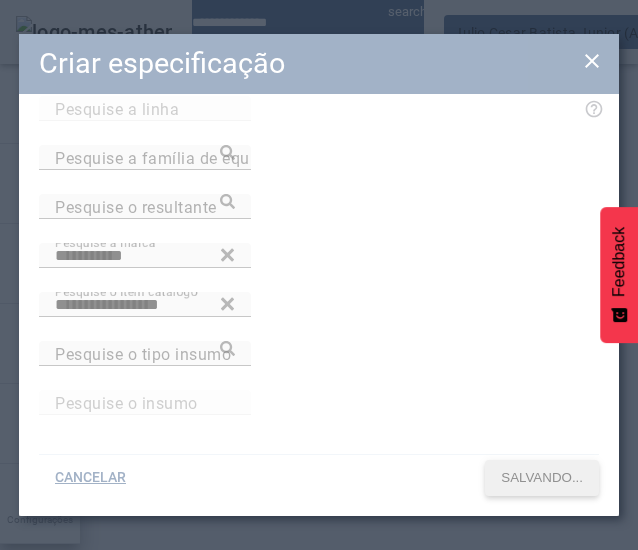 scroll, scrollTop: 528, scrollLeft: 0, axis: vertical 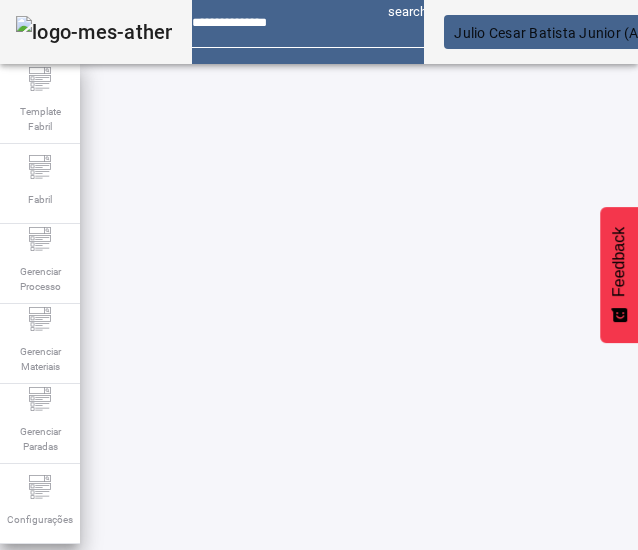 click on "ESPECIFICAÇÃO" at bounding box center (100, 655) 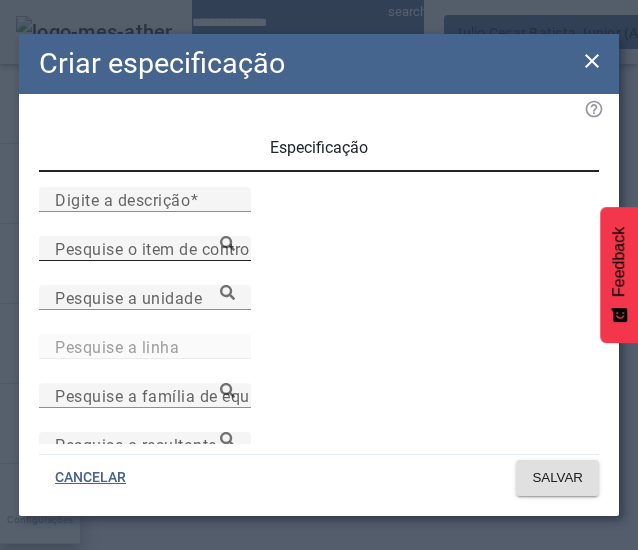 click on "Pesquise o item de controle" at bounding box center [145, 248] 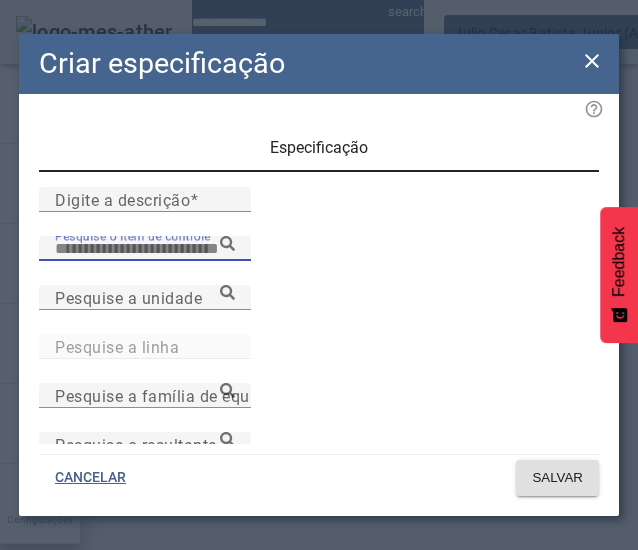paste on "**********" 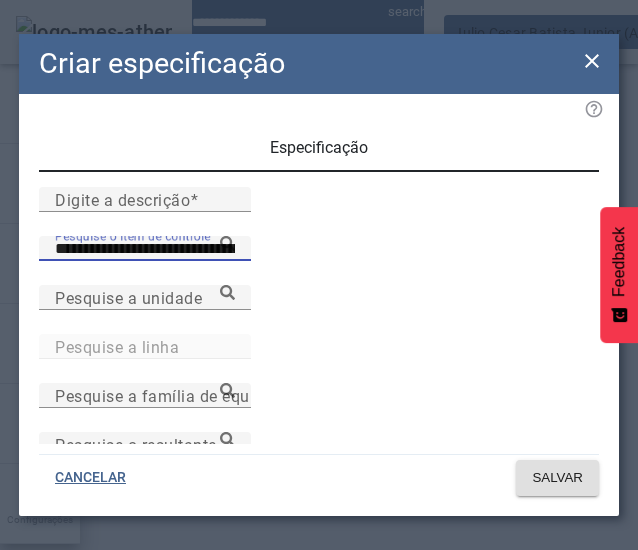 type on "**********" 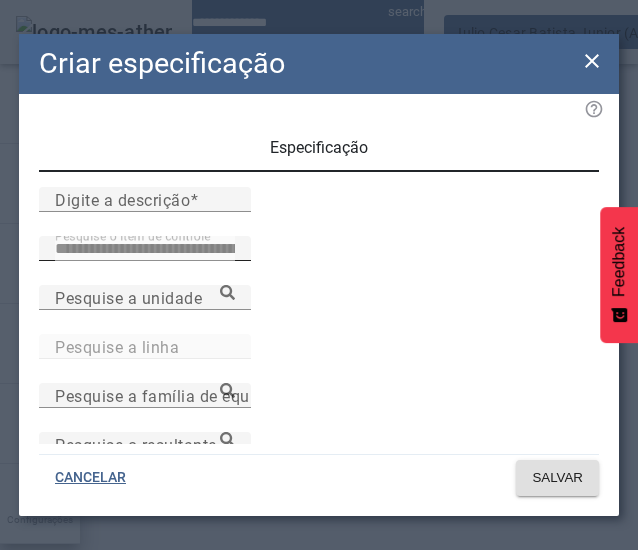click at bounding box center (227, 248) 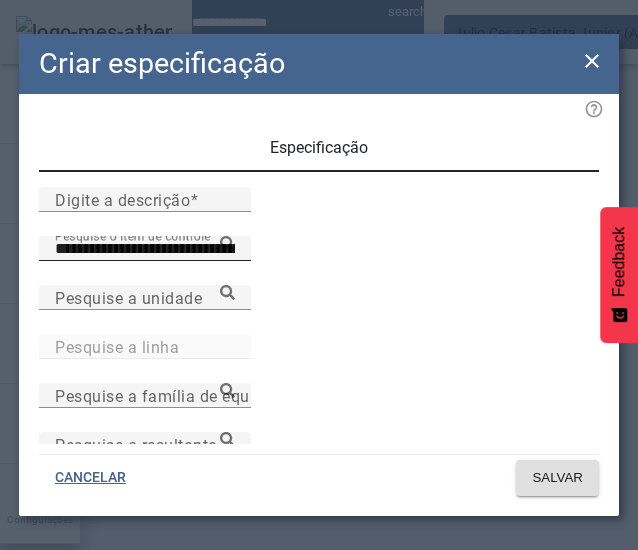 click on "Temperatura de Enchimento - Fermento não R" at bounding box center (272, 630) 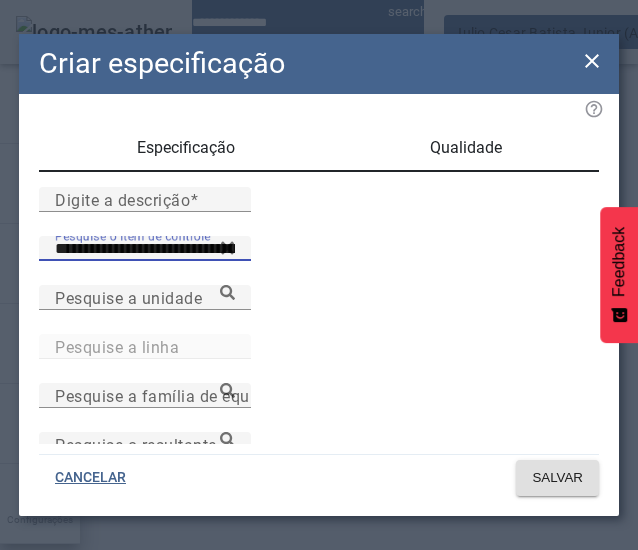 scroll, scrollTop: 528, scrollLeft: 0, axis: vertical 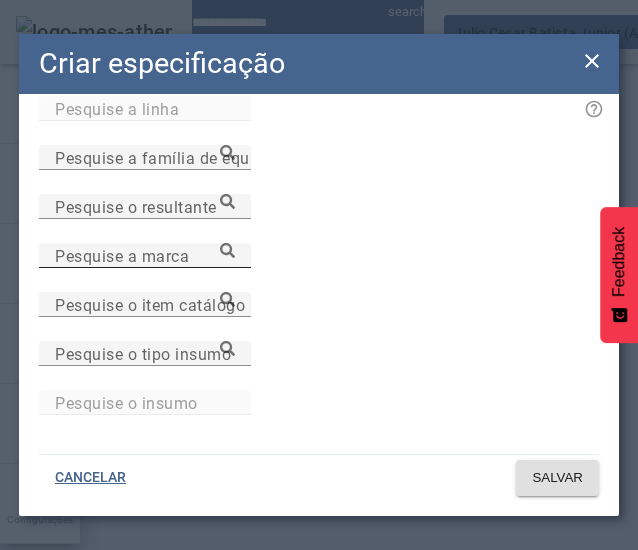 click on "Pesquise a marca" at bounding box center [145, 256] 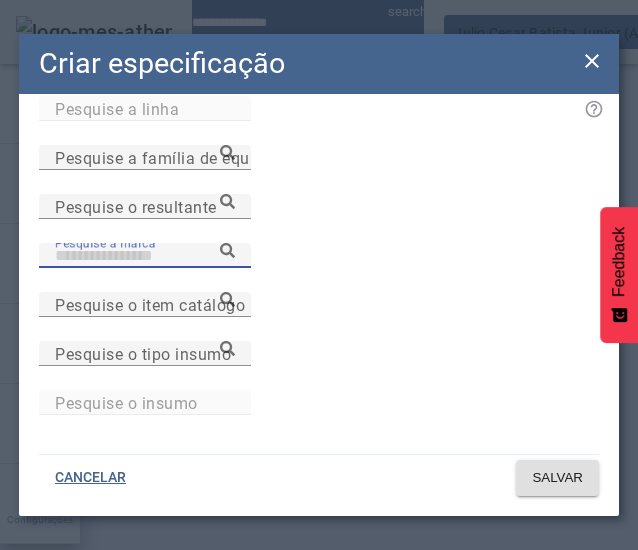 paste on "**********" 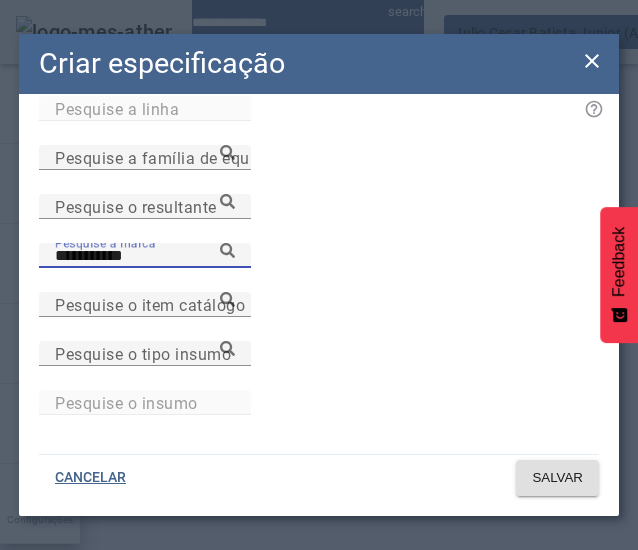 type on "**********" 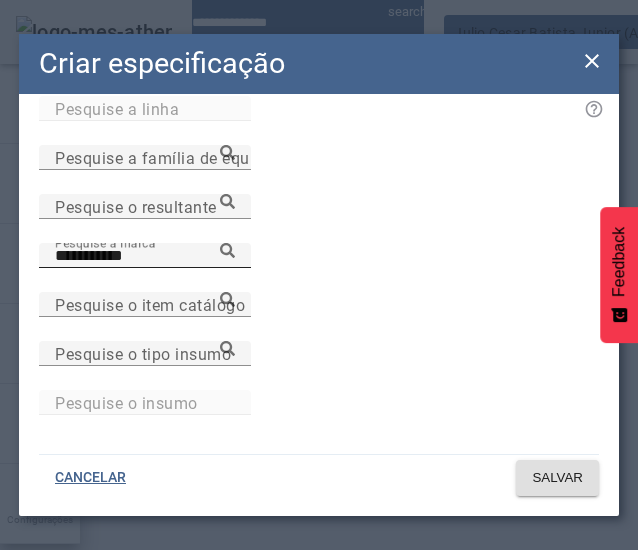 click at bounding box center (227, 250) 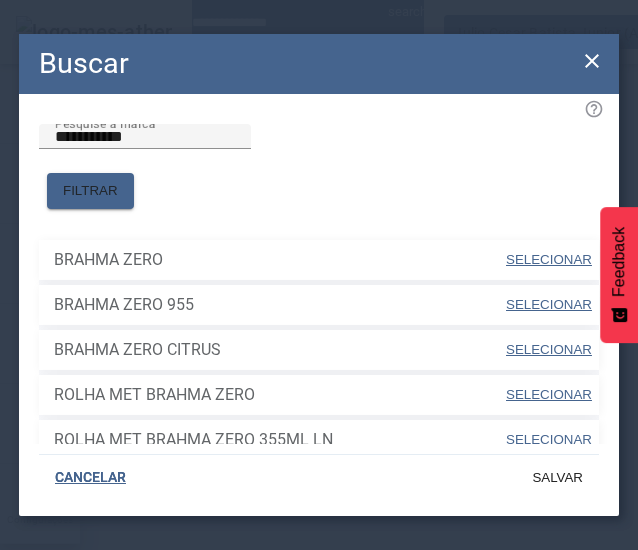 click on "SELECIONAR" at bounding box center (549, 259) 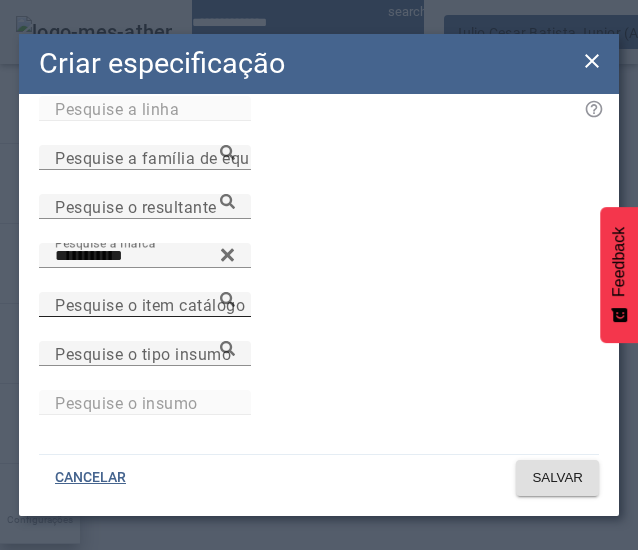 click on "Pesquise o item catálogo" at bounding box center [150, 304] 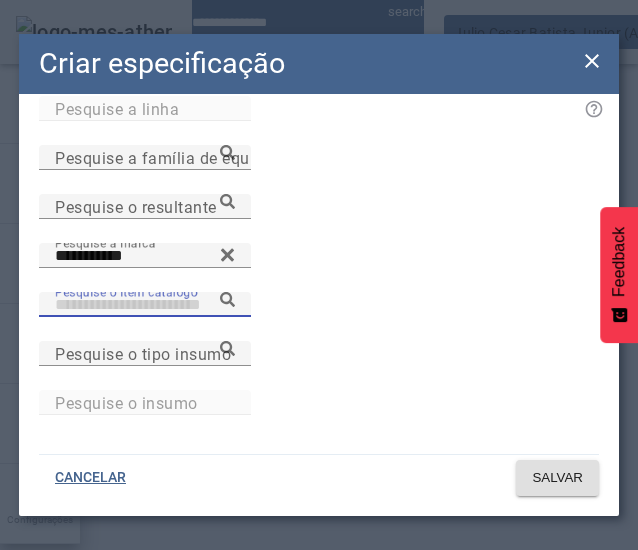 paste on "**********" 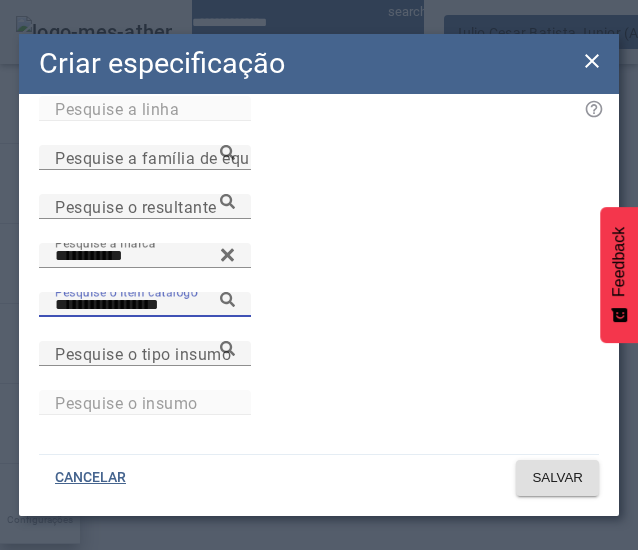 click on "**********" at bounding box center (145, 305) 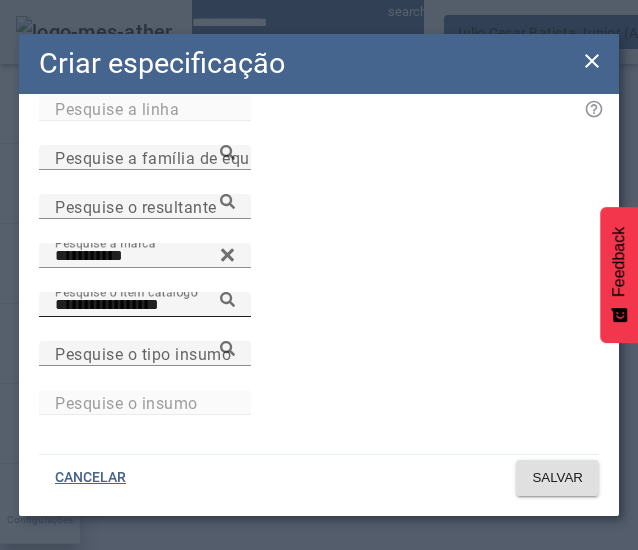 click at bounding box center [227, 299] 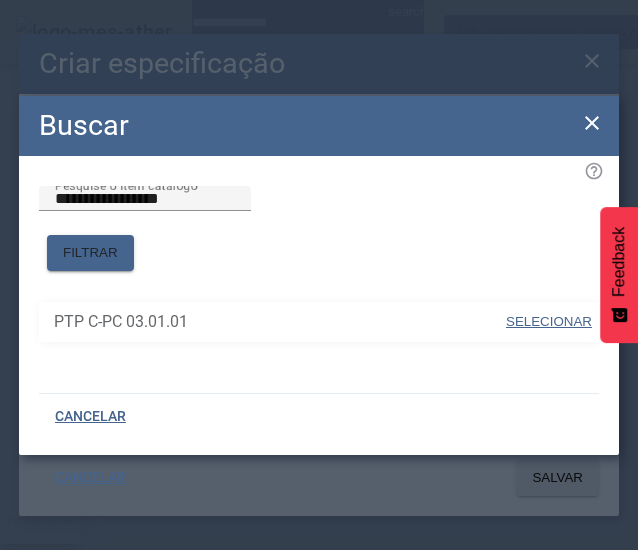 click on "SELECIONAR" at bounding box center (549, 321) 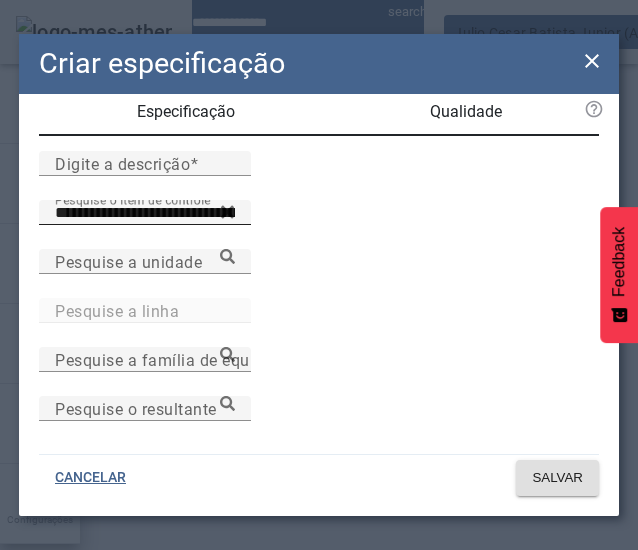 scroll, scrollTop: 0, scrollLeft: 0, axis: both 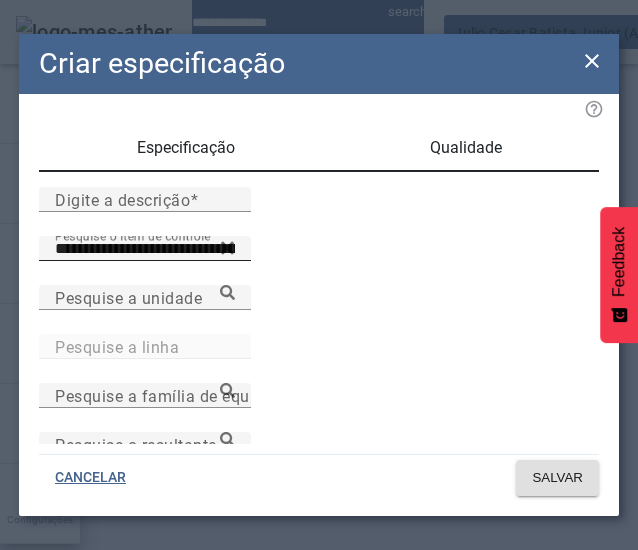 click on "Qualidade" at bounding box center [466, 148] 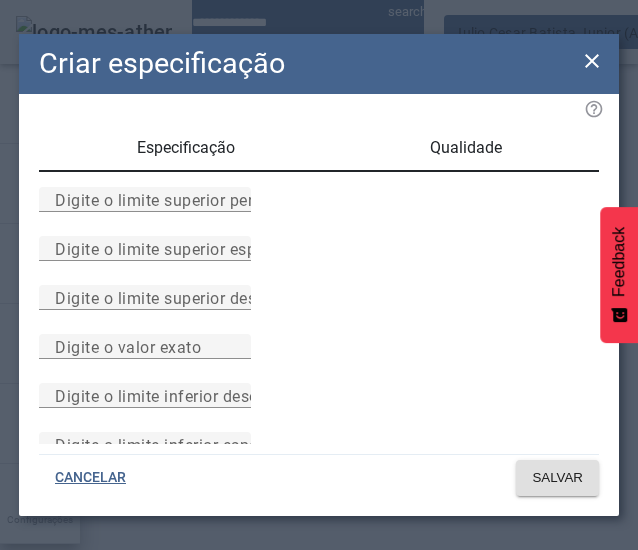 scroll, scrollTop: 294, scrollLeft: 0, axis: vertical 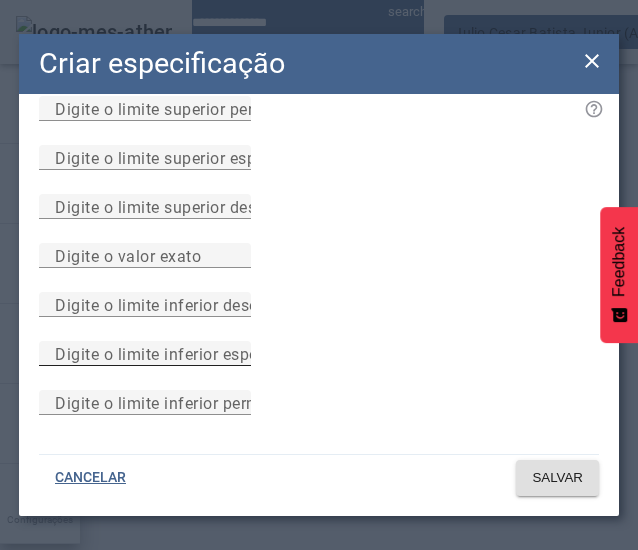click on "Digite o limite inferior especificado" at bounding box center (187, 353) 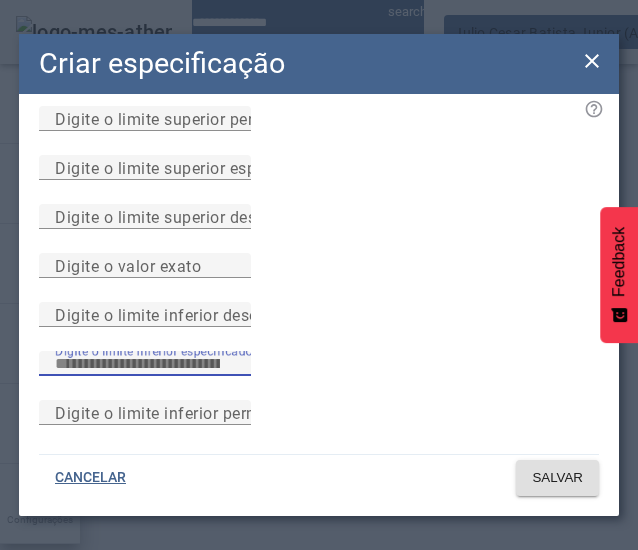 scroll, scrollTop: 63, scrollLeft: 0, axis: vertical 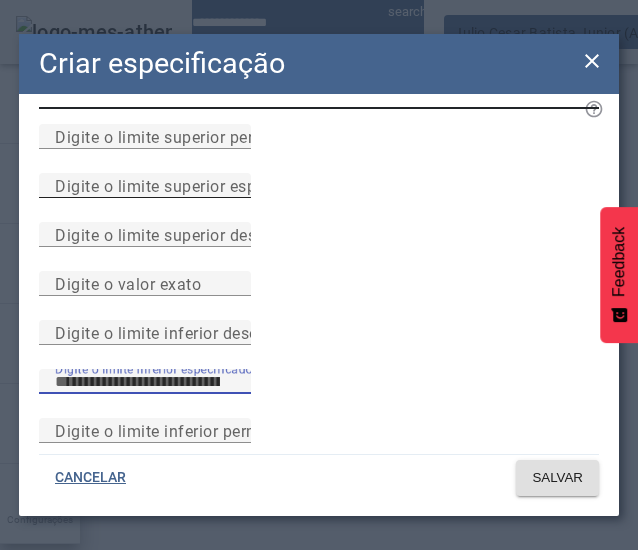 type on "*****" 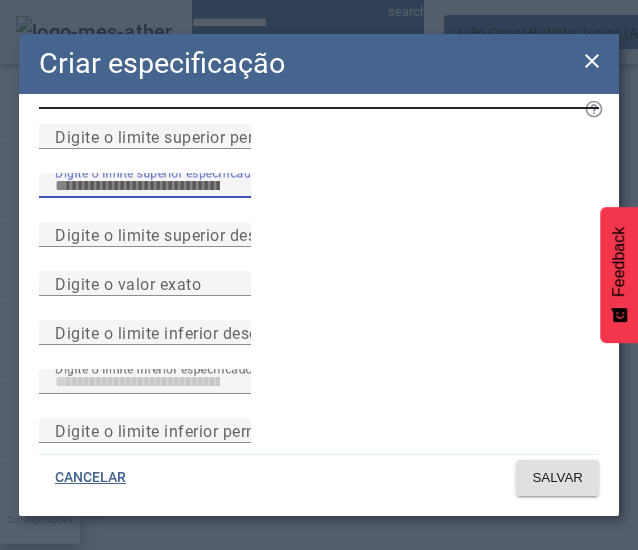 click on "Digite o limite superior especificado" at bounding box center [145, 186] 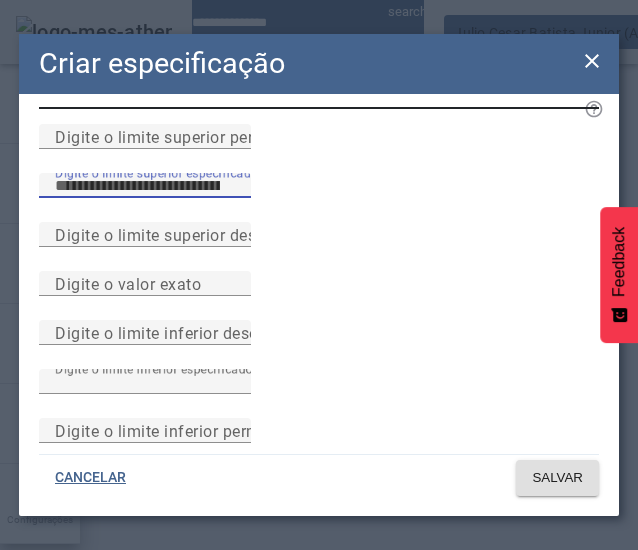 scroll, scrollTop: 0, scrollLeft: 0, axis: both 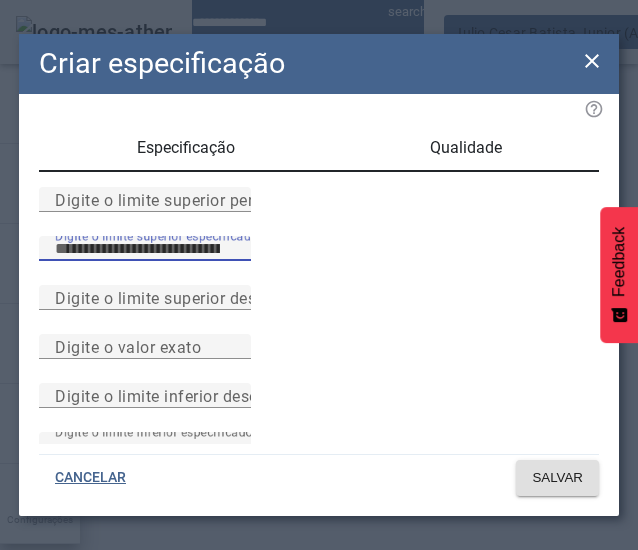 type on "*****" 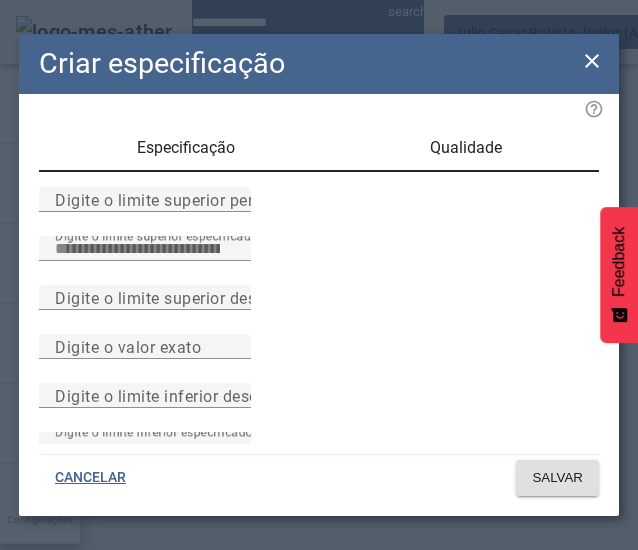 click on "Especificação" at bounding box center [186, 148] 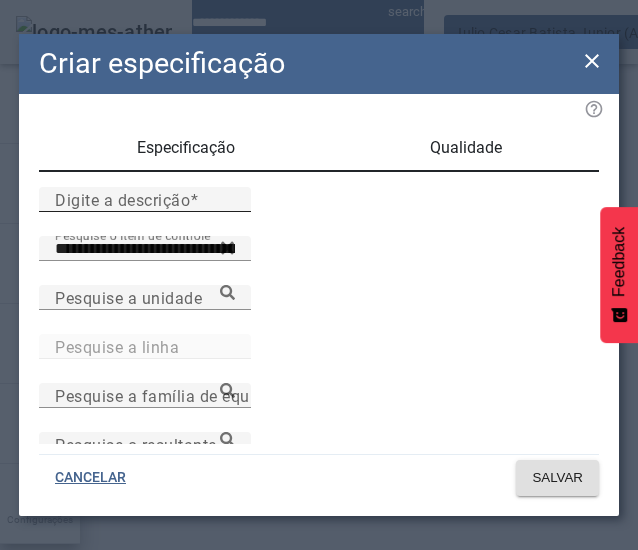 click on "Digite a descrição" at bounding box center (145, 199) 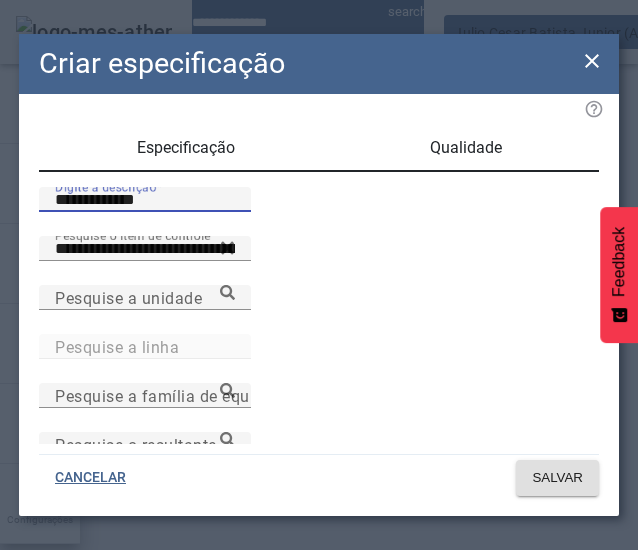 type on "**********" 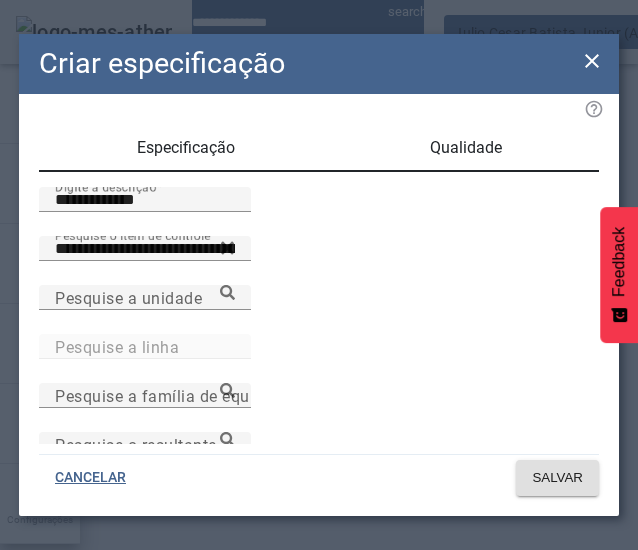 click on "Qualidade" at bounding box center (466, 148) 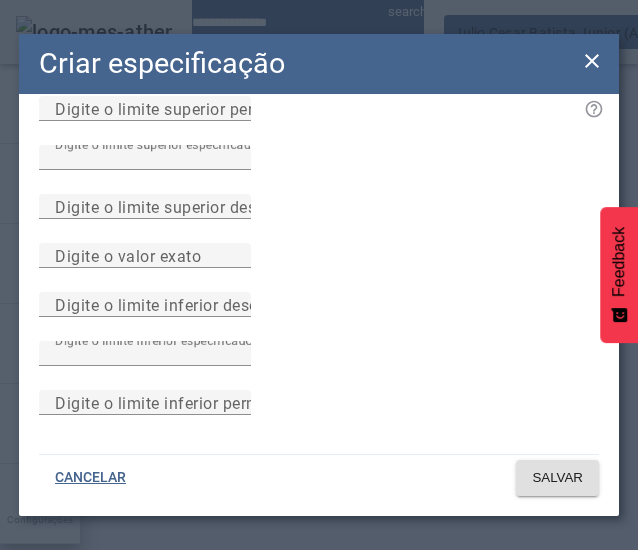 scroll, scrollTop: 0, scrollLeft: 0, axis: both 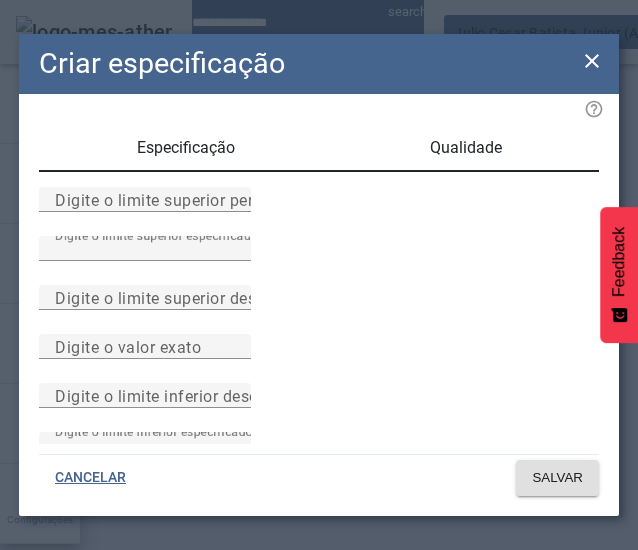 click on "Especificação" at bounding box center (186, 148) 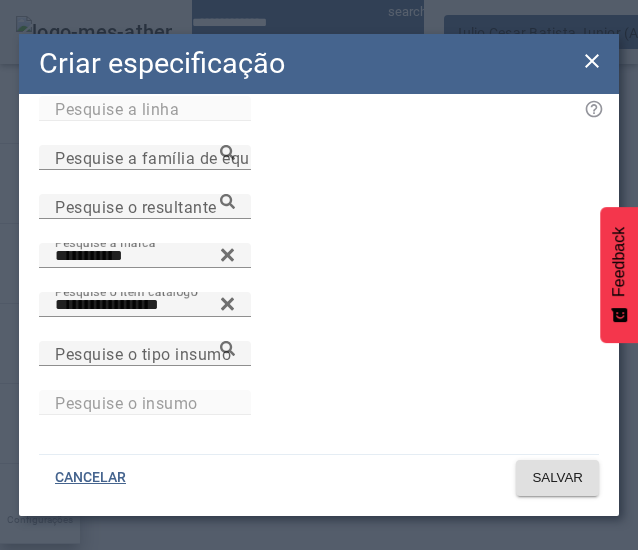 scroll, scrollTop: 528, scrollLeft: 0, axis: vertical 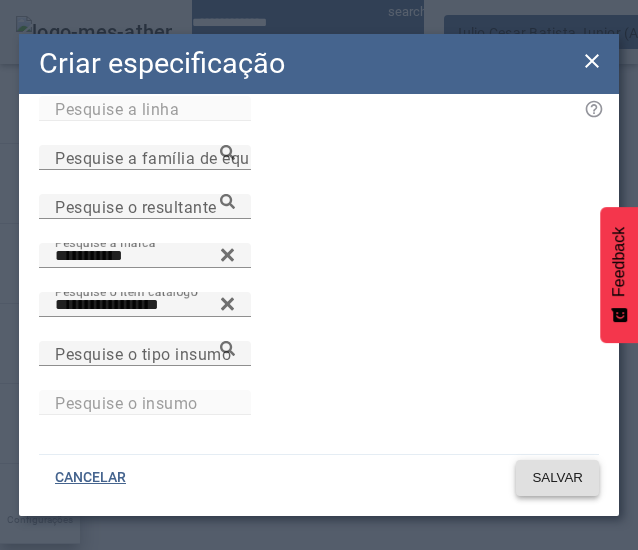 click on "SALVAR" at bounding box center (557, 478) 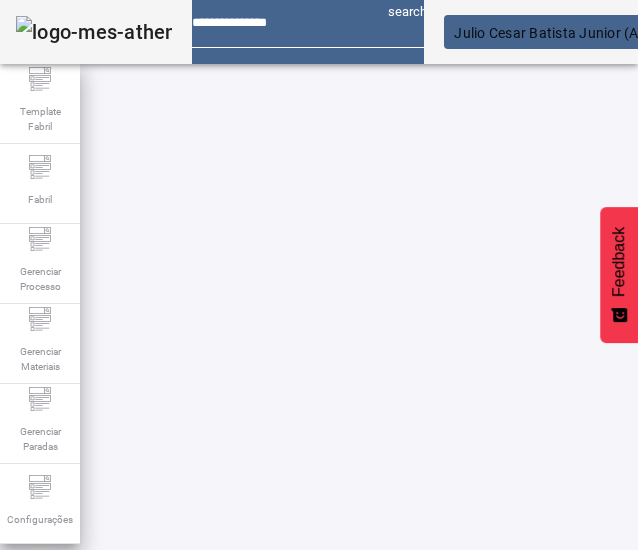 click on "Pesquise por item de controle" at bounding box center (137, 600) 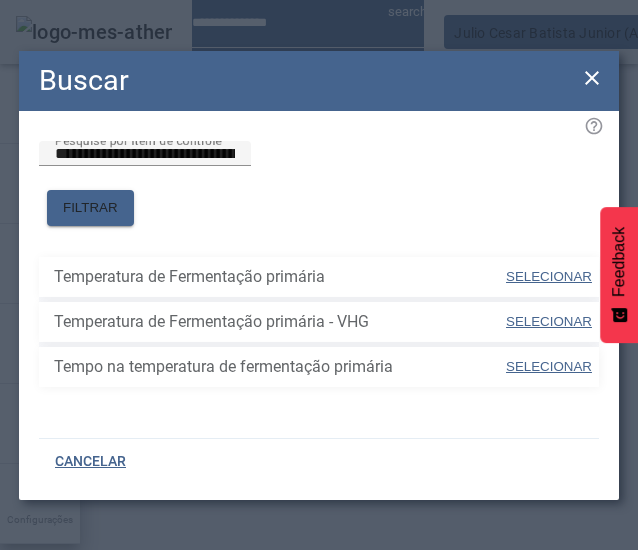 scroll, scrollTop: 0, scrollLeft: 0, axis: both 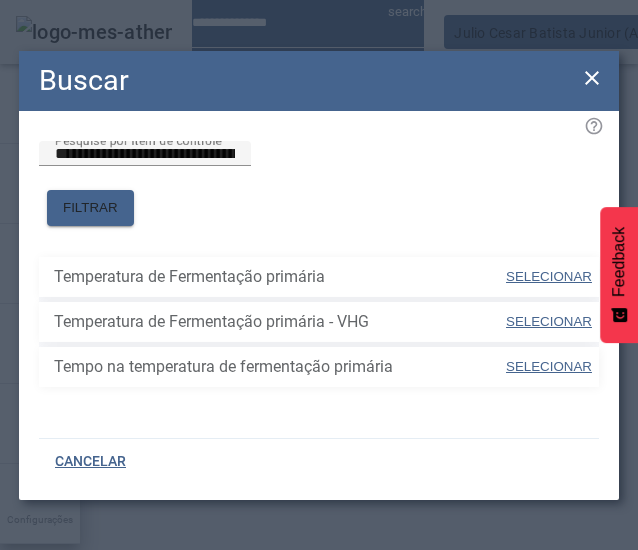 click on "SELECIONAR" at bounding box center (549, 276) 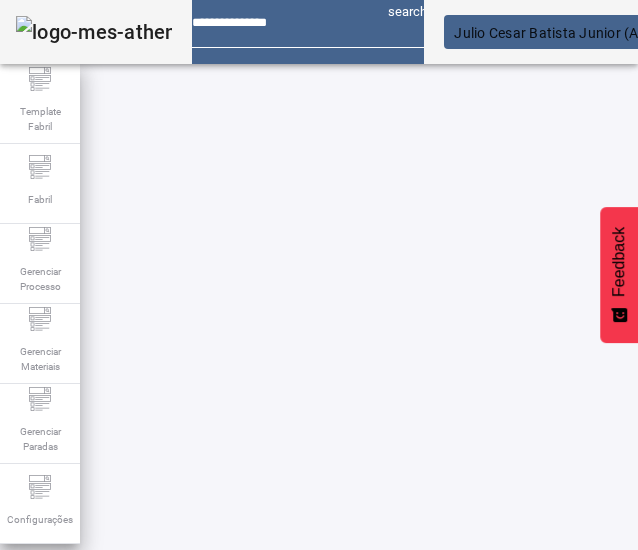 click on "Pesquise por marca" at bounding box center [1372, 600] 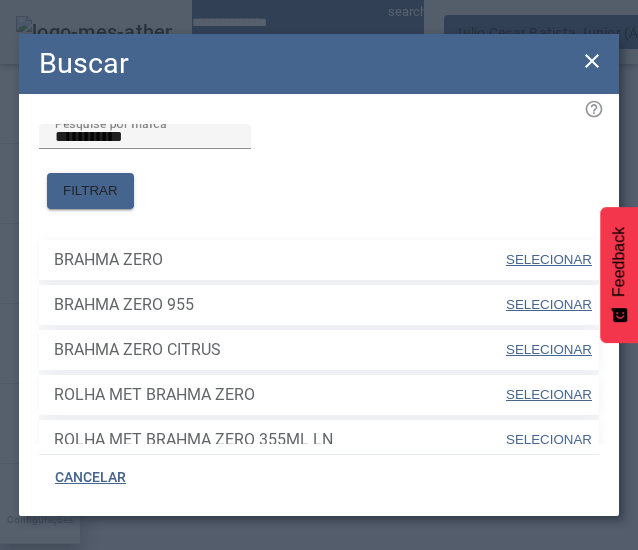 click on "SELECIONAR" at bounding box center (549, 259) 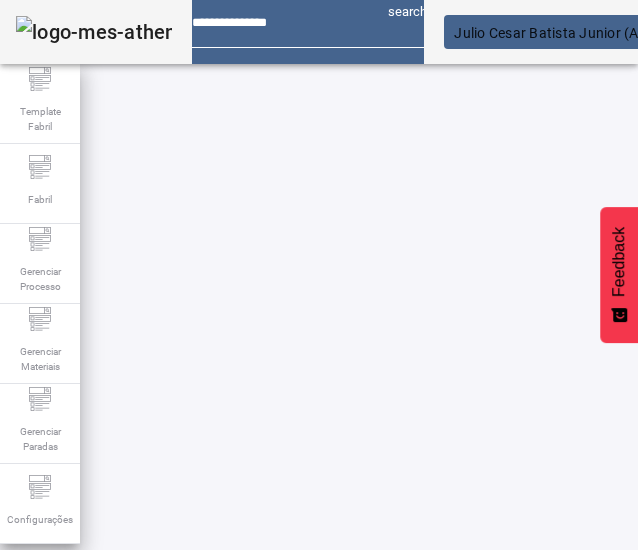 click on "ESPECIFICAÇÃO" at bounding box center [100, 655] 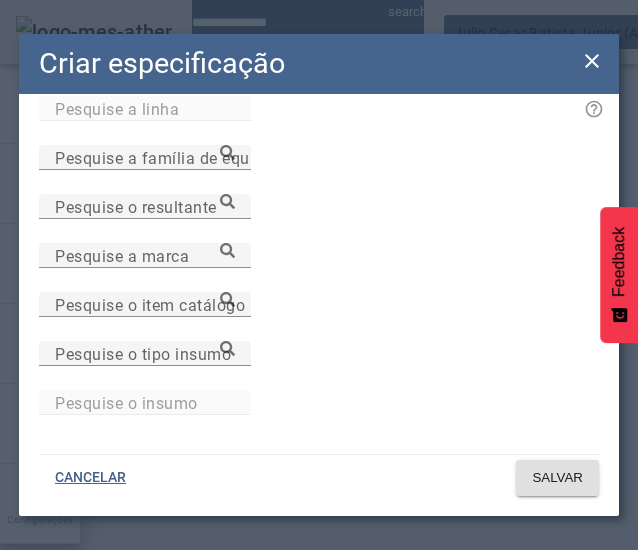 scroll, scrollTop: 340, scrollLeft: 0, axis: vertical 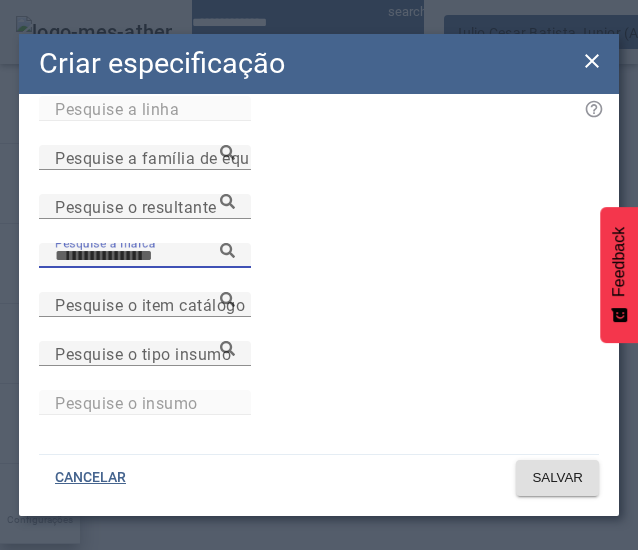 click on "Pesquise a marca" at bounding box center [145, 256] 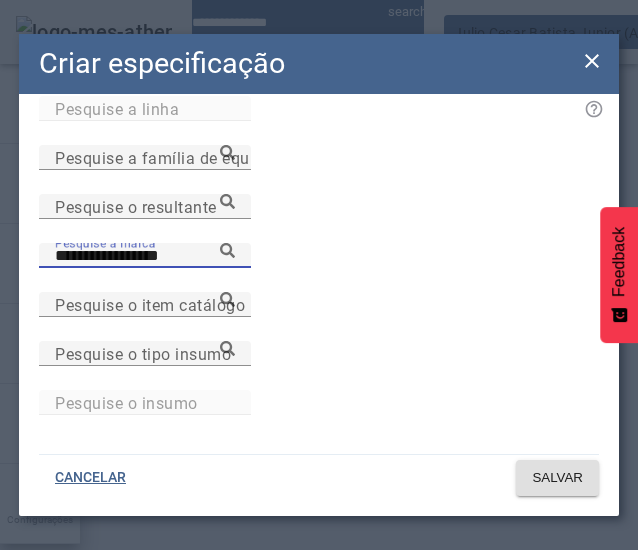 type on "**********" 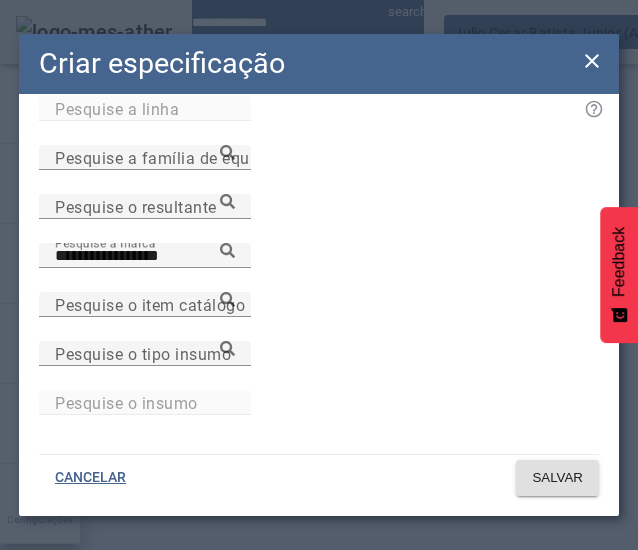 click on "CANCELAR SALVAR" at bounding box center (319, 480) 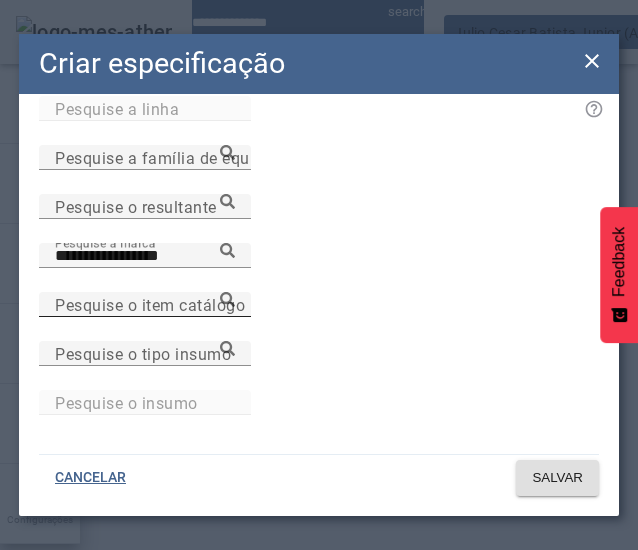 click on "Pesquise o item catálogo" at bounding box center (150, 304) 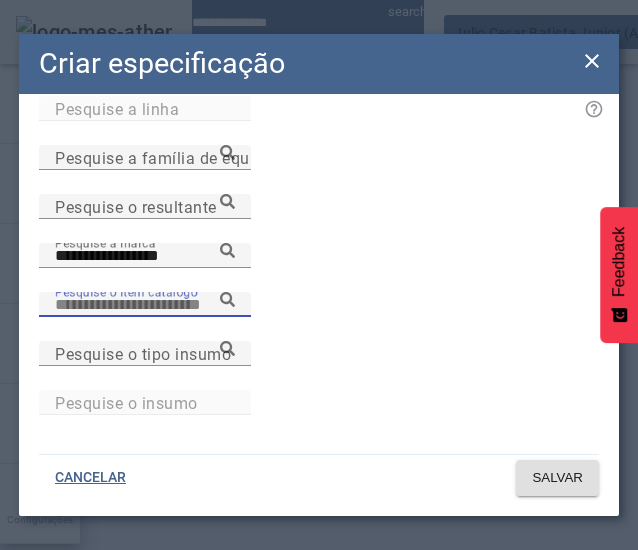 paste on "**********" 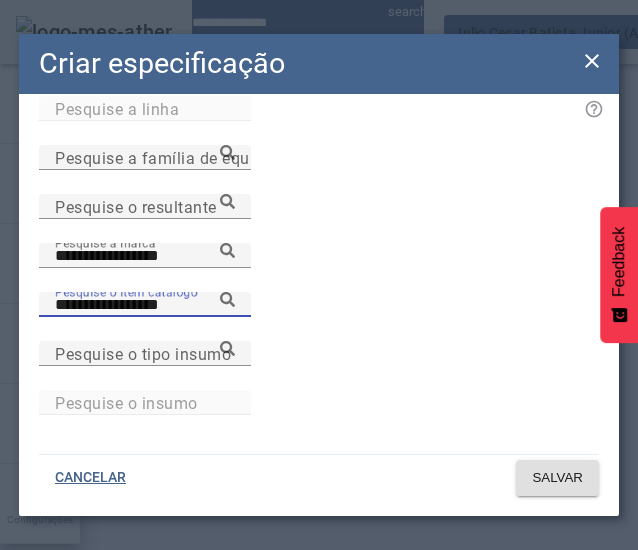 click on "**********" at bounding box center (145, 304) 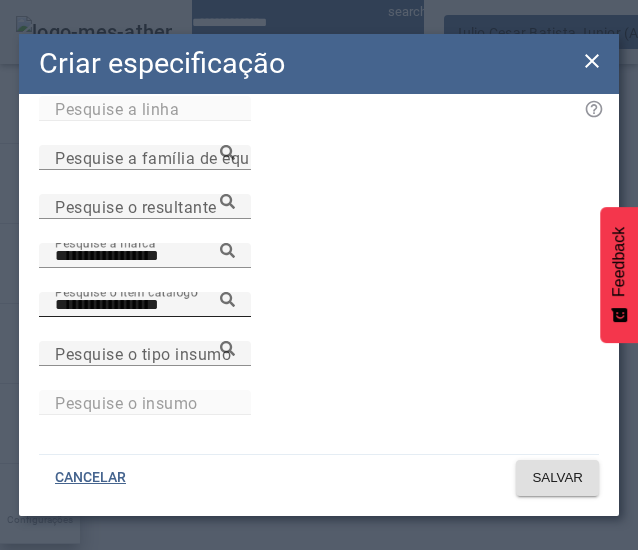 click at bounding box center (227, 299) 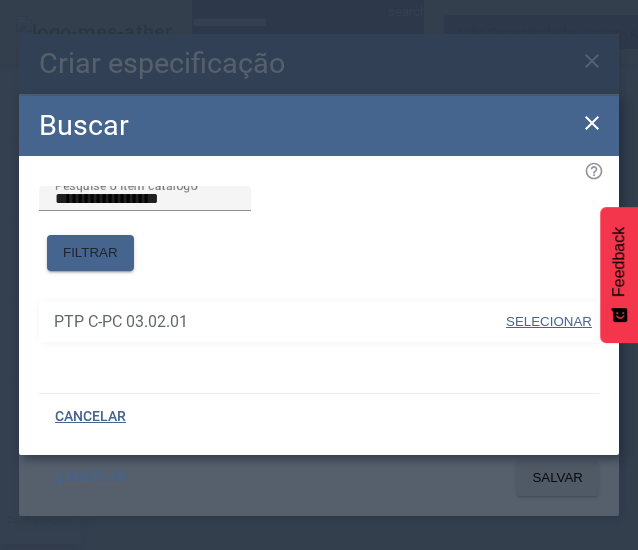 click on "SELECIONAR" at bounding box center (549, 321) 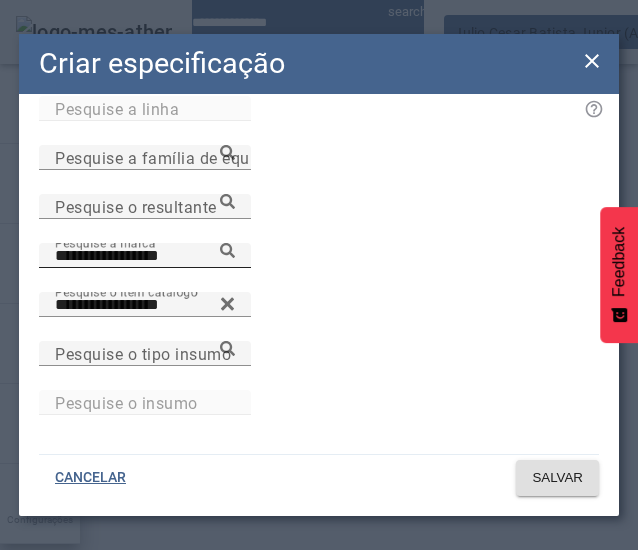 click on "**********" at bounding box center [145, 256] 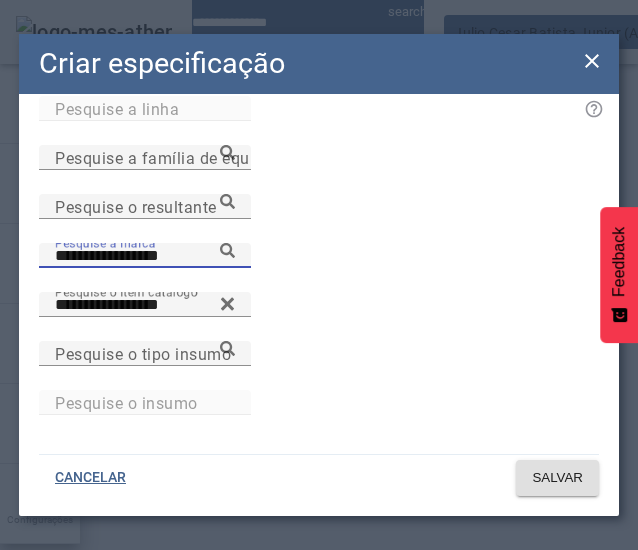 paste 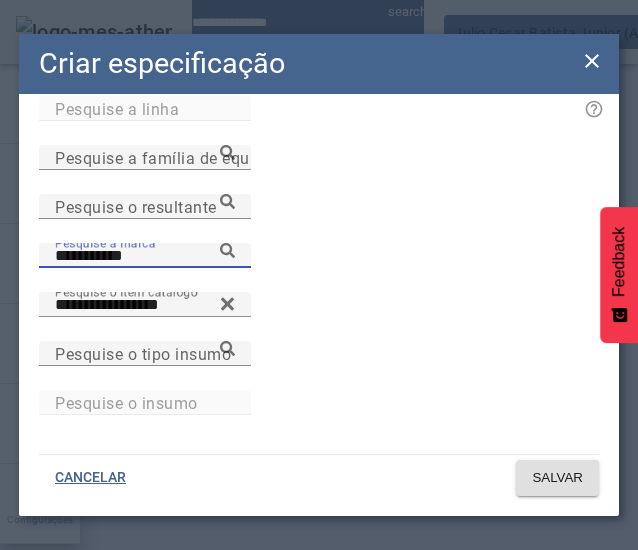 type on "**********" 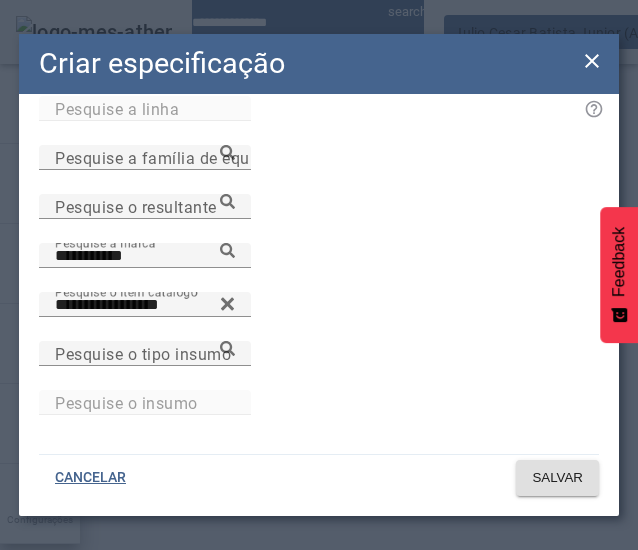 click at bounding box center [227, 250] 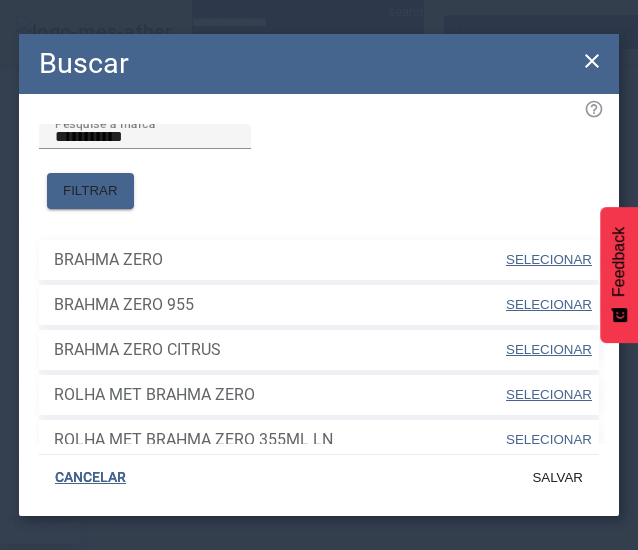 click on "SELECIONAR" at bounding box center [549, 259] 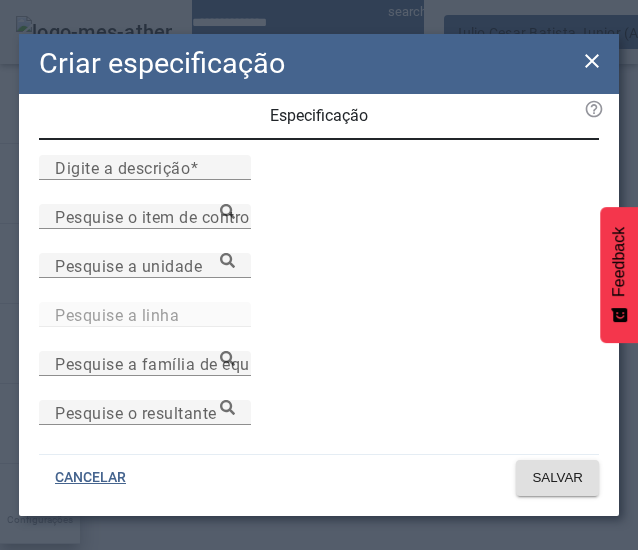 scroll, scrollTop: 26, scrollLeft: 0, axis: vertical 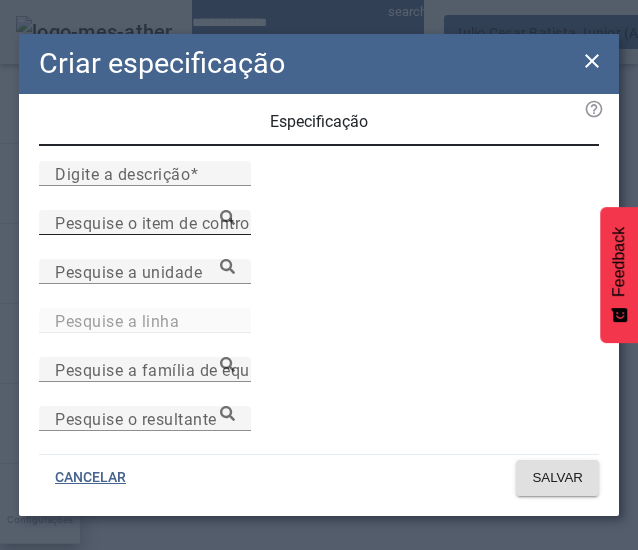 click on "Pesquise o item de controle" at bounding box center [145, 222] 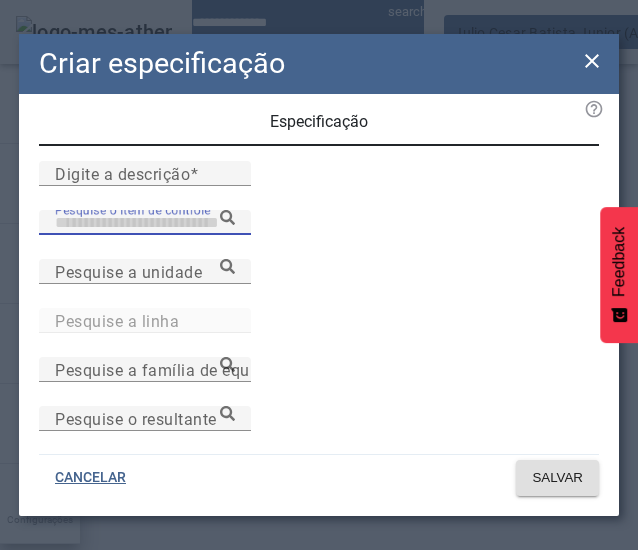 paste on "**********" 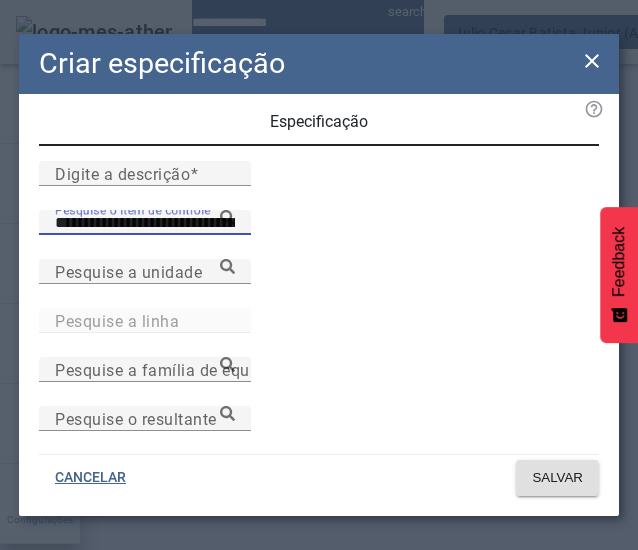 type on "**********" 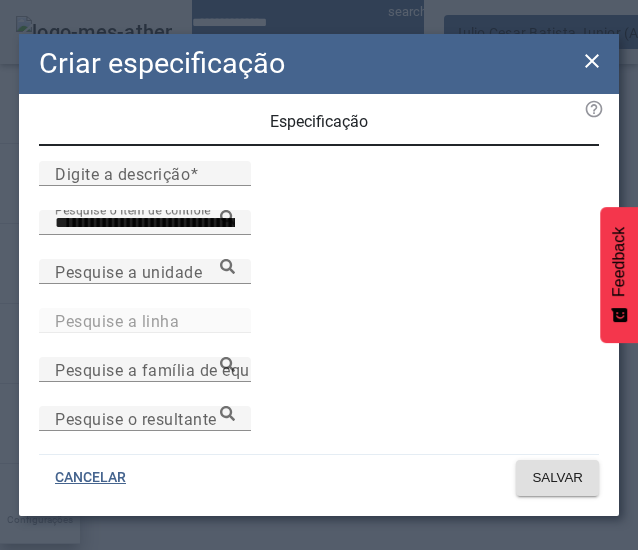 click on "Temperatura de Fermentação primária" at bounding box center (272, 654) 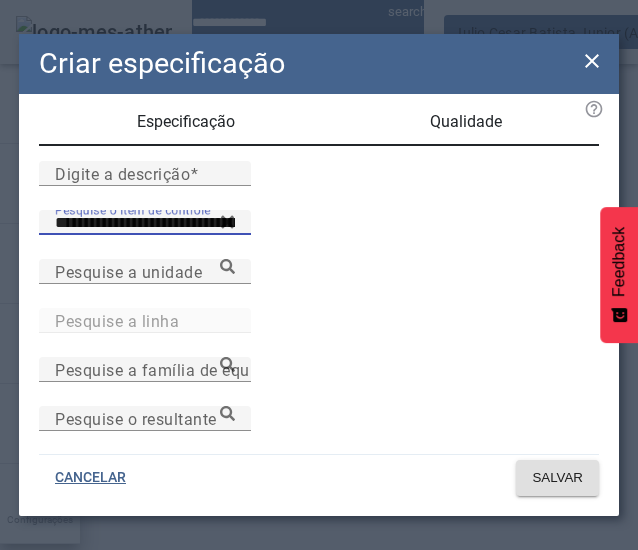 click on "Qualidade" at bounding box center (466, 122) 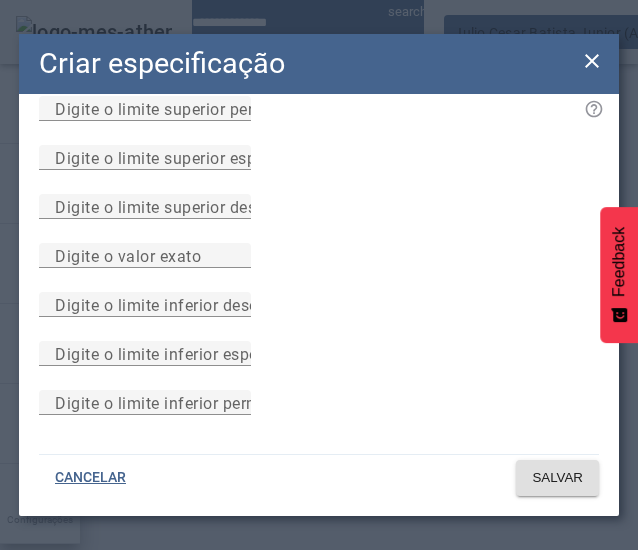 scroll, scrollTop: 294, scrollLeft: 0, axis: vertical 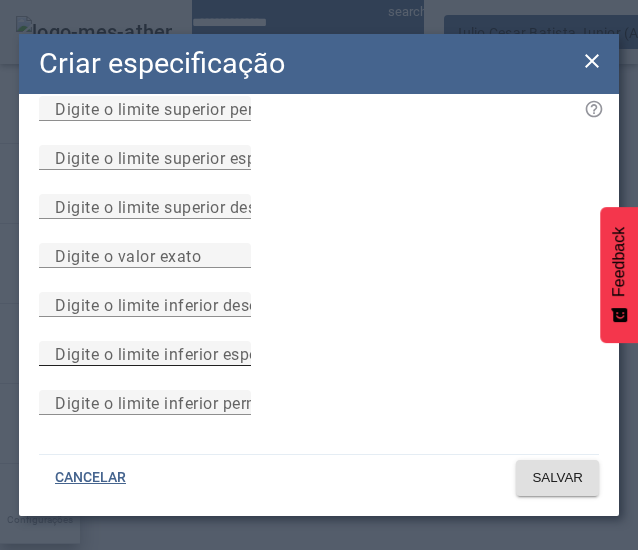 click on "Digite o limite inferior especificado" at bounding box center [145, 353] 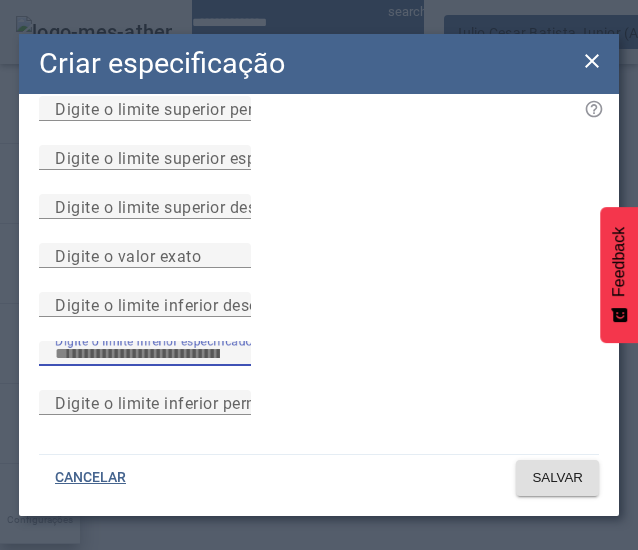scroll, scrollTop: 33, scrollLeft: 0, axis: vertical 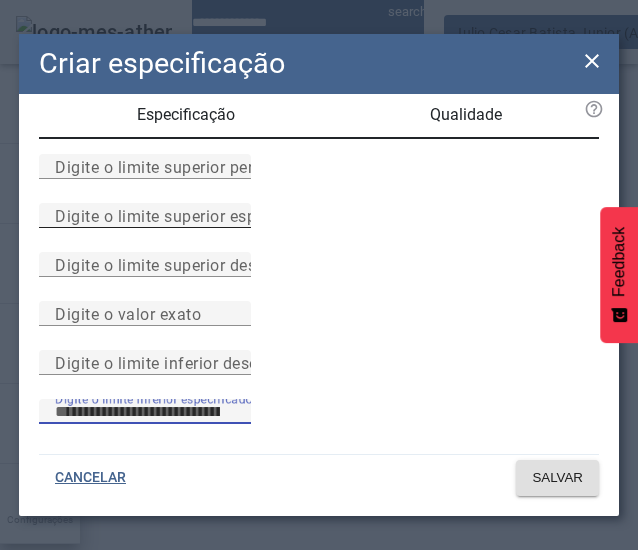 type on "*****" 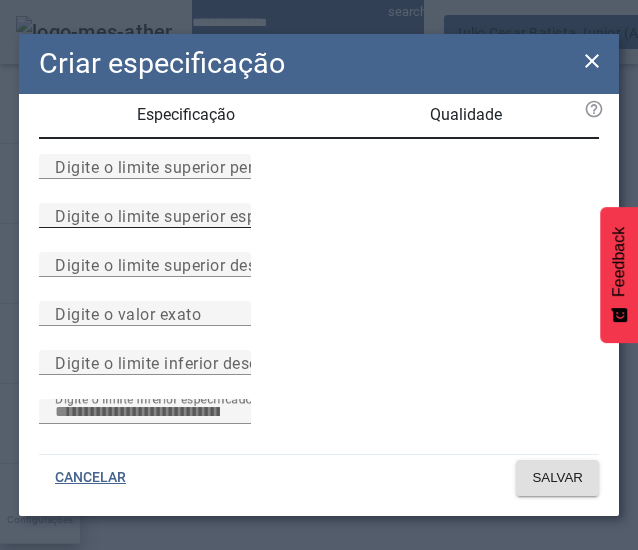 click on "Digite o limite superior especificado" at bounding box center (145, 215) 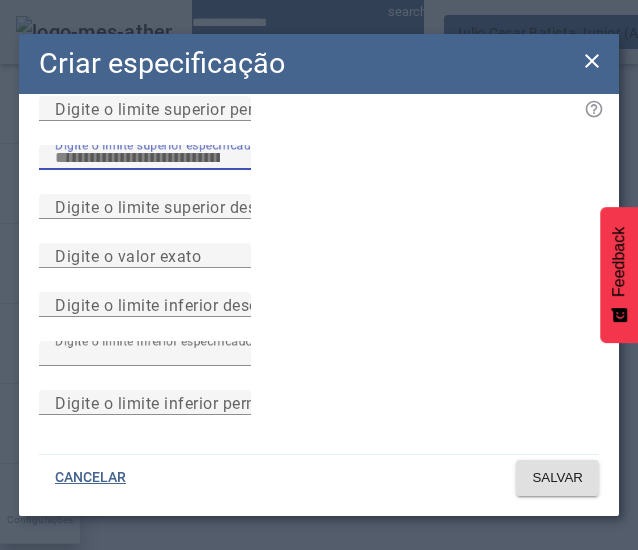 scroll, scrollTop: 0, scrollLeft: 0, axis: both 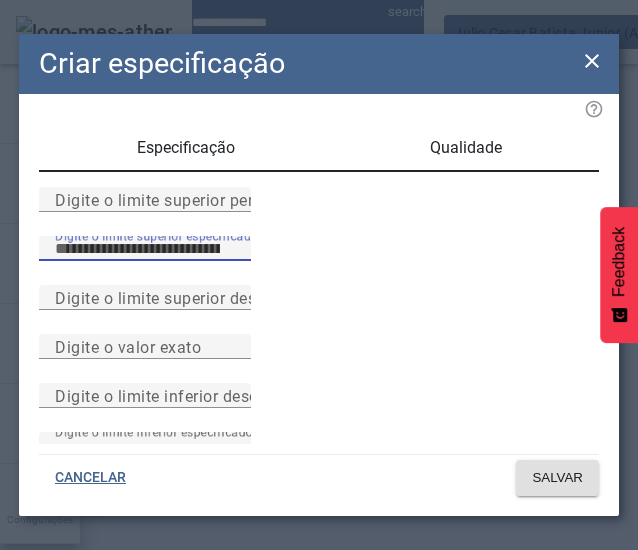 type on "****" 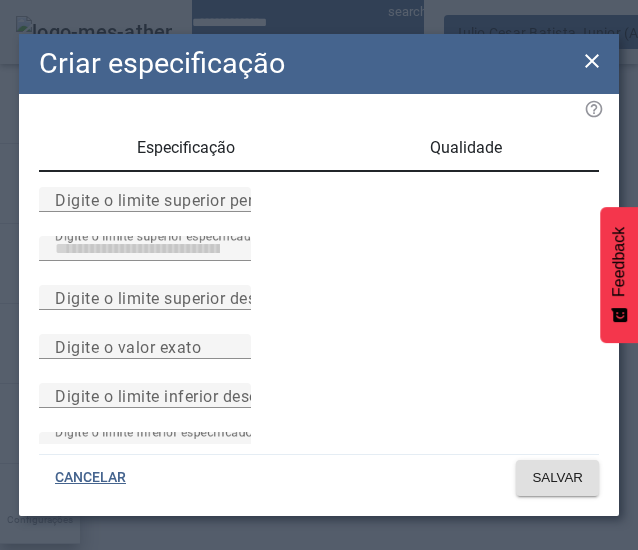 click on "Especificação" at bounding box center [186, 148] 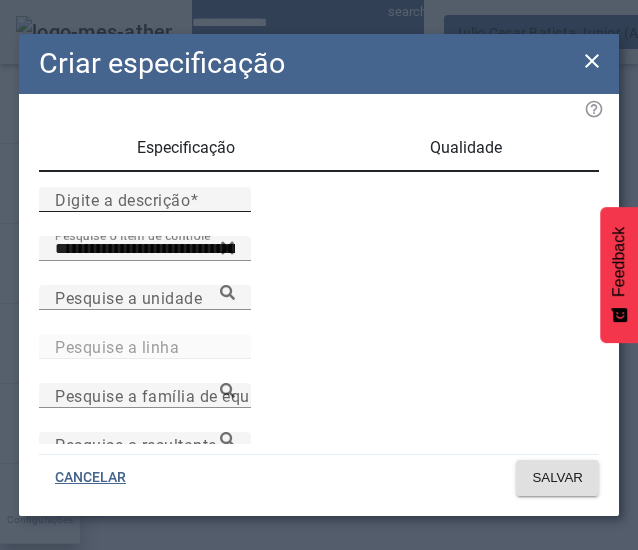 click on "Digite a descrição" at bounding box center (122, 199) 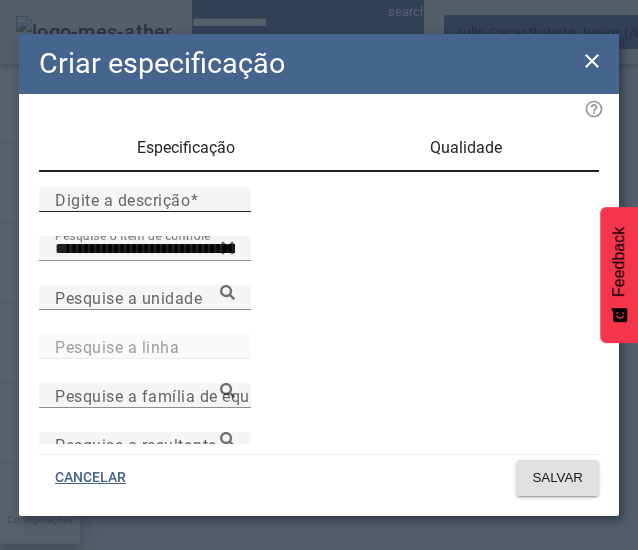 click on "Digite a descrição" at bounding box center [145, 200] 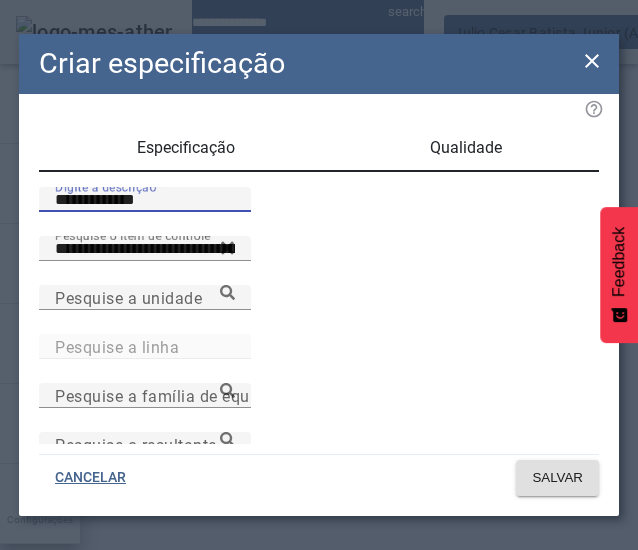 type on "**********" 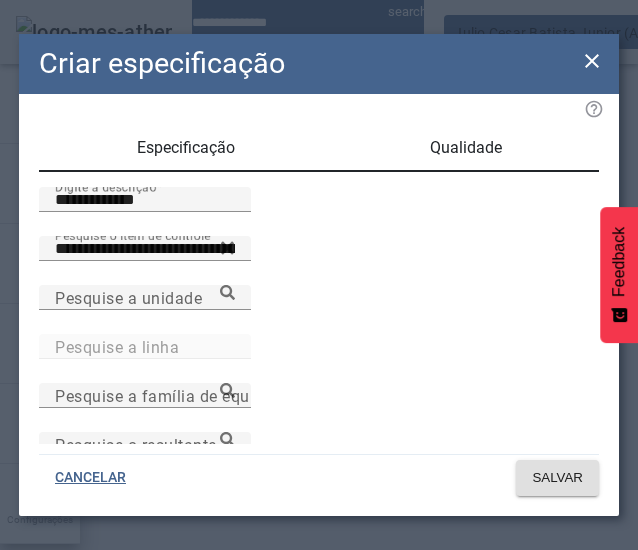 click on "Qualidade" at bounding box center (466, 148) 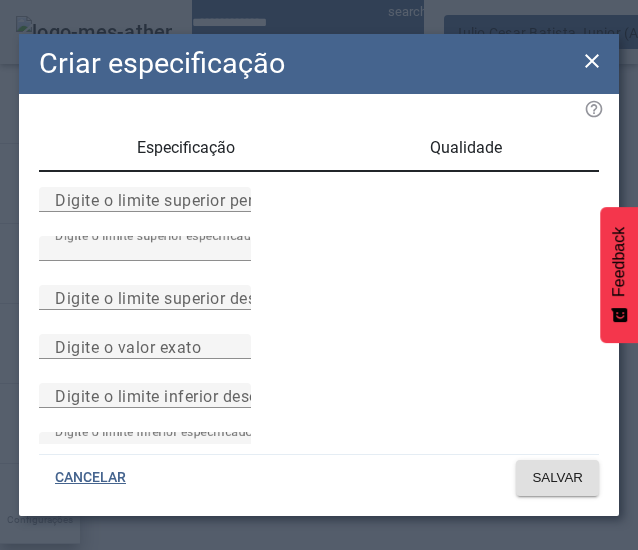 click on "Especificação" at bounding box center [186, 148] 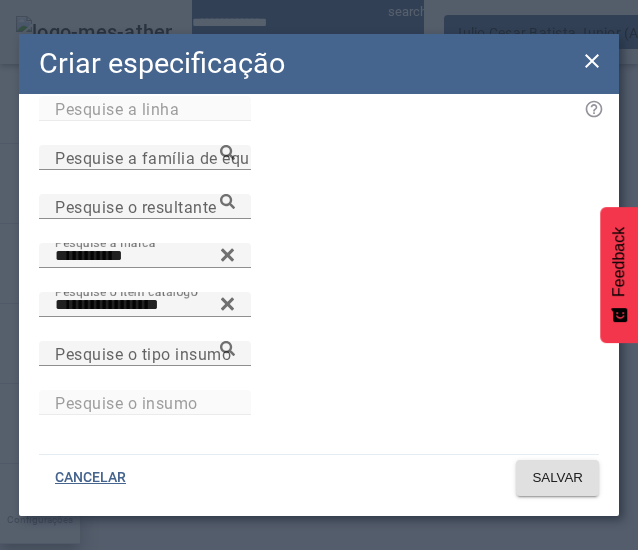 scroll, scrollTop: 528, scrollLeft: 0, axis: vertical 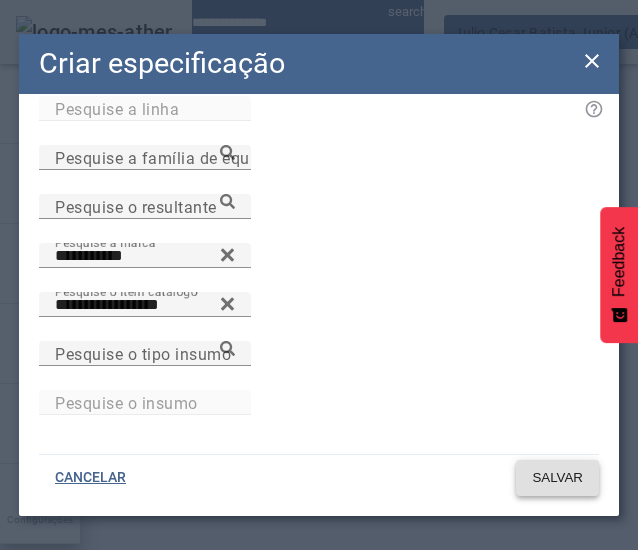 click on "SALVAR" at bounding box center (557, 478) 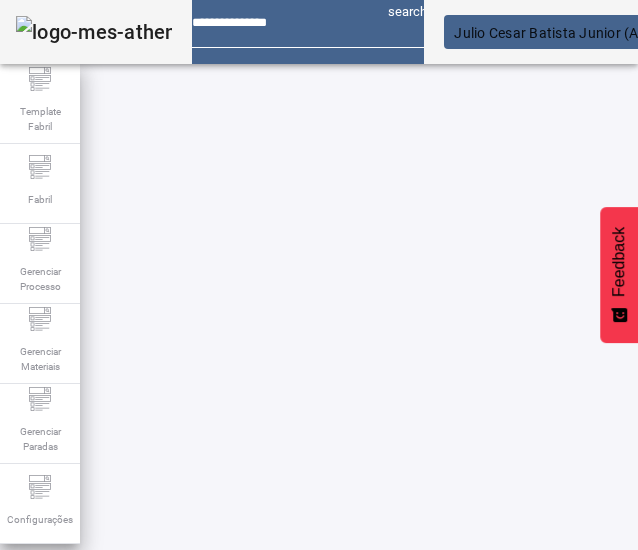 scroll, scrollTop: 215, scrollLeft: 0, axis: vertical 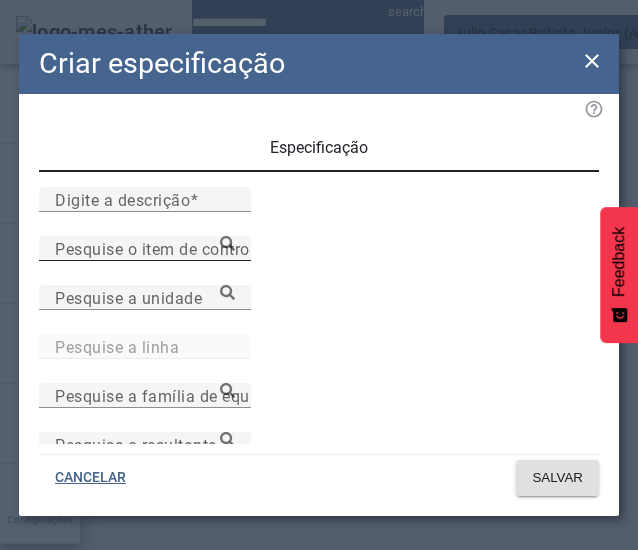 click on "Pesquise o item de controle" at bounding box center (159, 248) 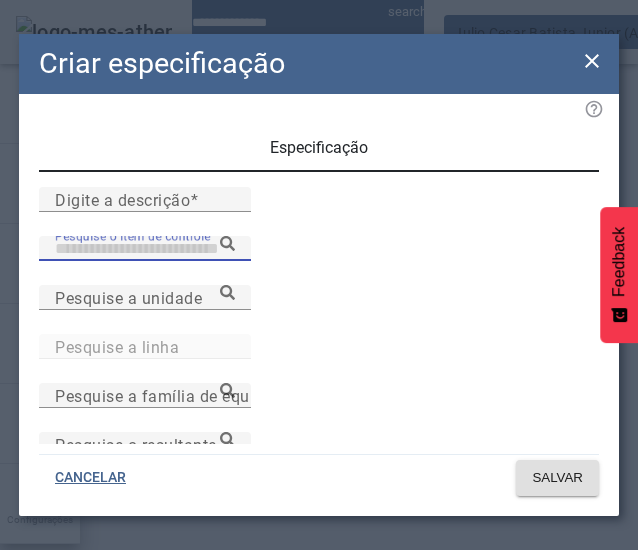 paste on "**********" 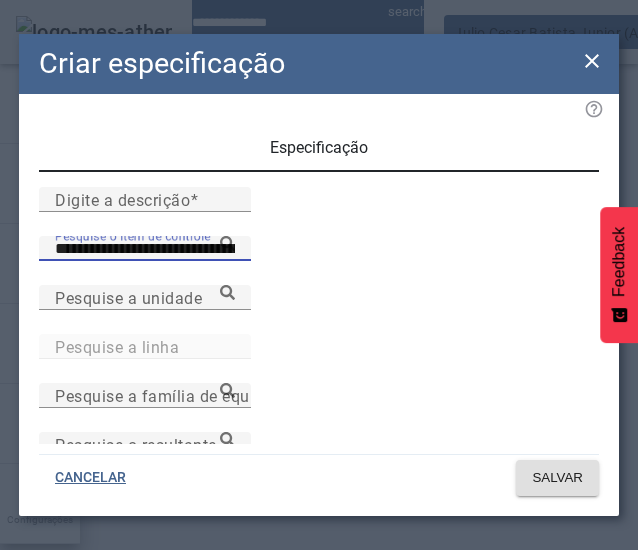 type on "**********" 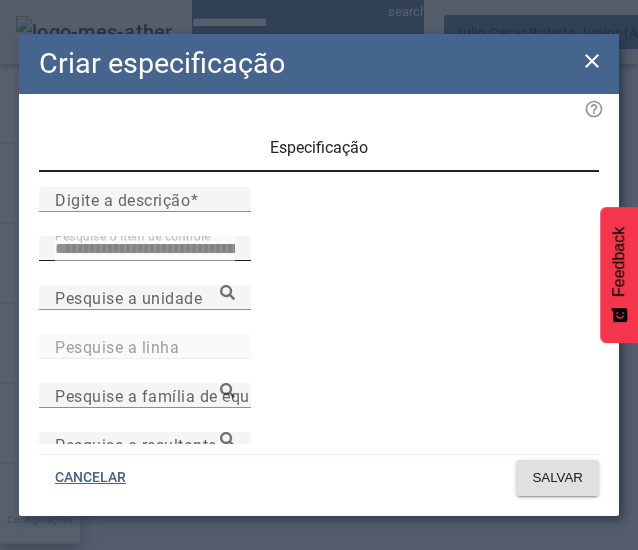 click at bounding box center [145, 248] 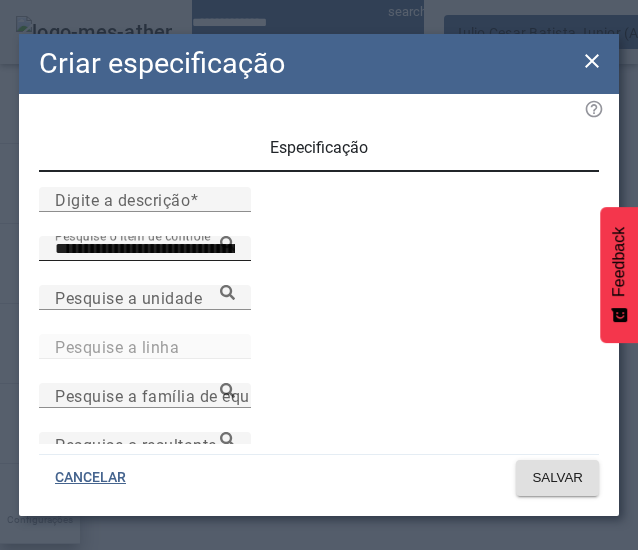 click on "Grau de Fermentação Aparente-2.fase" at bounding box center [272, 822] 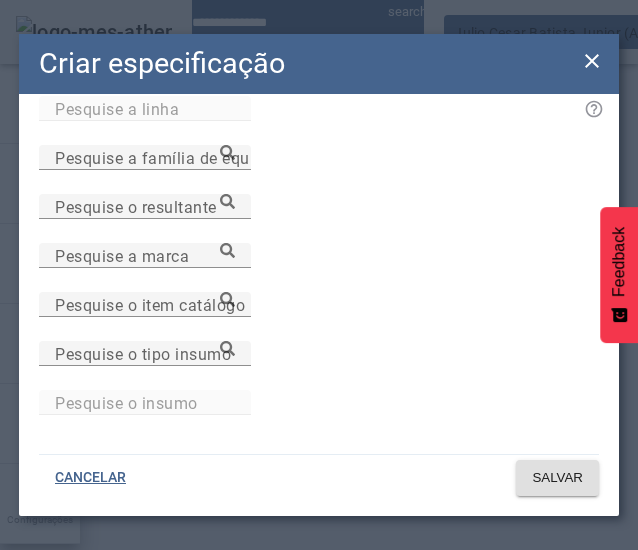 scroll, scrollTop: 488, scrollLeft: 0, axis: vertical 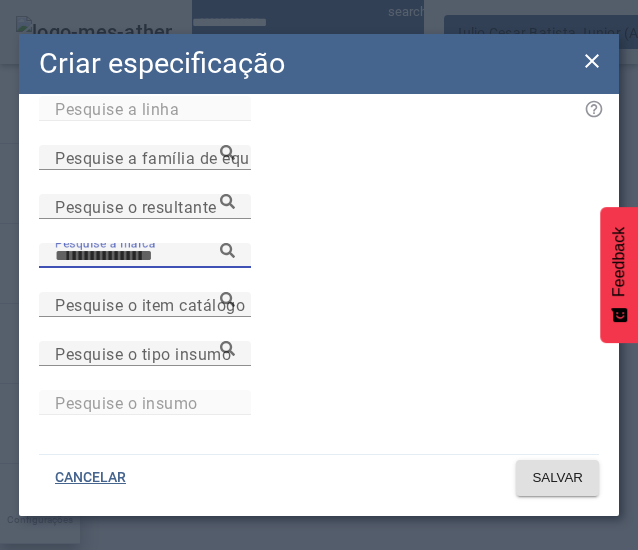 click on "Pesquise a marca" at bounding box center (145, 256) 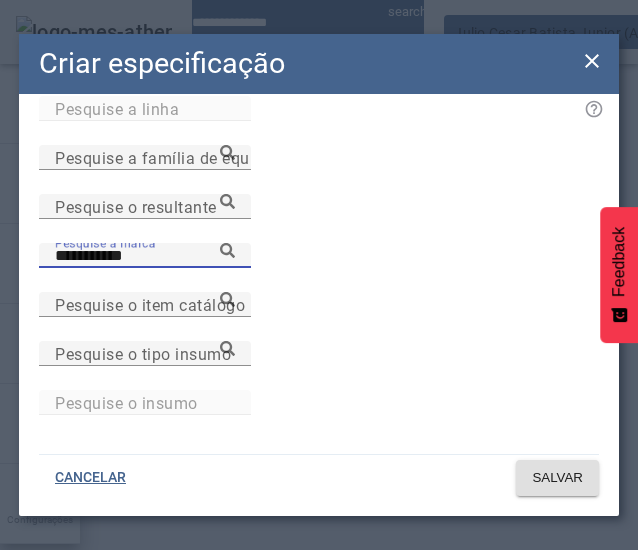 type on "**********" 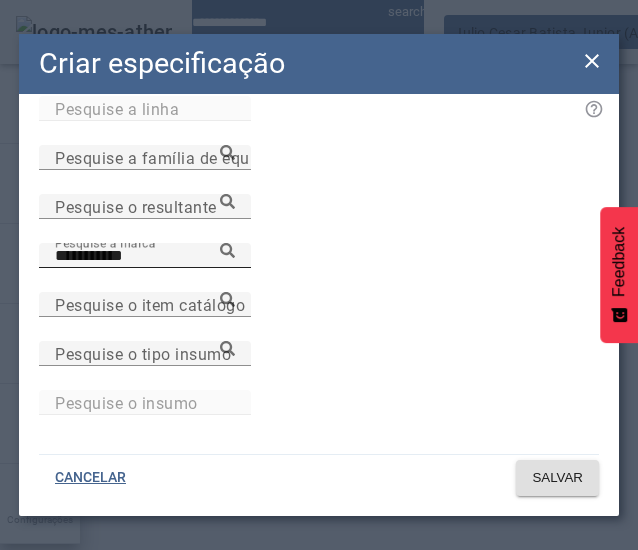 click at bounding box center (227, 250) 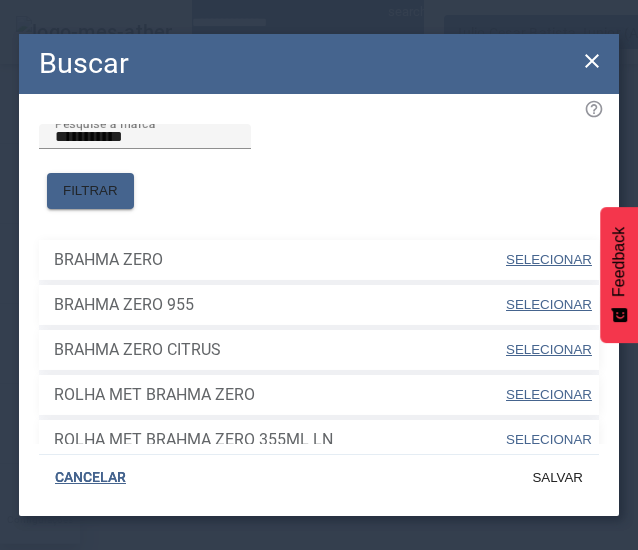 click on "SELECIONAR" at bounding box center (549, 259) 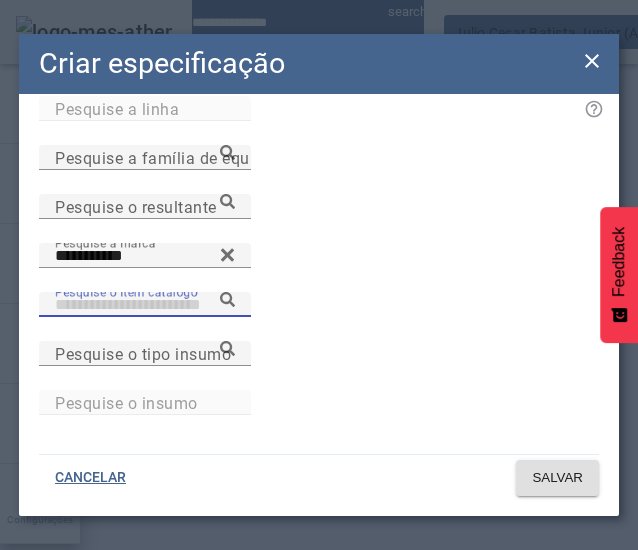 click on "Pesquise o item catálogo" at bounding box center (145, 305) 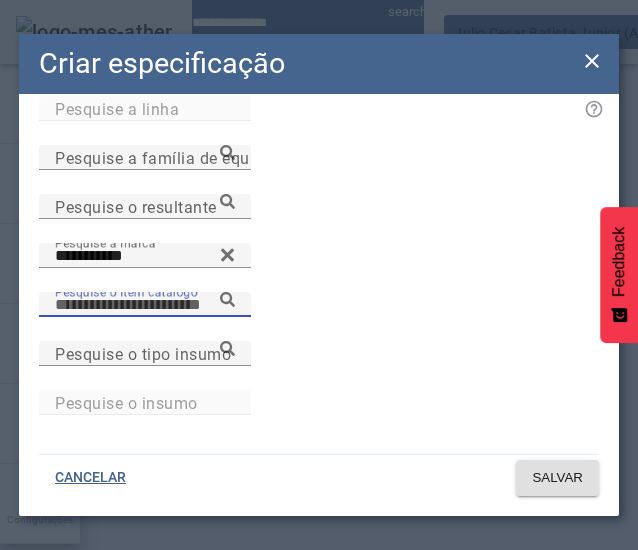 paste on "**********" 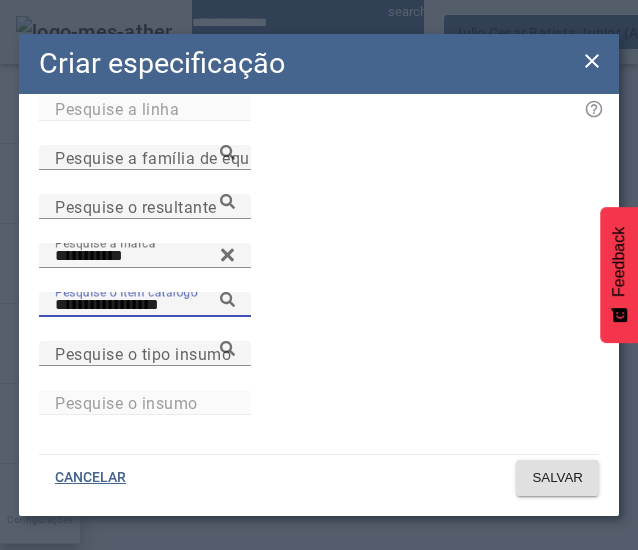 type on "**********" 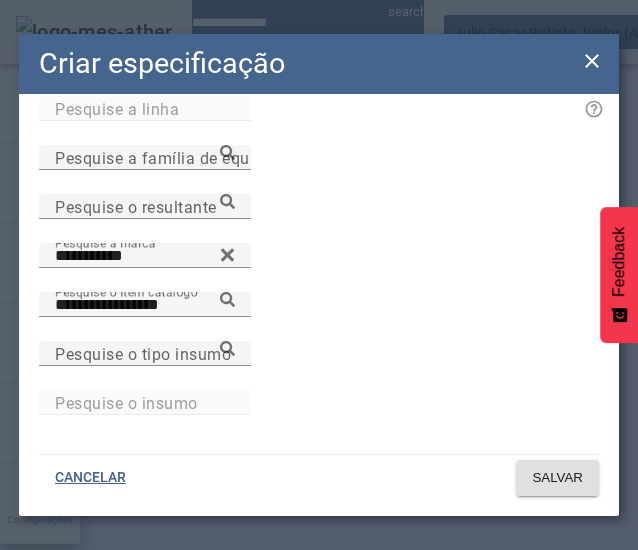 click on "**********" at bounding box center [319, 269] 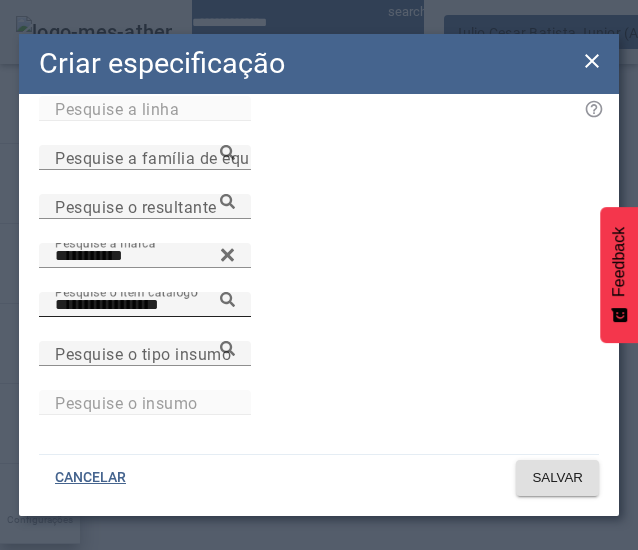 click at bounding box center (227, 299) 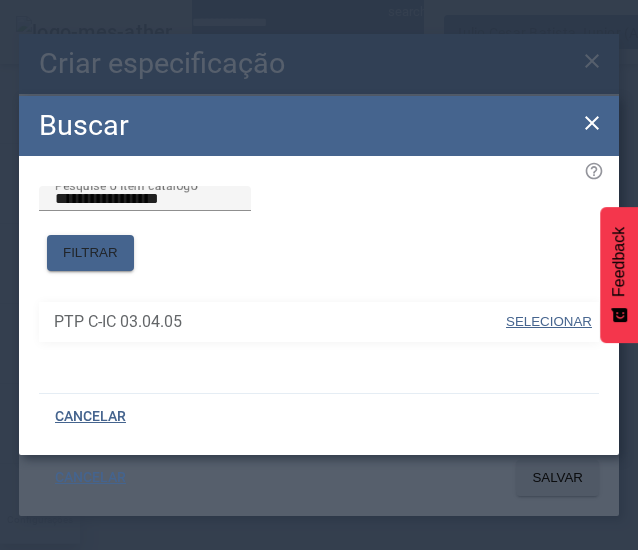 click on "SELECIONAR" at bounding box center (549, 321) 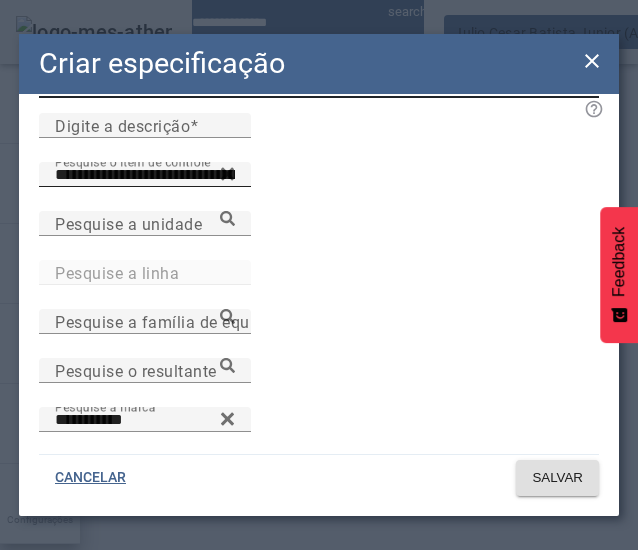 scroll, scrollTop: 69, scrollLeft: 0, axis: vertical 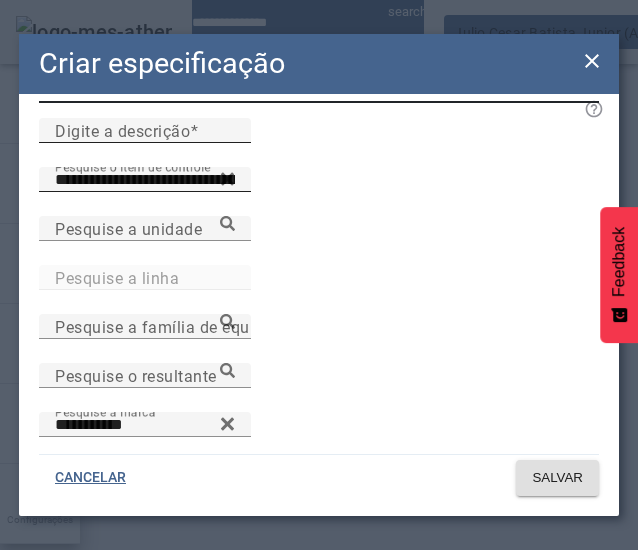 click on "Digite a descrição" at bounding box center (145, 130) 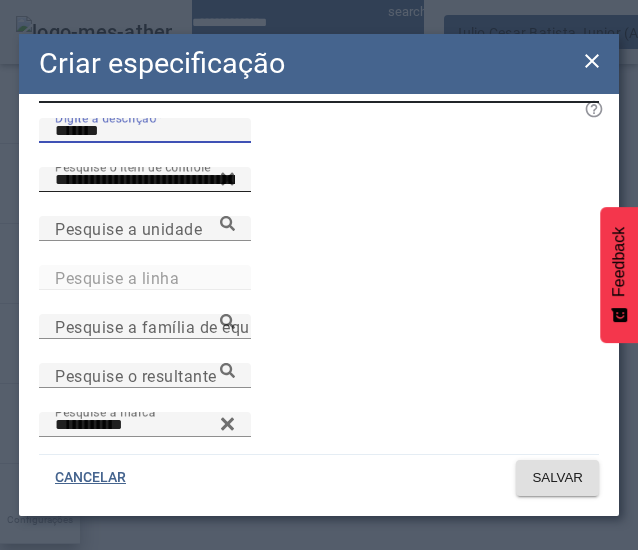 scroll, scrollTop: 0, scrollLeft: 0, axis: both 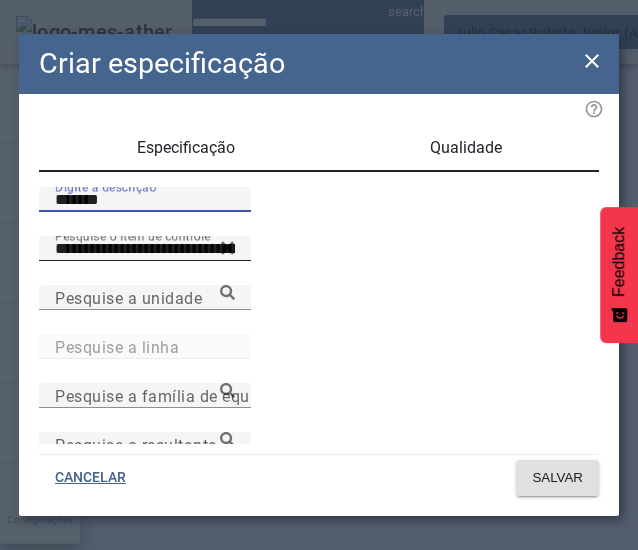 type on "*******" 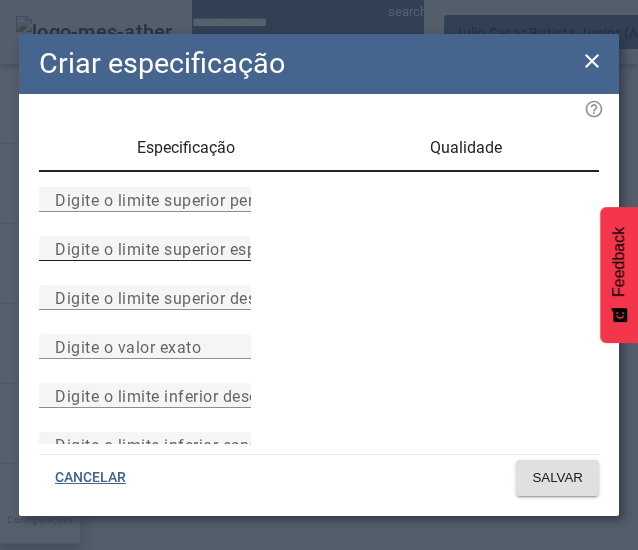 click on "Digite o limite superior especificado" at bounding box center [145, 248] 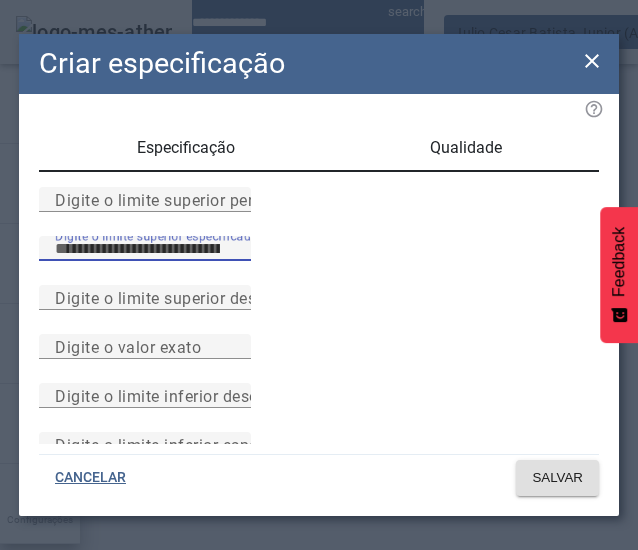 type on "**" 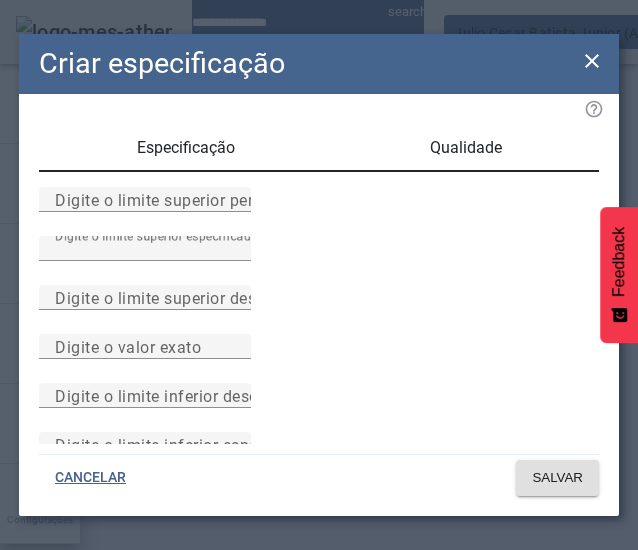 click on "Especificação" at bounding box center [186, 148] 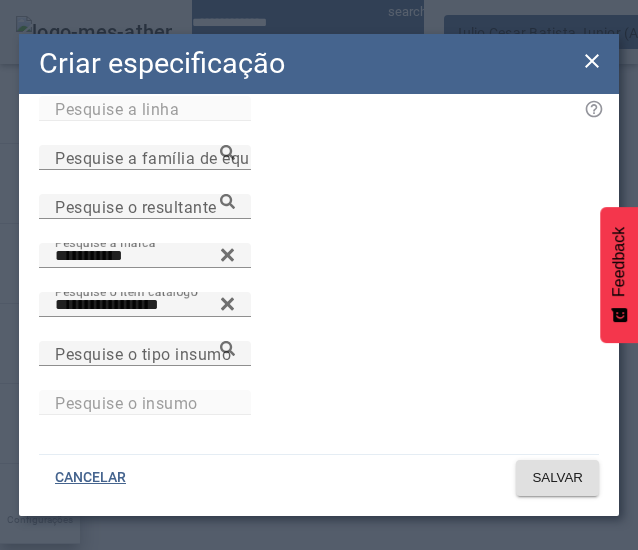 scroll, scrollTop: 528, scrollLeft: 0, axis: vertical 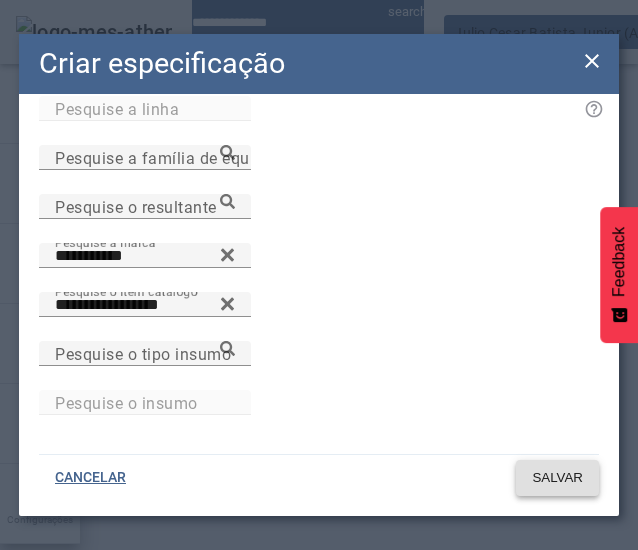 click on "SALVAR" at bounding box center (557, 478) 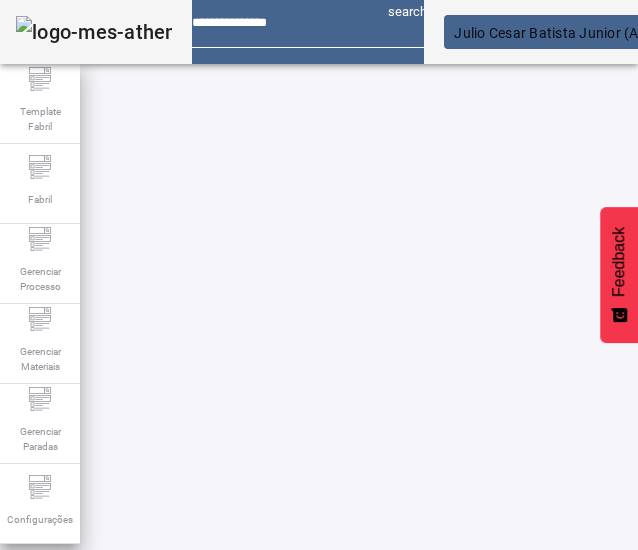 scroll, scrollTop: 215, scrollLeft: 0, axis: vertical 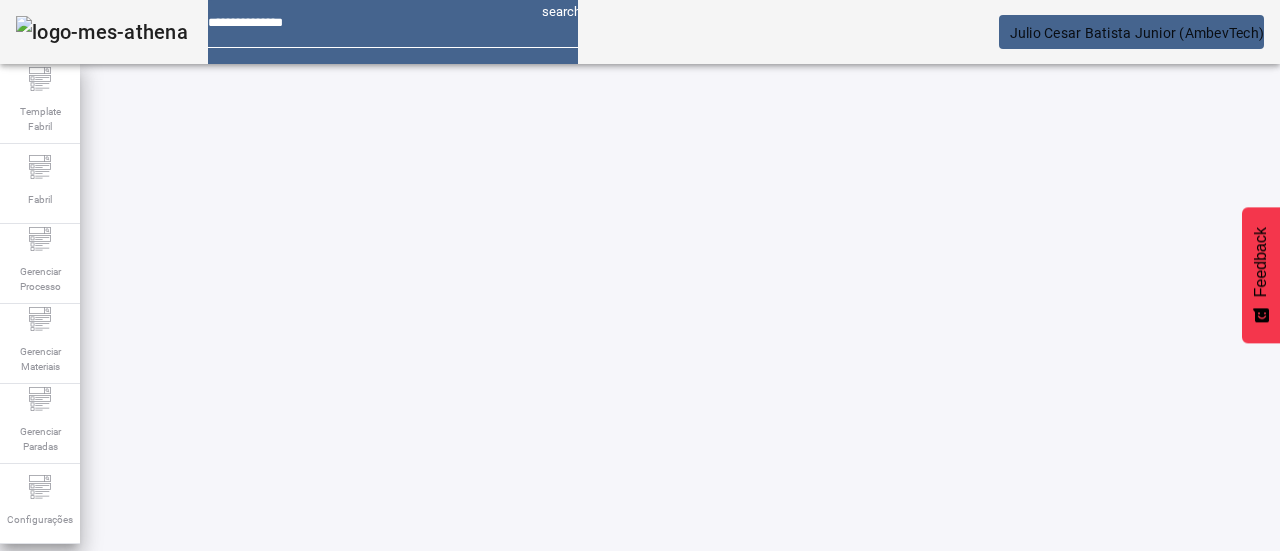 click on "ABRIR FILTROS" at bounding box center (1113, 606) 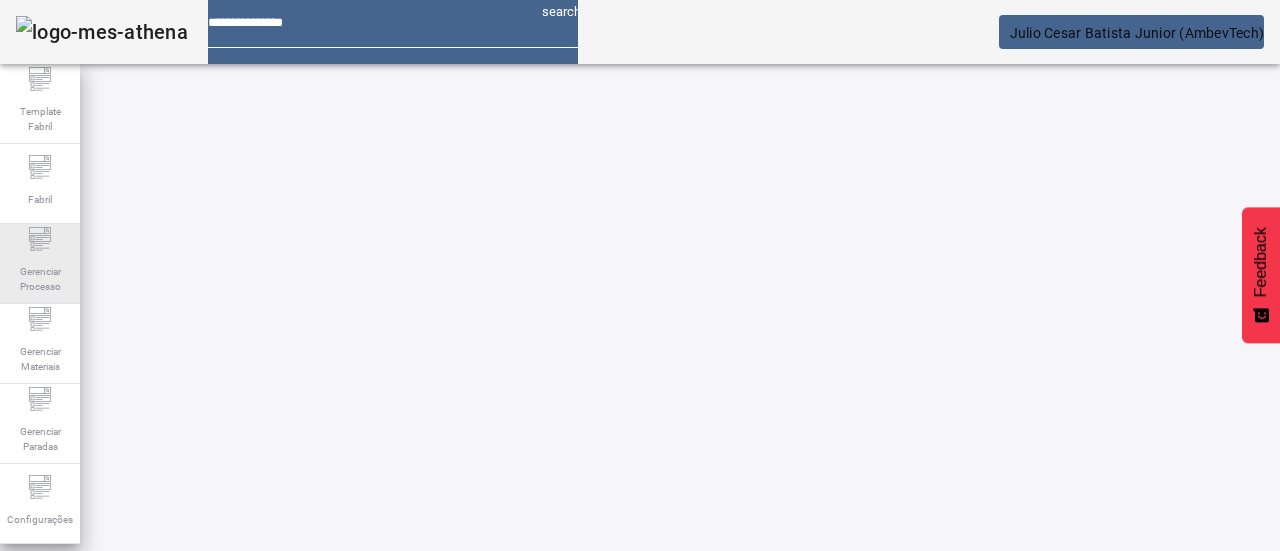 click on "Gerenciar Processo" at bounding box center (40, 119) 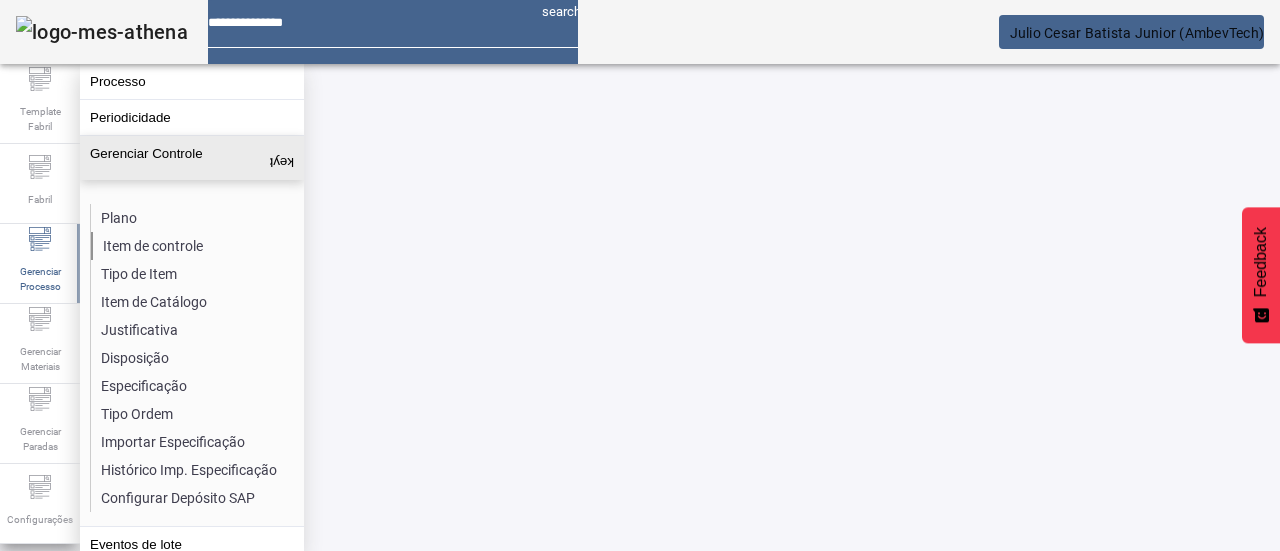 click on "Item de controle" at bounding box center (197, 246) 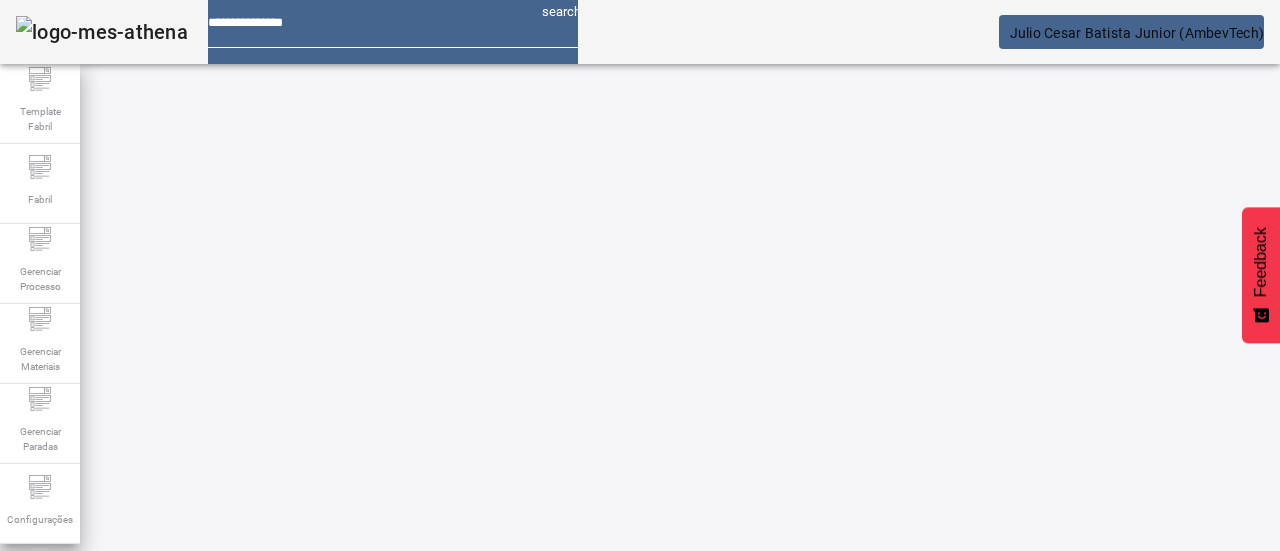 click at bounding box center (1113, 606) 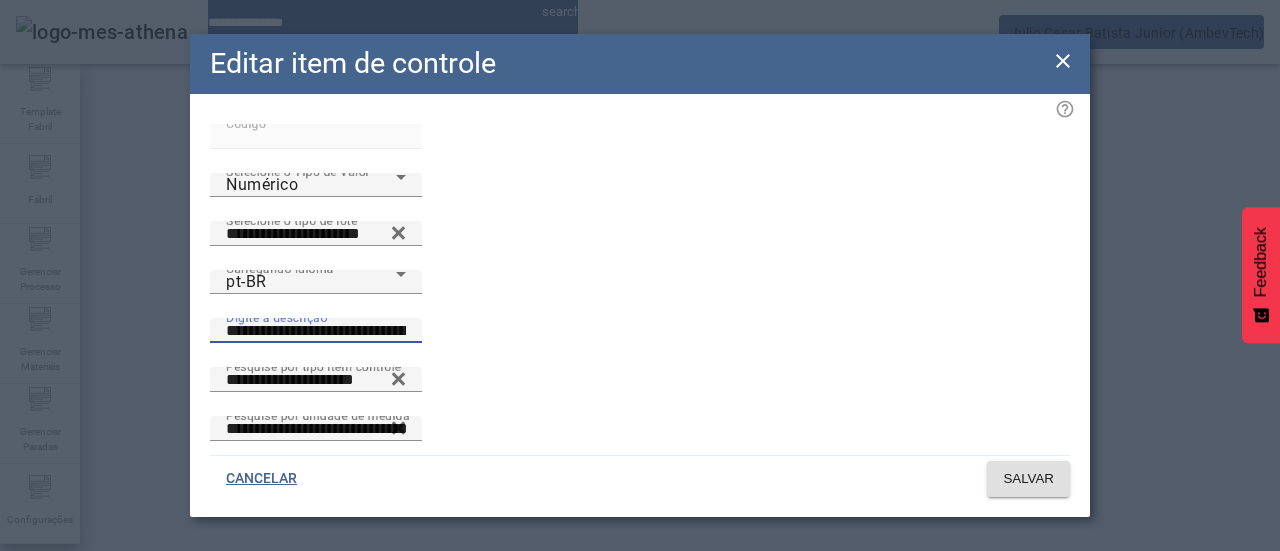 click on "**********" at bounding box center (316, 331) 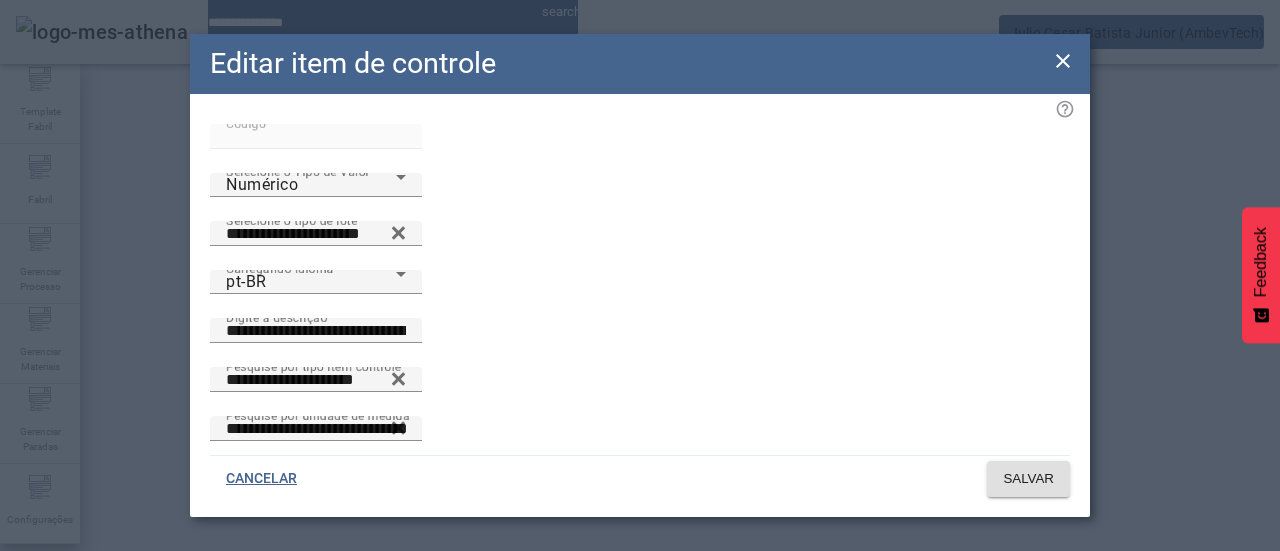 click at bounding box center (1063, 61) 